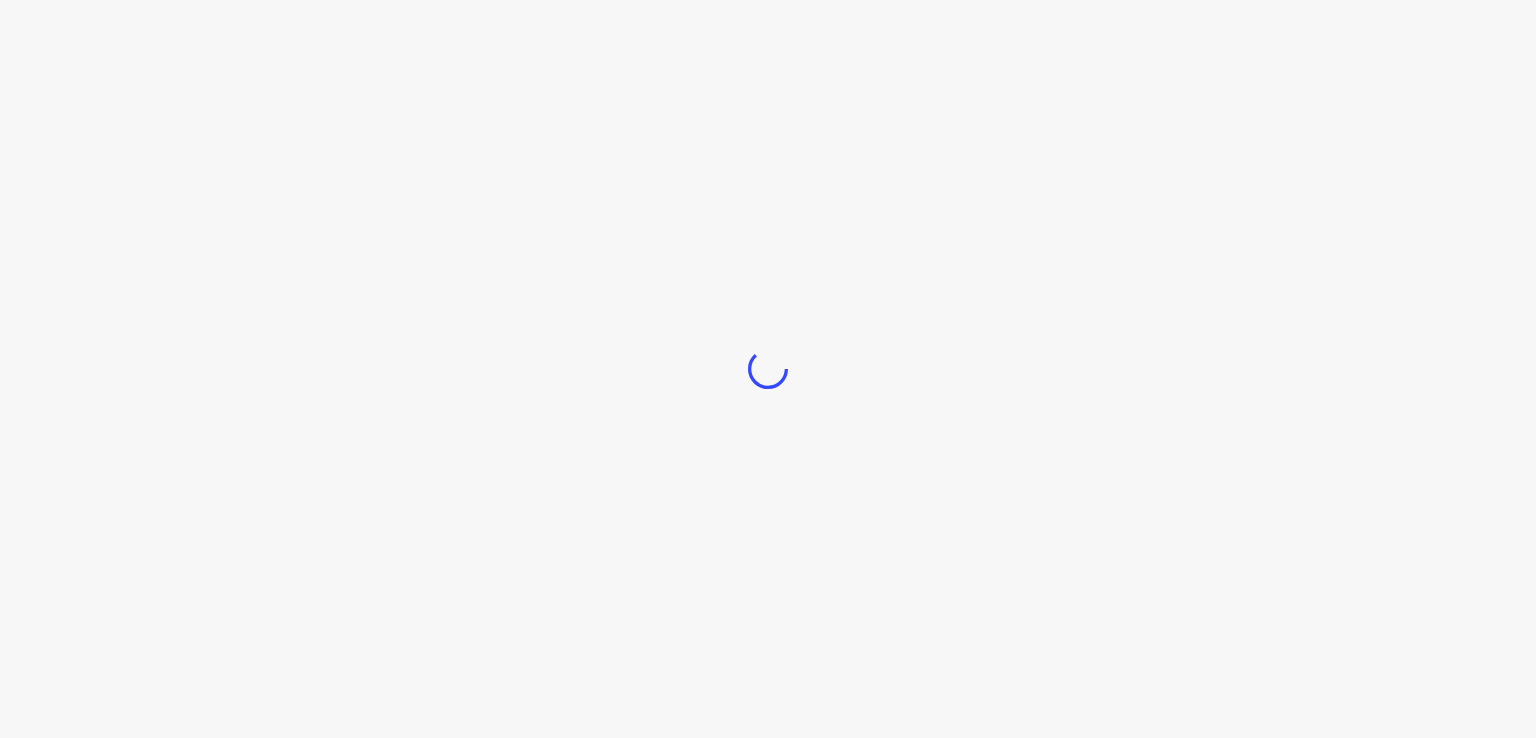 scroll, scrollTop: 0, scrollLeft: 0, axis: both 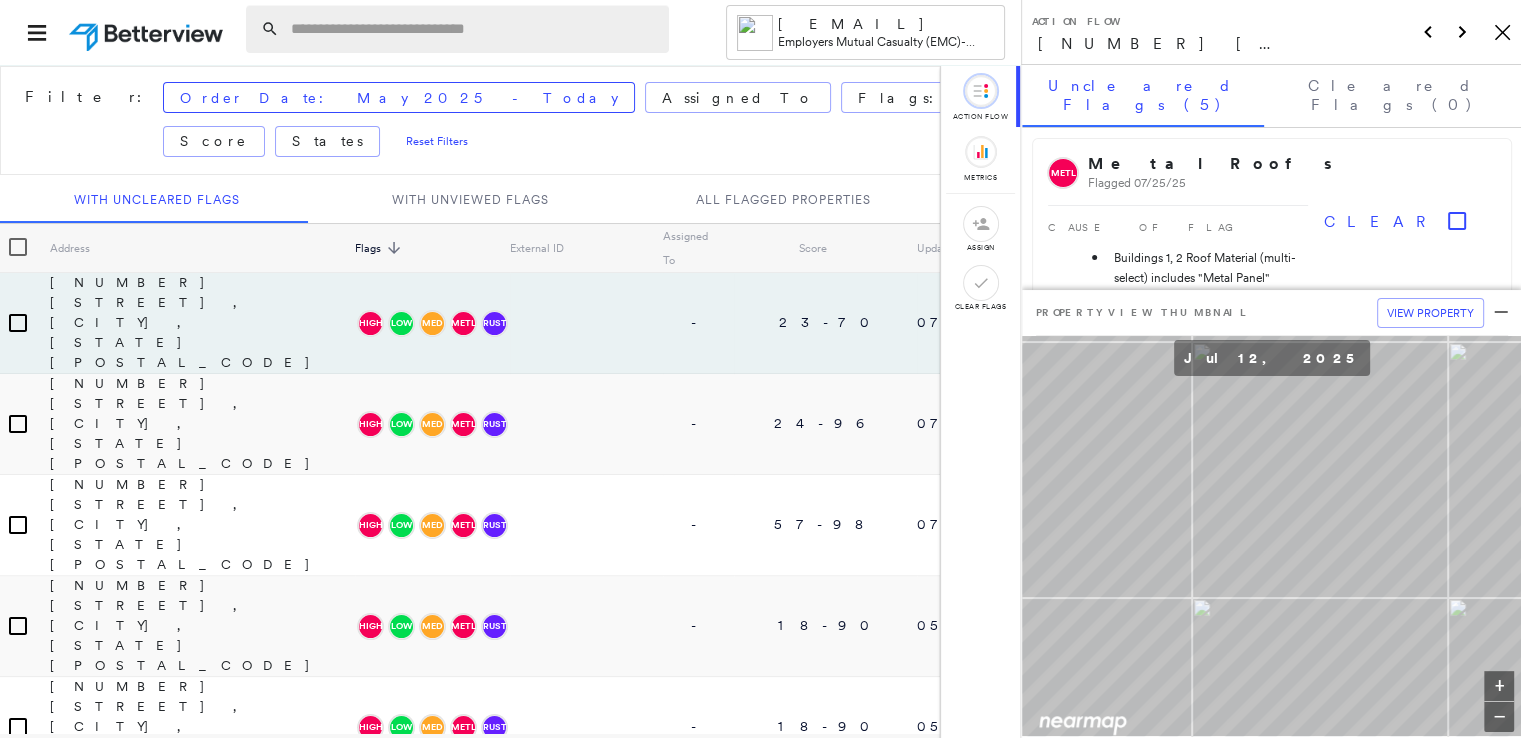 click at bounding box center (474, 29) 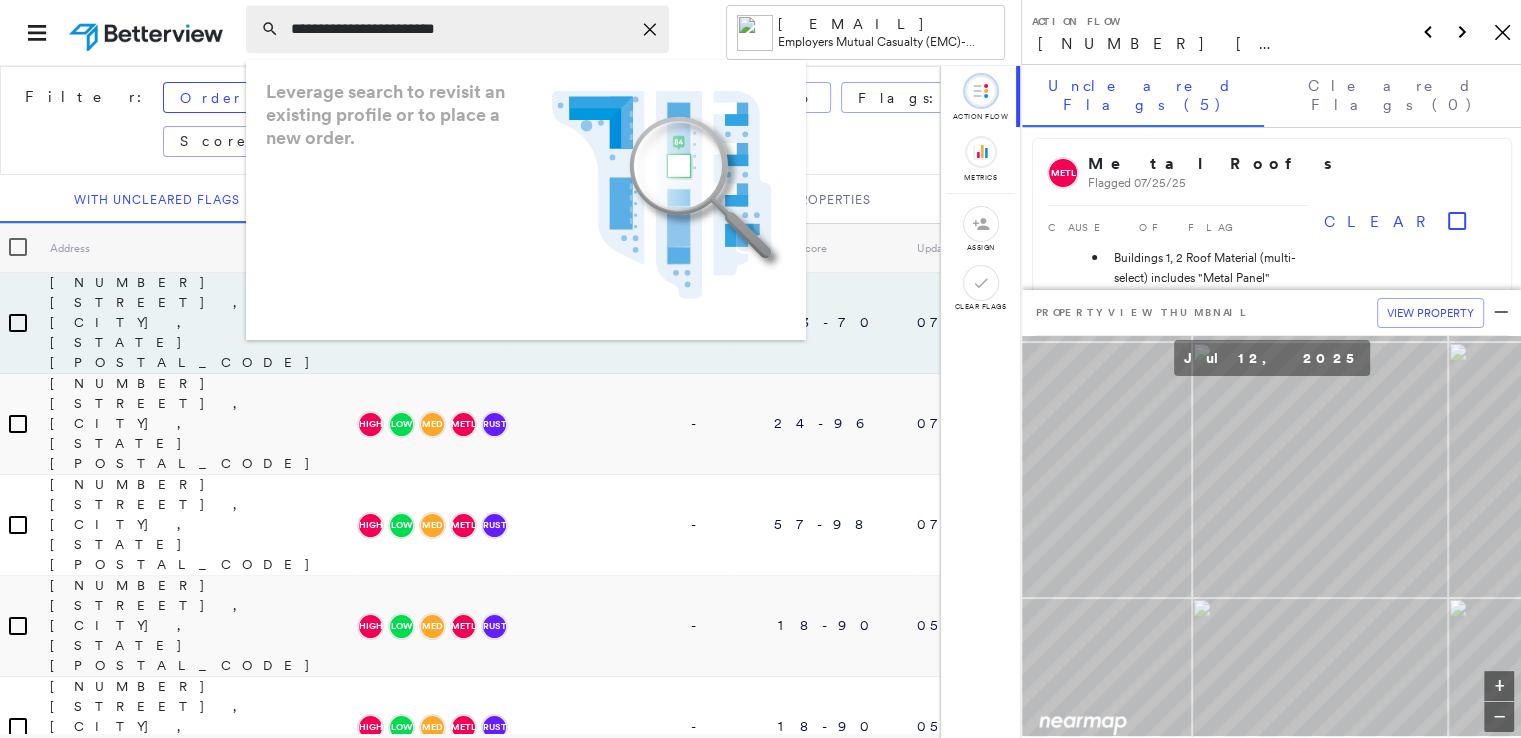 type on "**********" 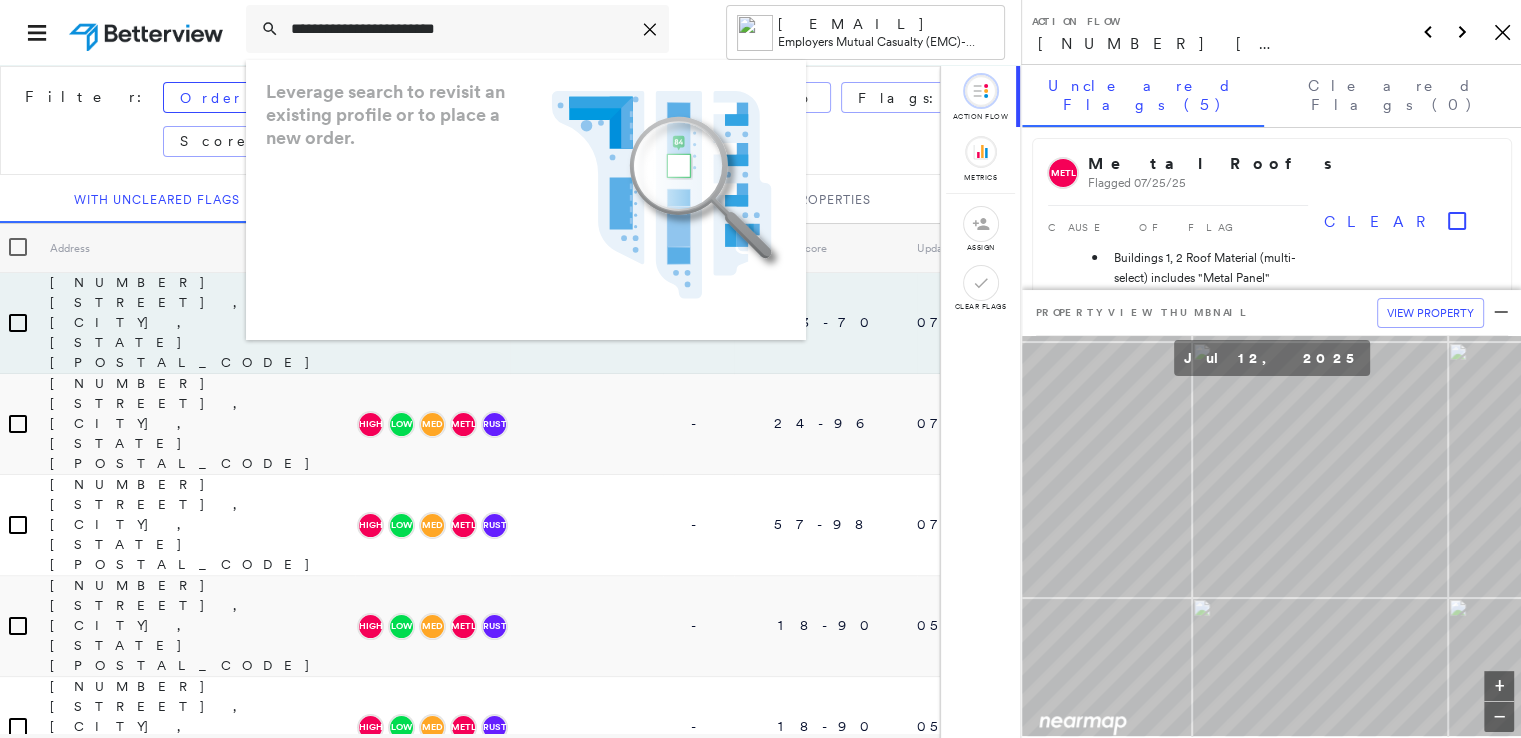 click on "Leverage search to revisit an existing profile or to place a new order. .landscape-no-results-icon_svg__cls-3{fill:#5bafe7}.landscape-no-results-icon_svg__cls-4{fill:#90c5ee}.landscape-no-results-icon_svg__cls-12{fill:#33a4e3}.landscape-no-results-icon_svg__cls-13{fill:#fff}.landscape-no-results-icon_svg__cls-15{opacity:.3;mix-blend-mode:multiply}.landscape-no-results-icon_svg__cls-17{fill:#00a74f}" at bounding box center (526, 200) 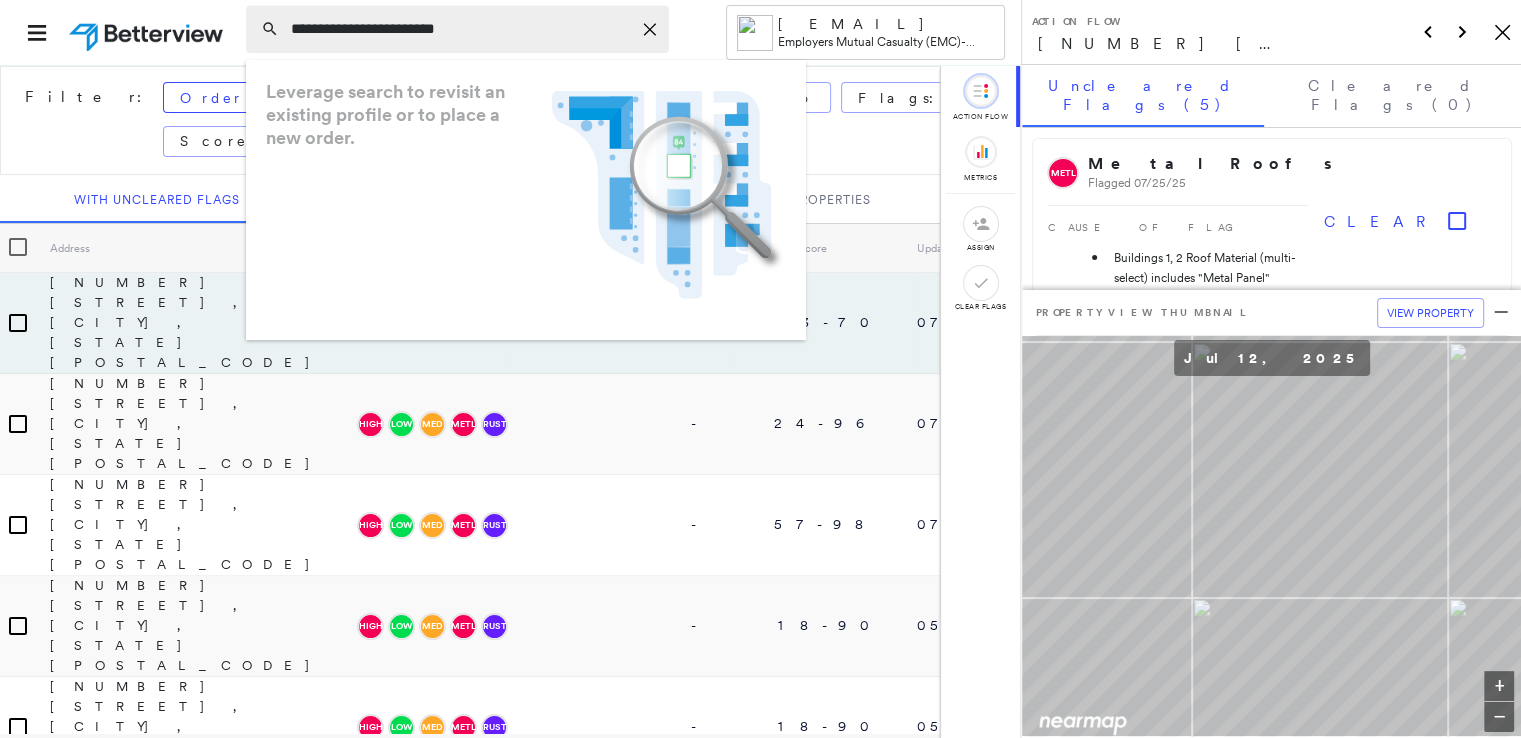 drag, startPoint x: 271, startPoint y: 31, endPoint x: 315, endPoint y: 52, distance: 48.754486 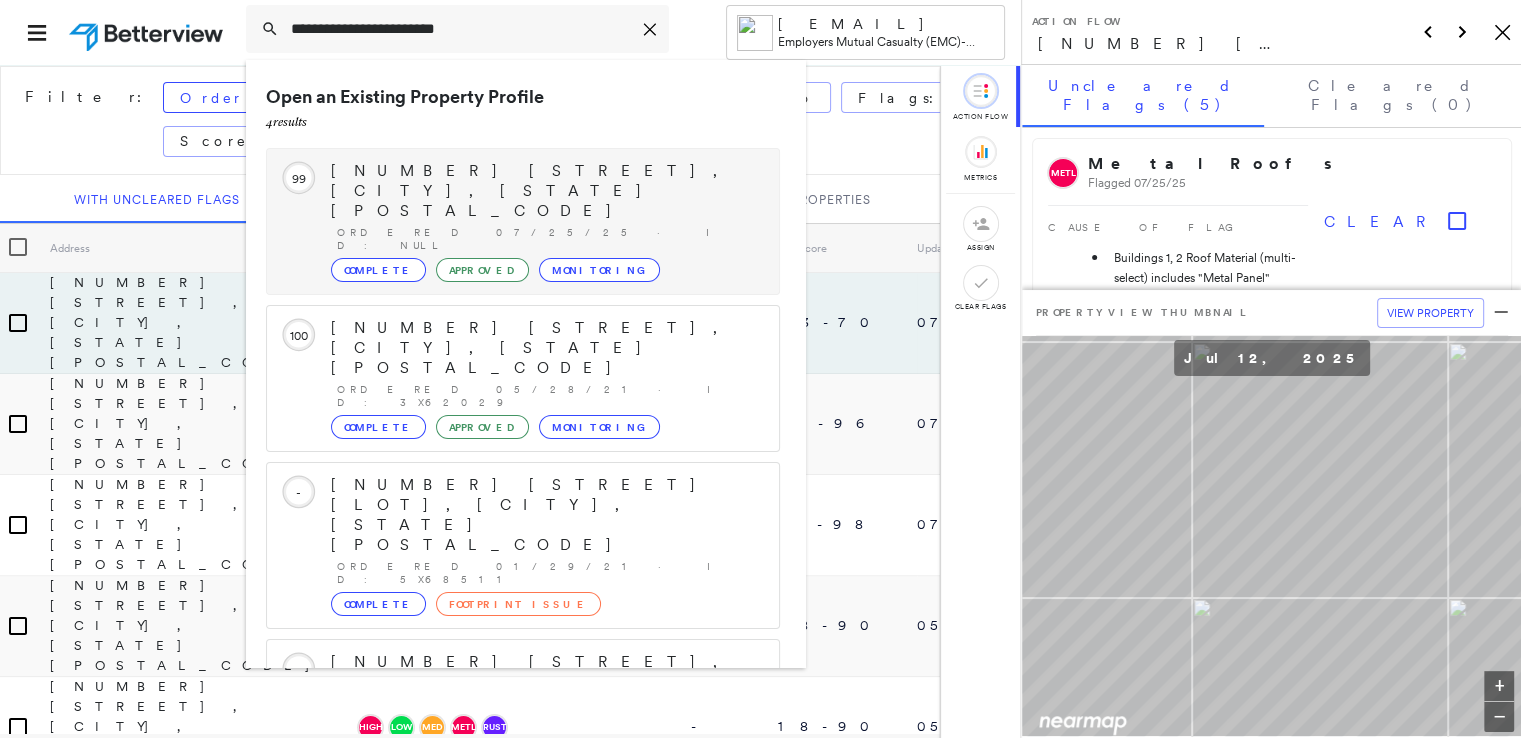 click on "[NUMBER] [STREET], [CITY], [STATE] [POSTAL_CODE]" at bounding box center [545, 191] 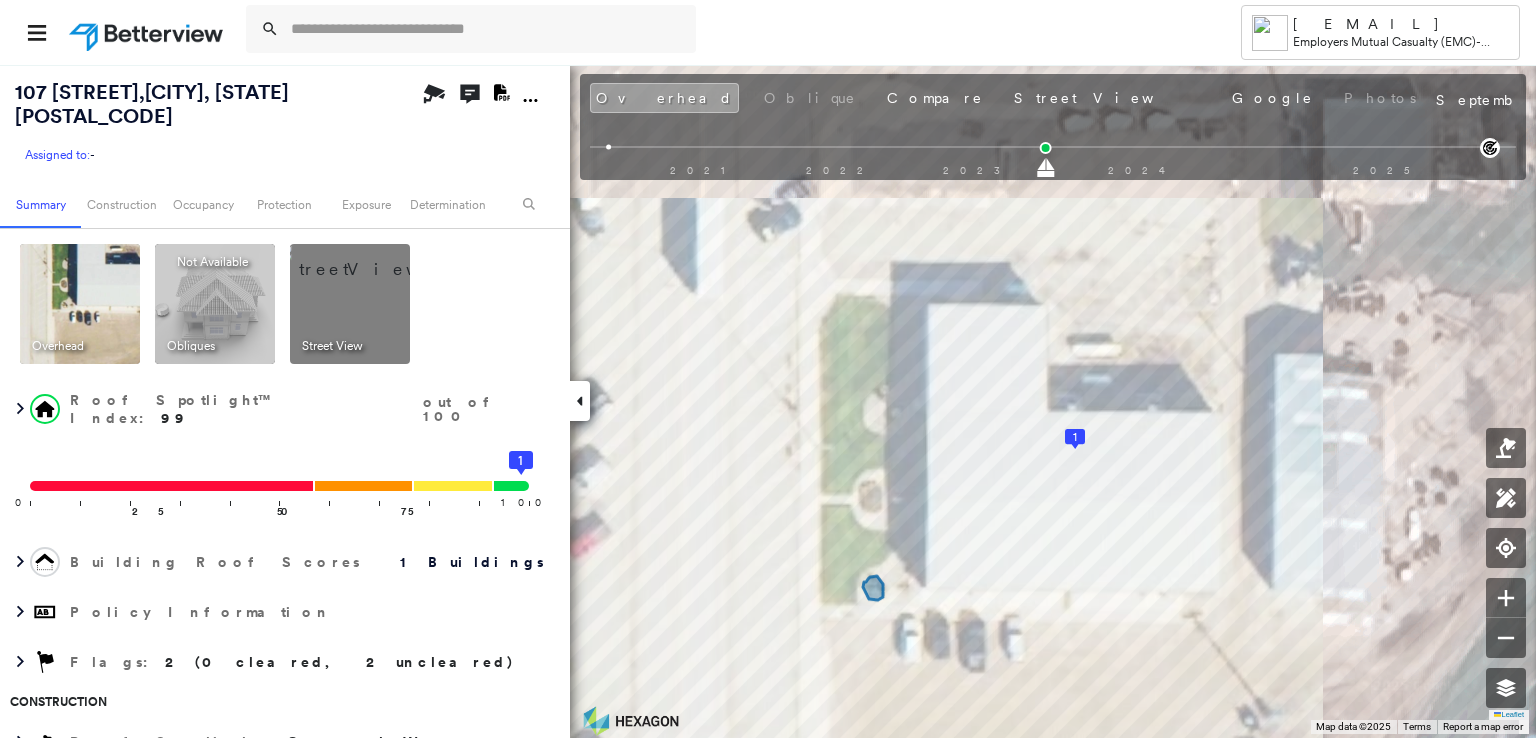 drag, startPoint x: 1045, startPoint y: 172, endPoint x: 1132, endPoint y: 171, distance: 87.005745 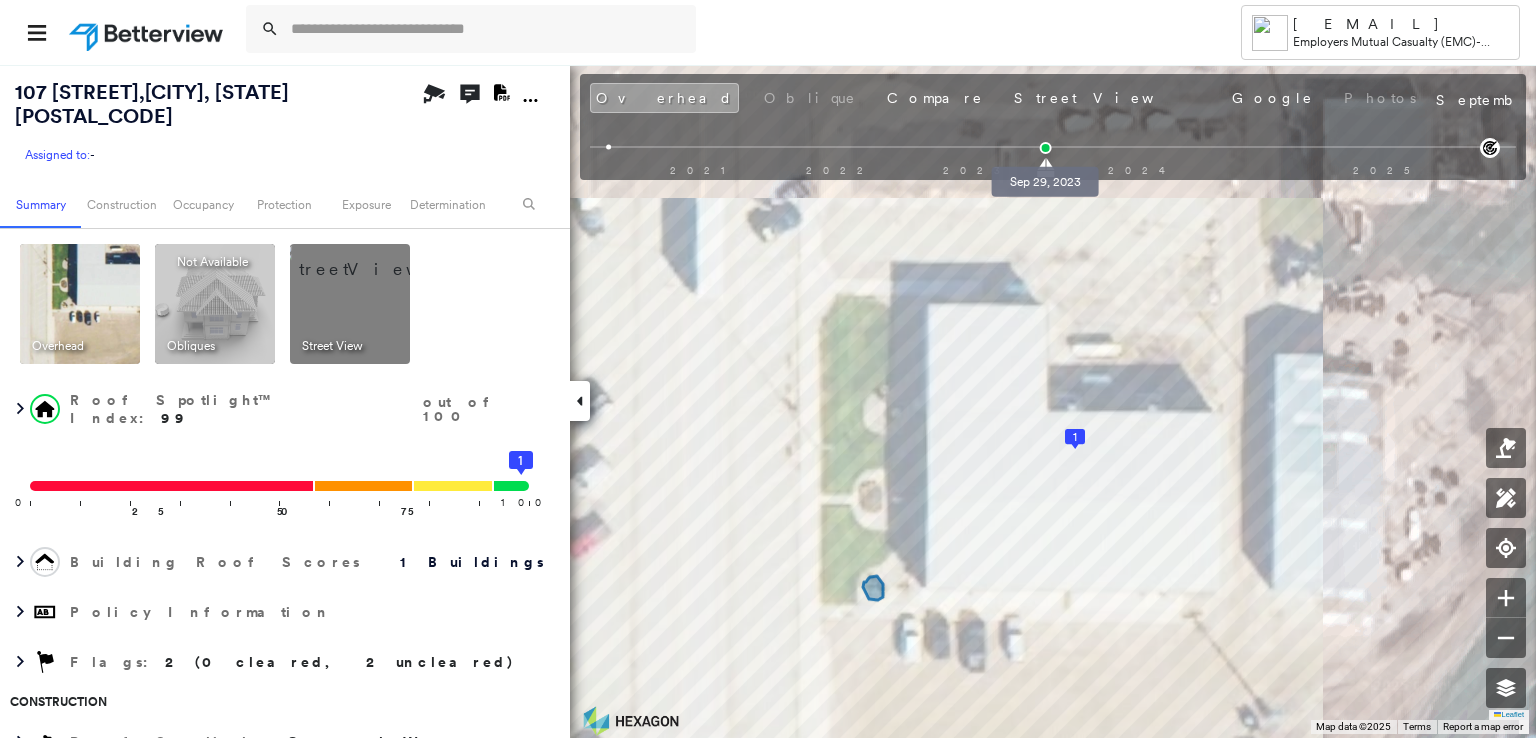 click at bounding box center (1045, 148) 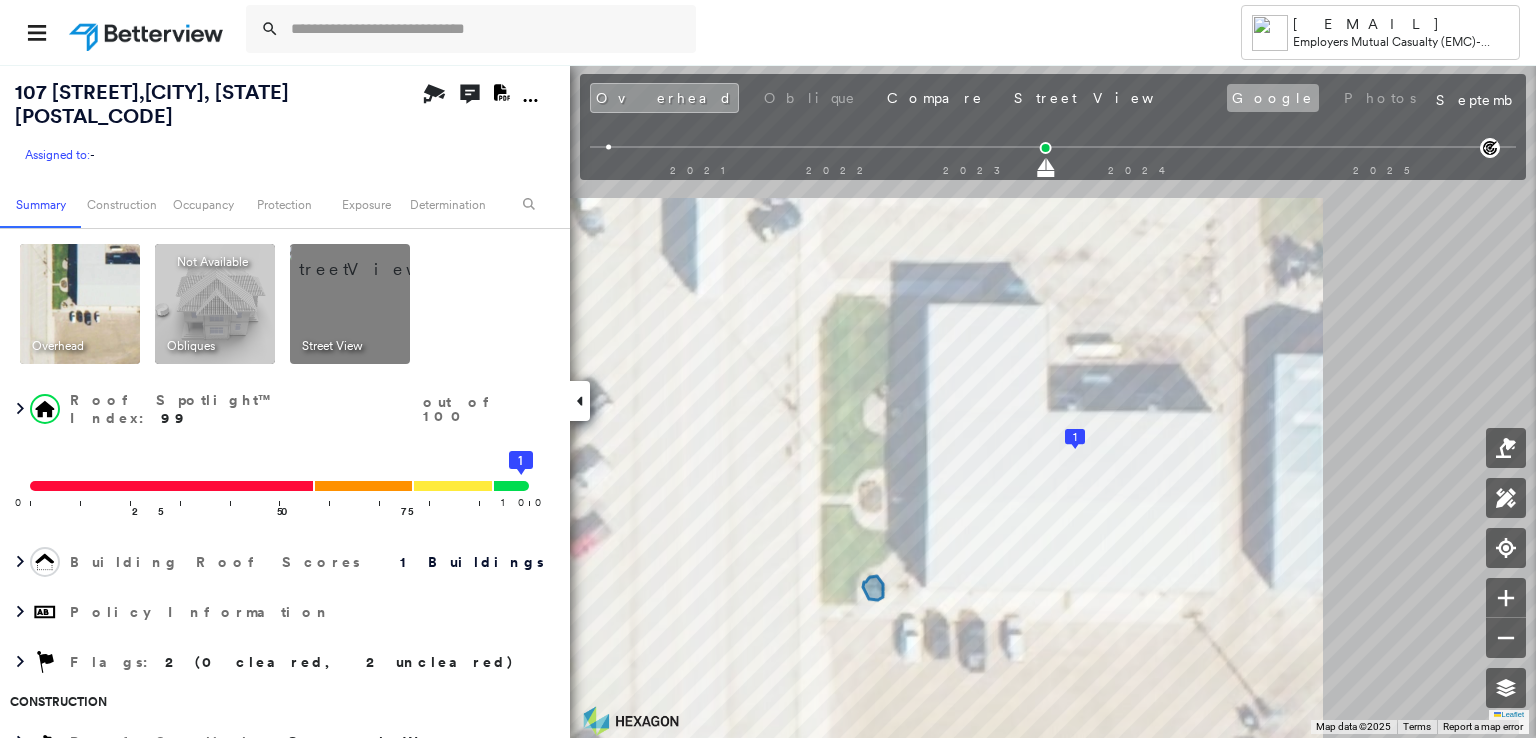 click on "Google" at bounding box center (1273, 98) 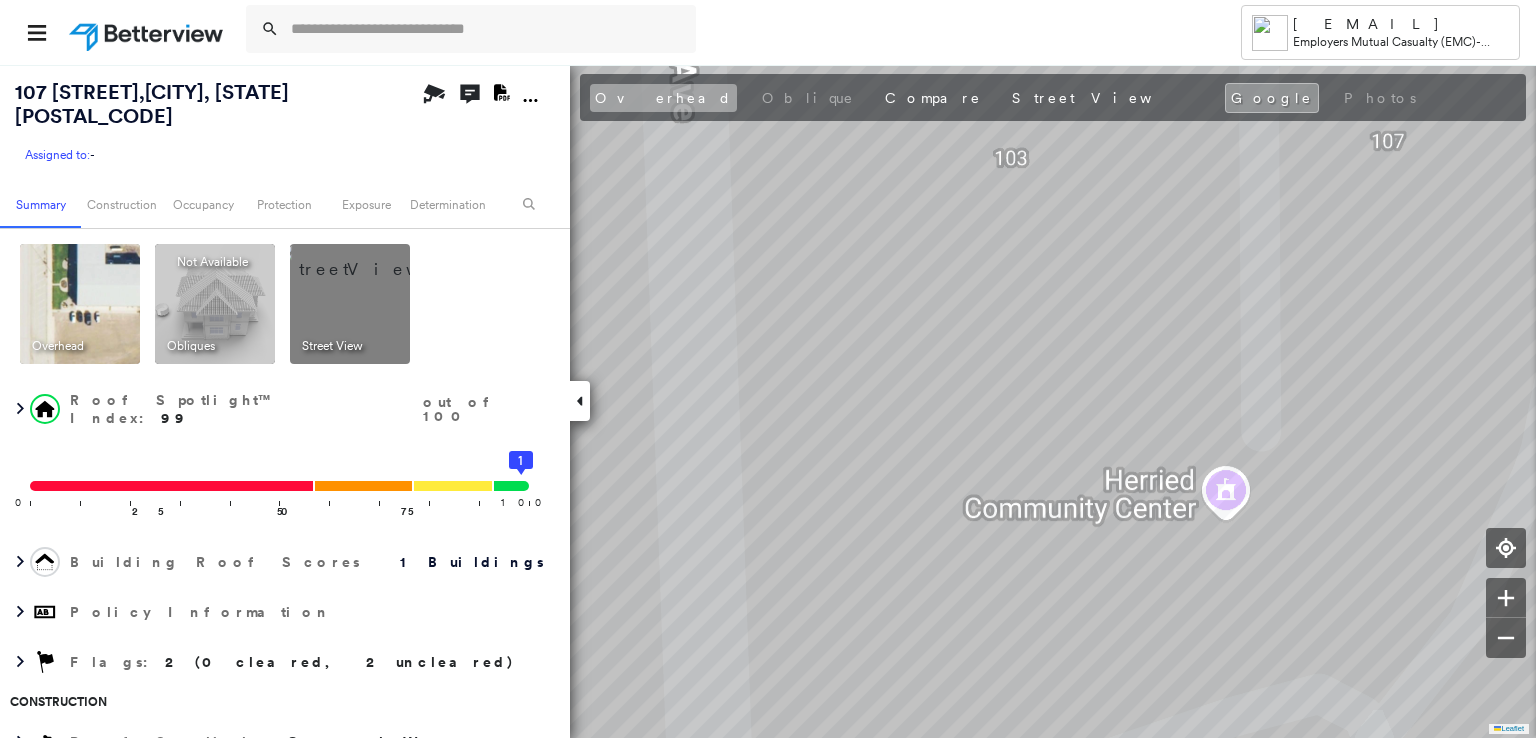 click on "Overhead" at bounding box center (663, 98) 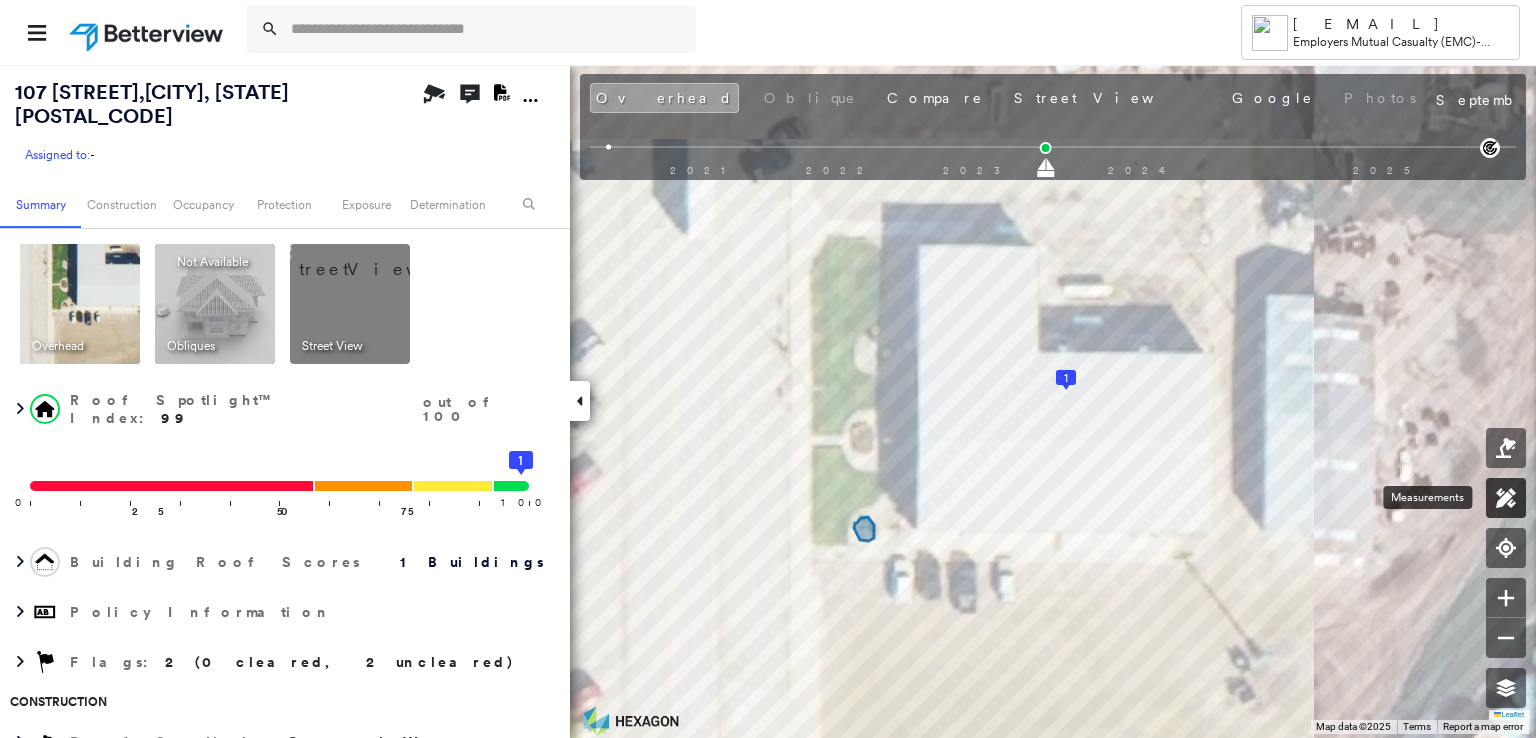 click 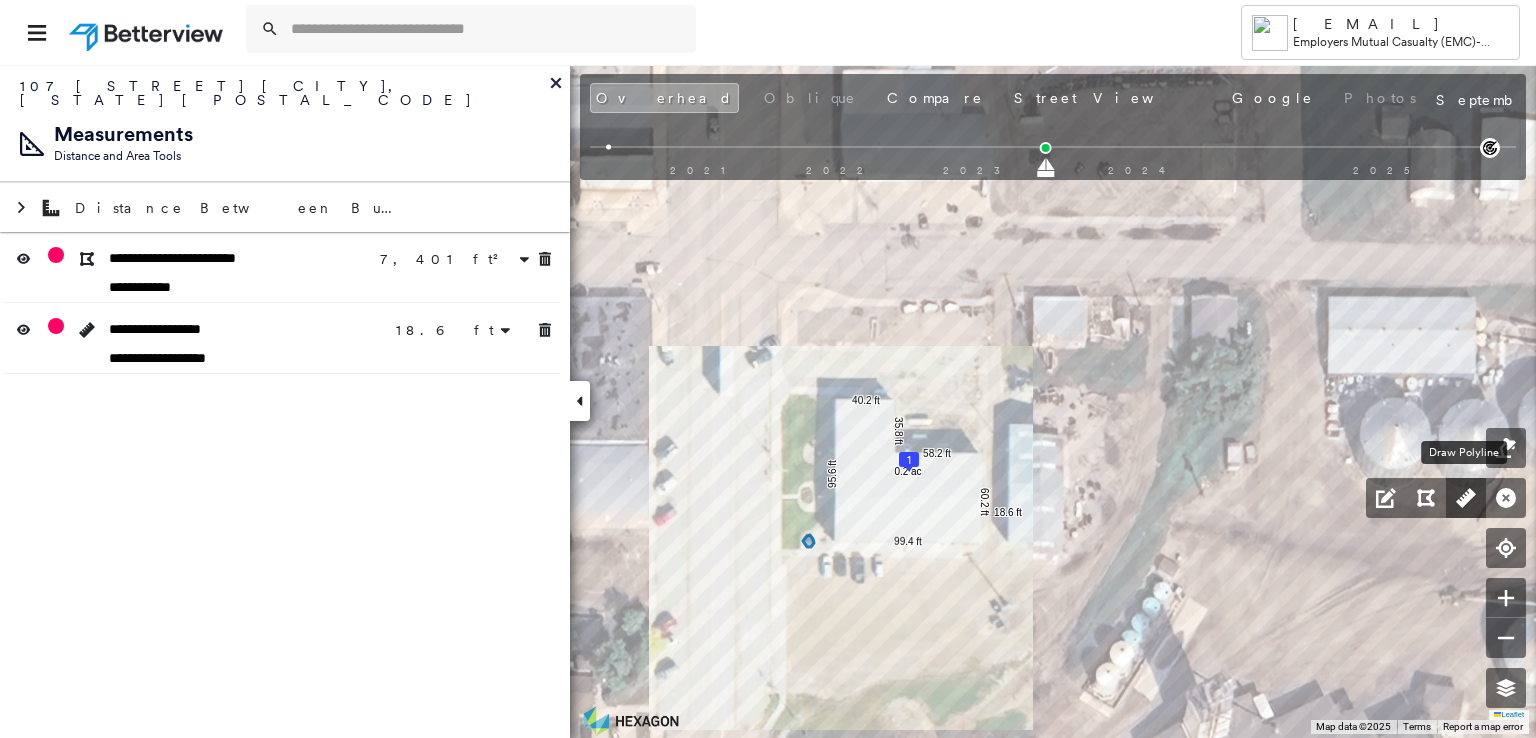 click 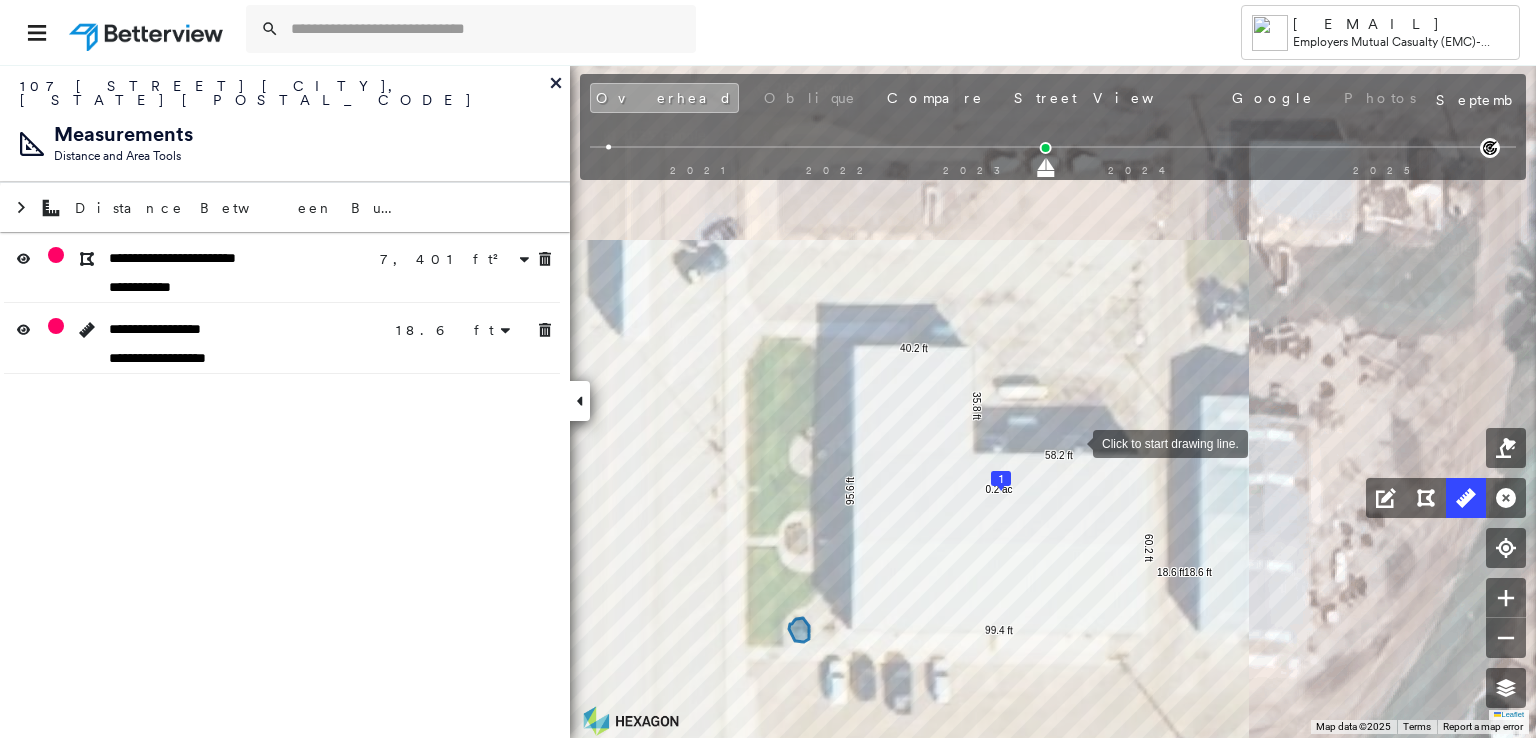 drag, startPoint x: 892, startPoint y: 434, endPoint x: 1072, endPoint y: 443, distance: 180.22485 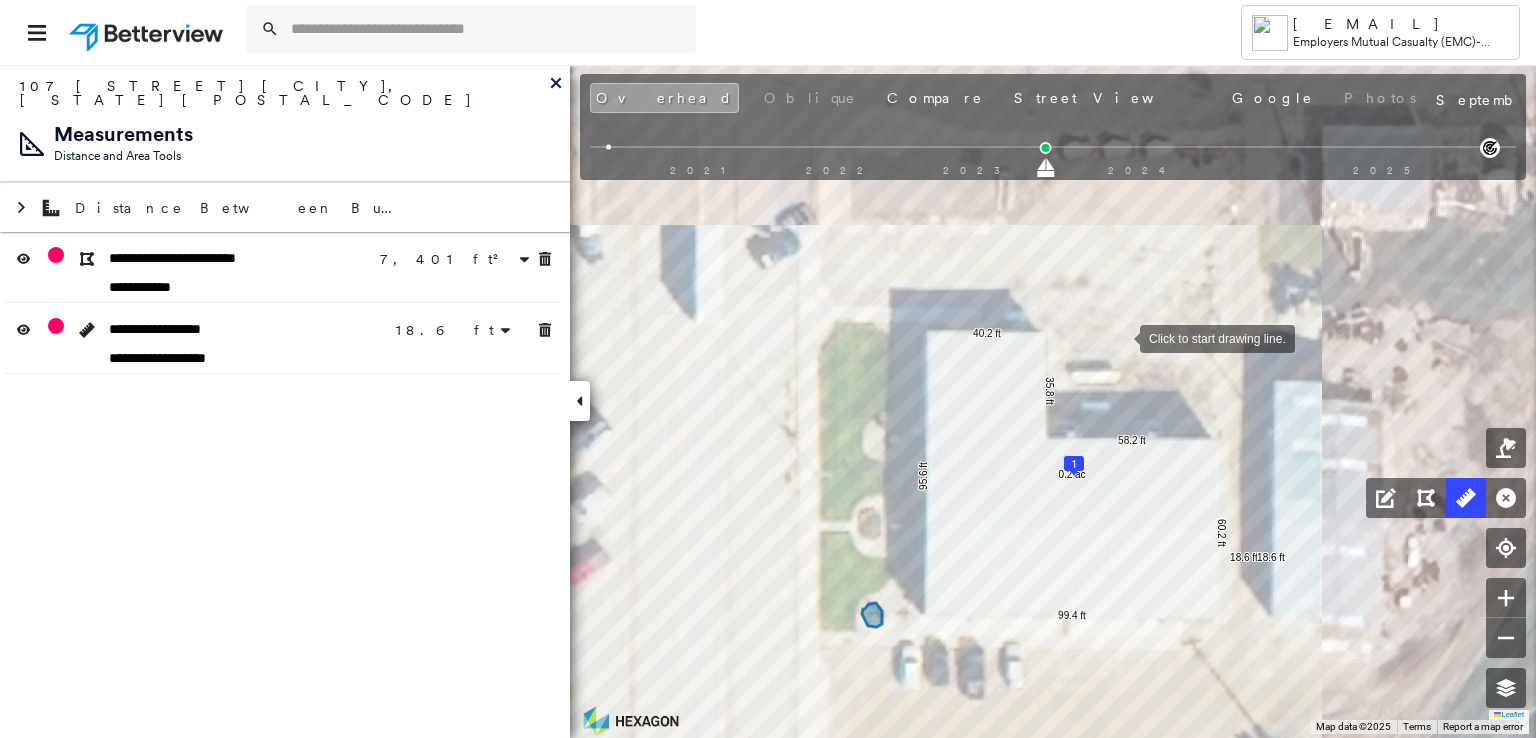 drag, startPoint x: 1048, startPoint y: 352, endPoint x: 1121, endPoint y: 337, distance: 74.52516 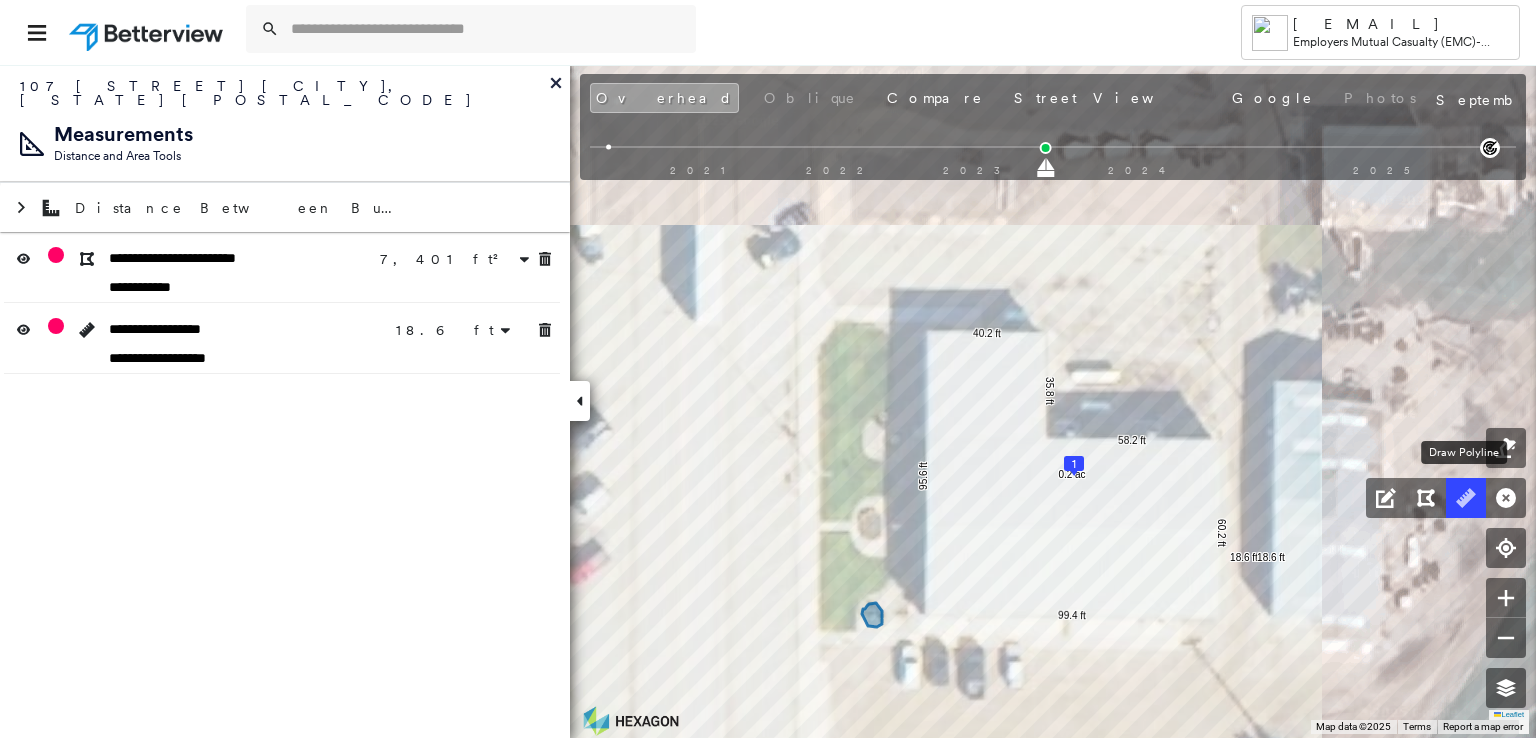 click 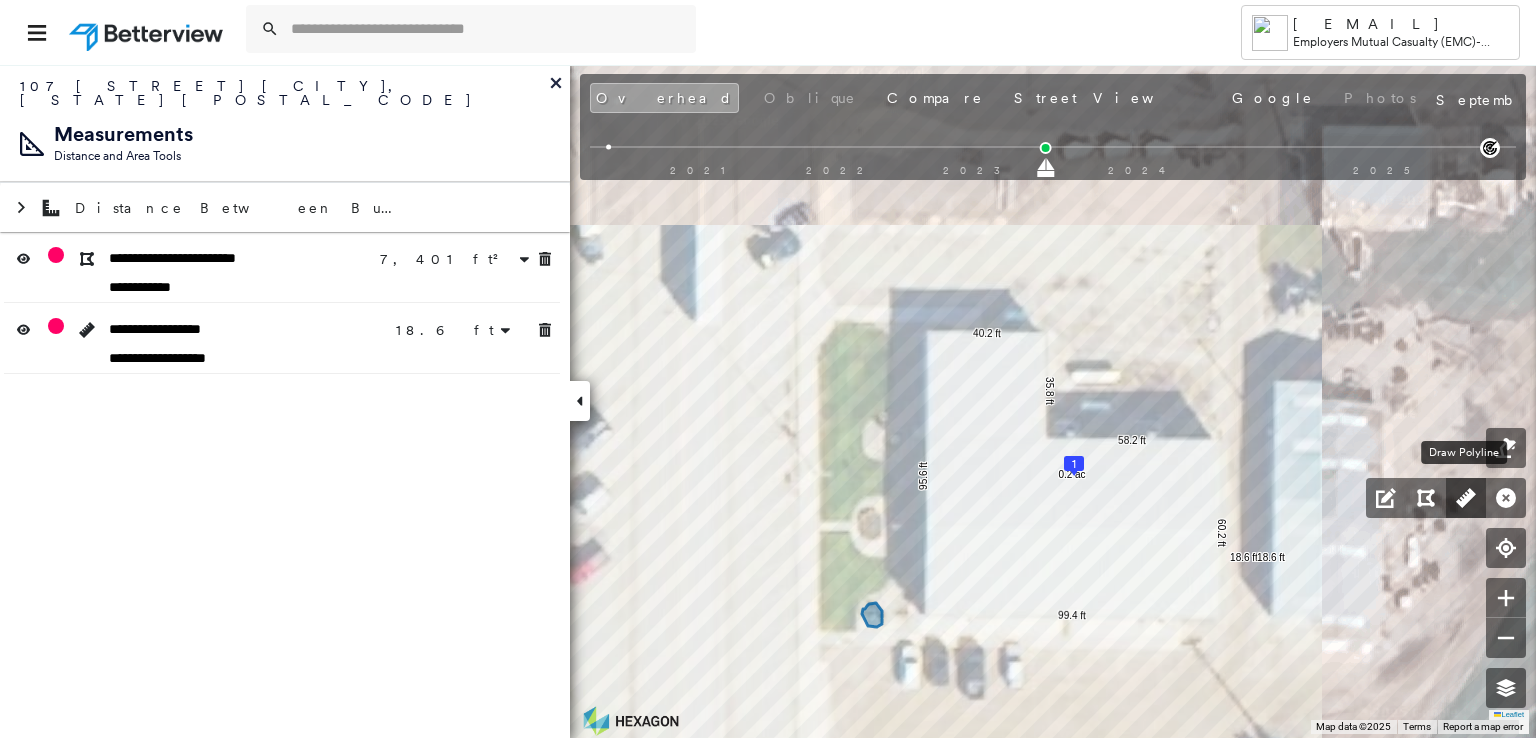 click 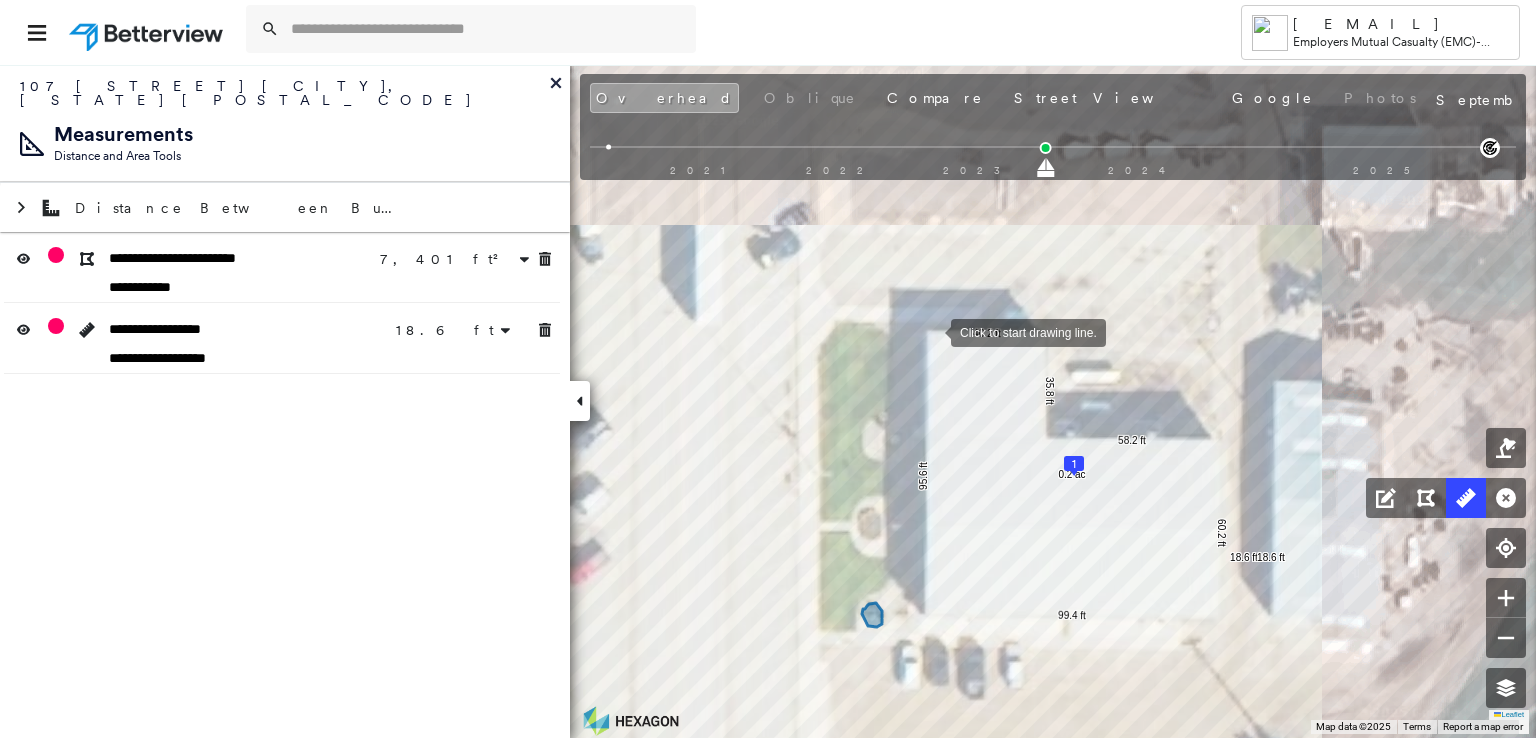 click at bounding box center (931, 331) 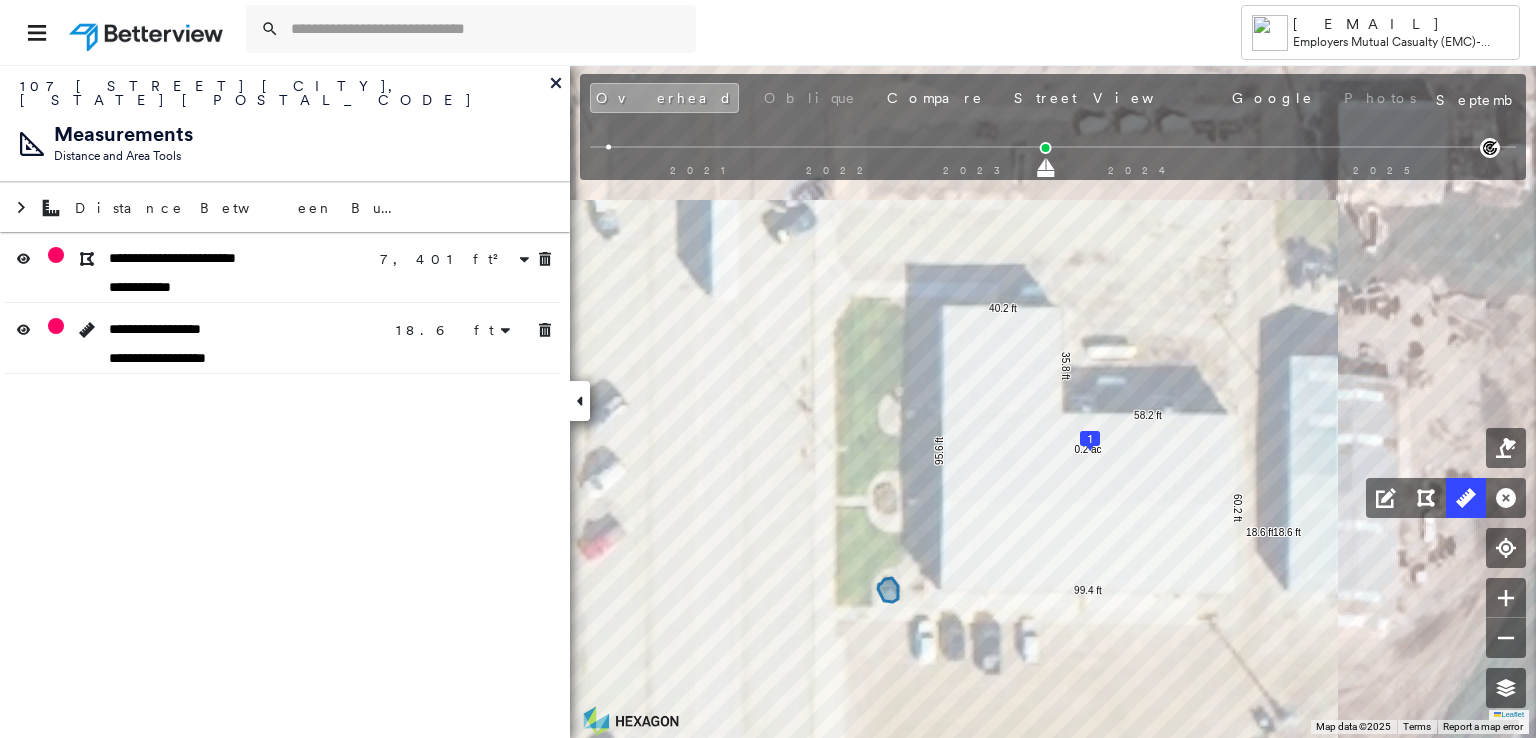 click at bounding box center [148, 32] 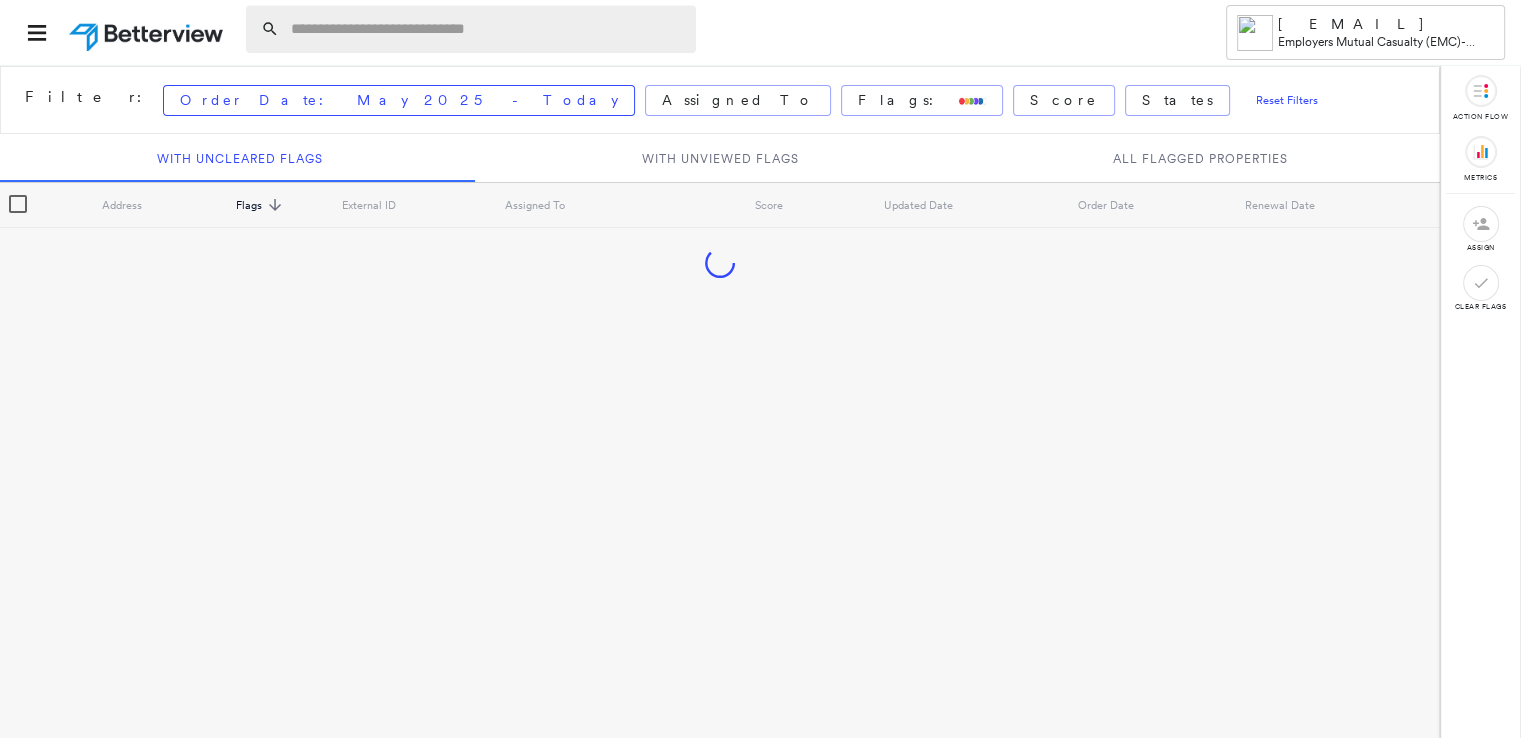 click at bounding box center [487, 29] 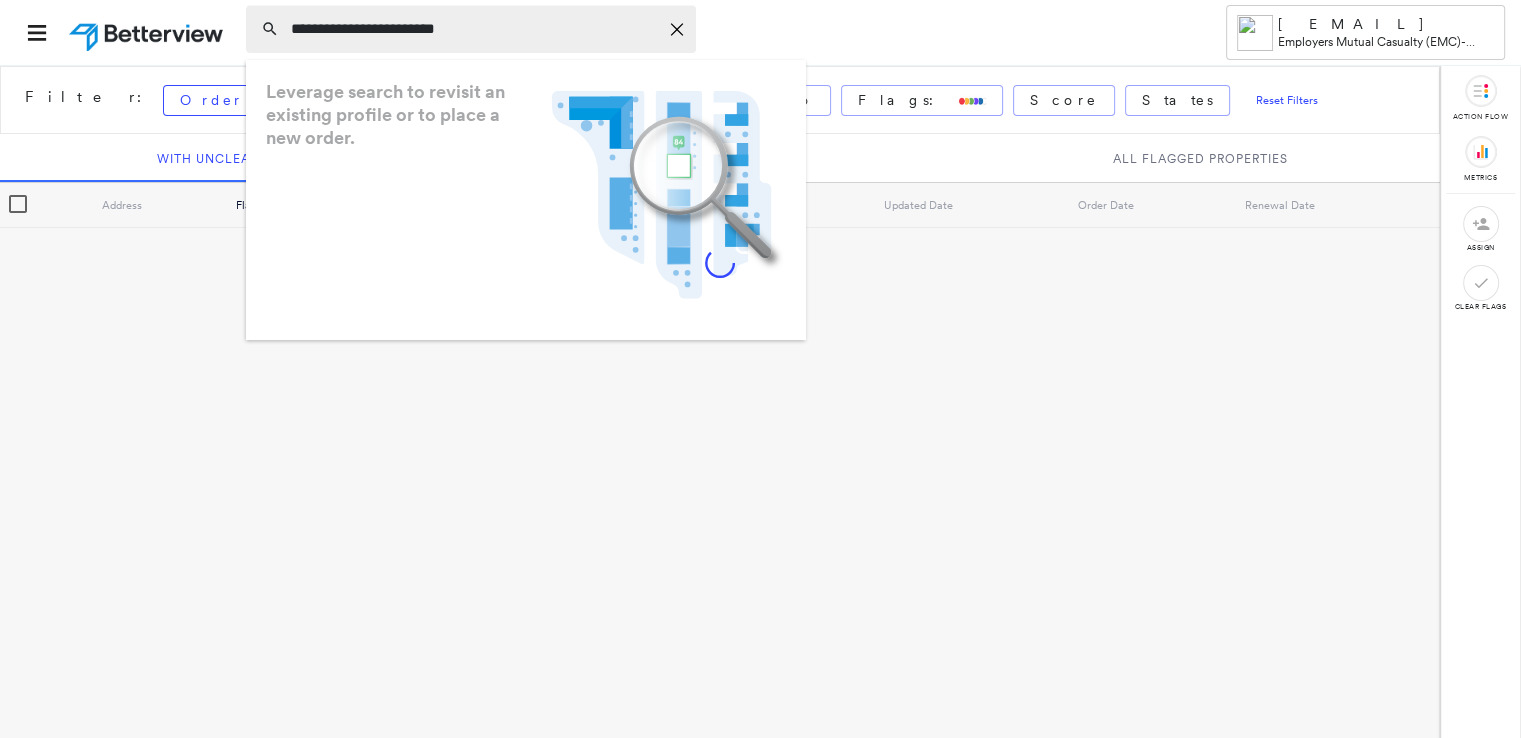 type on "**********" 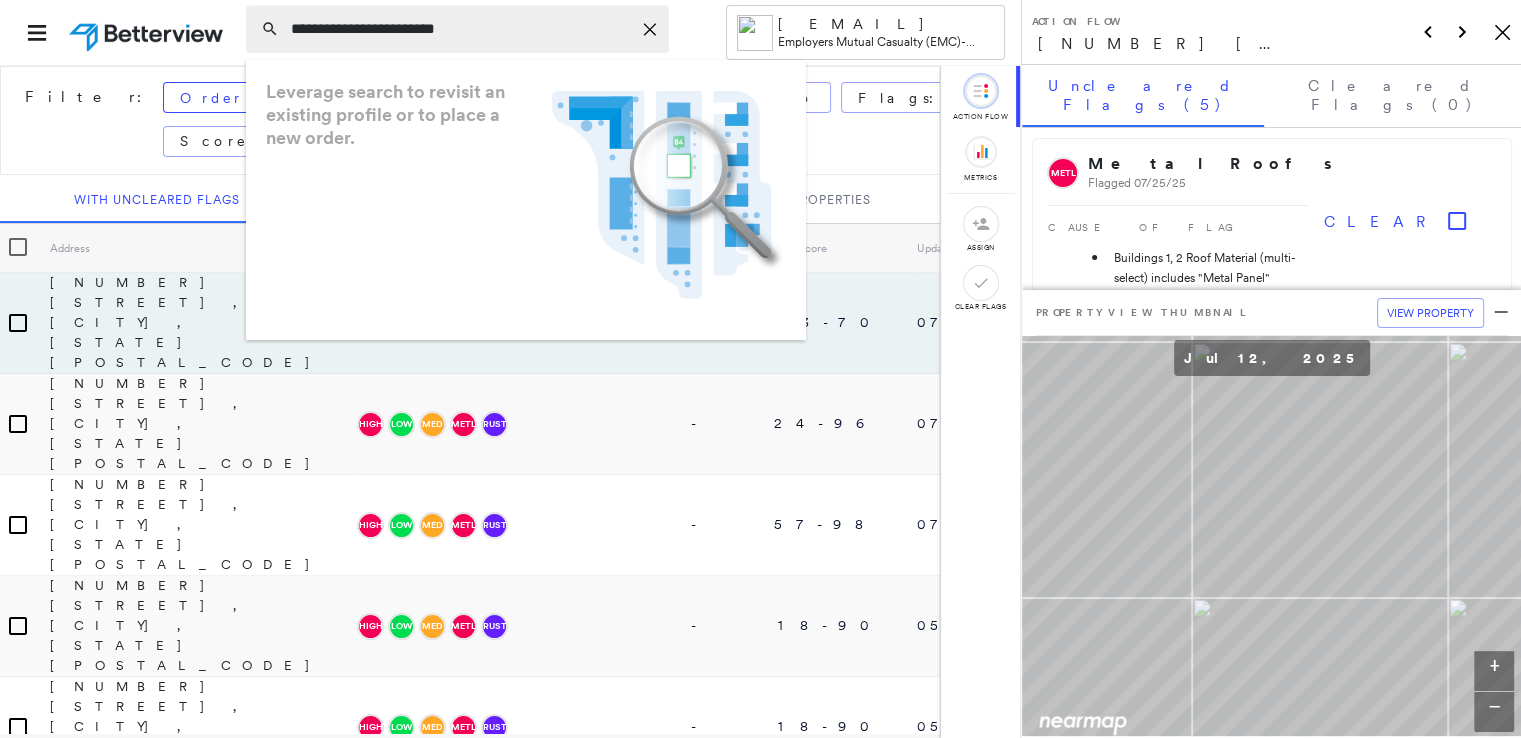 click 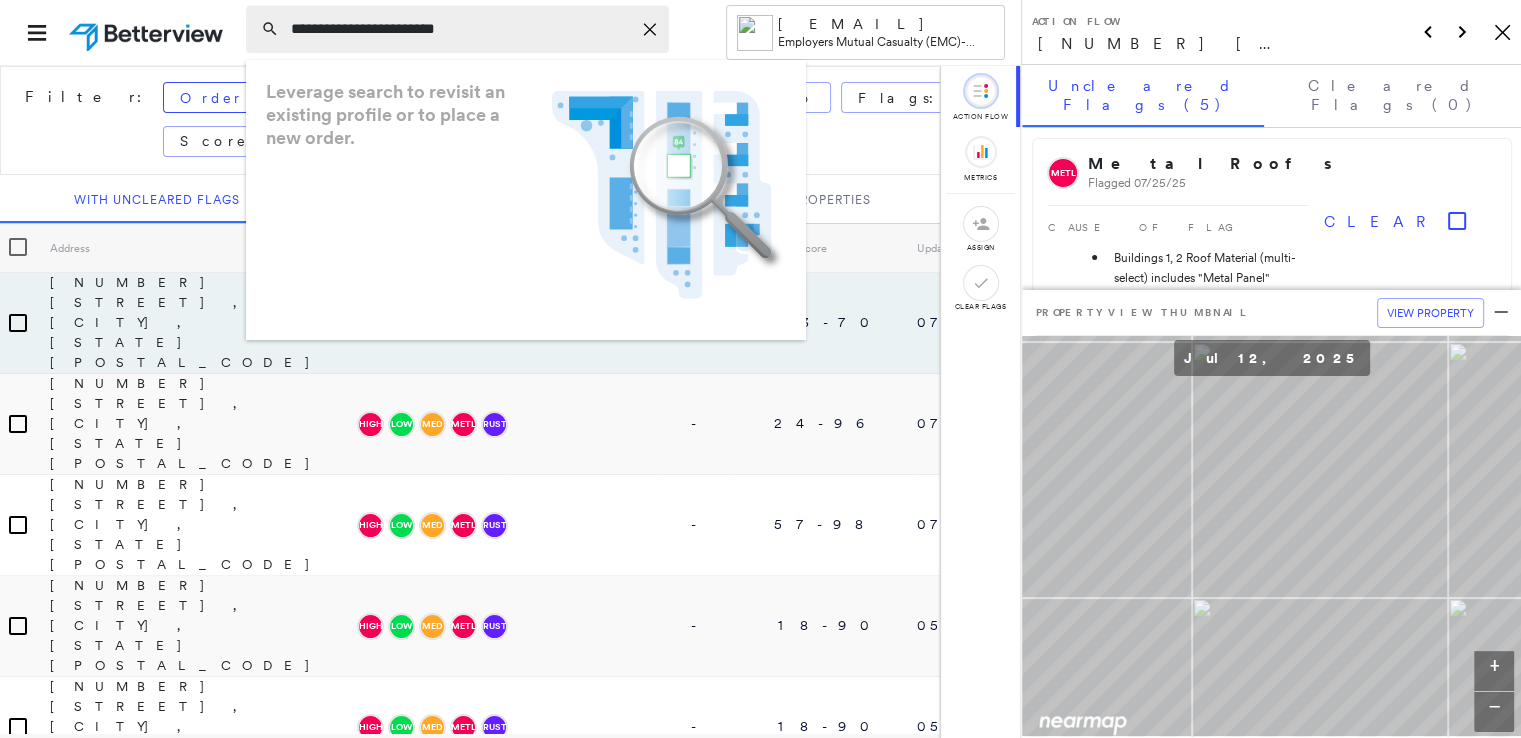 click on "**********" at bounding box center [461, 29] 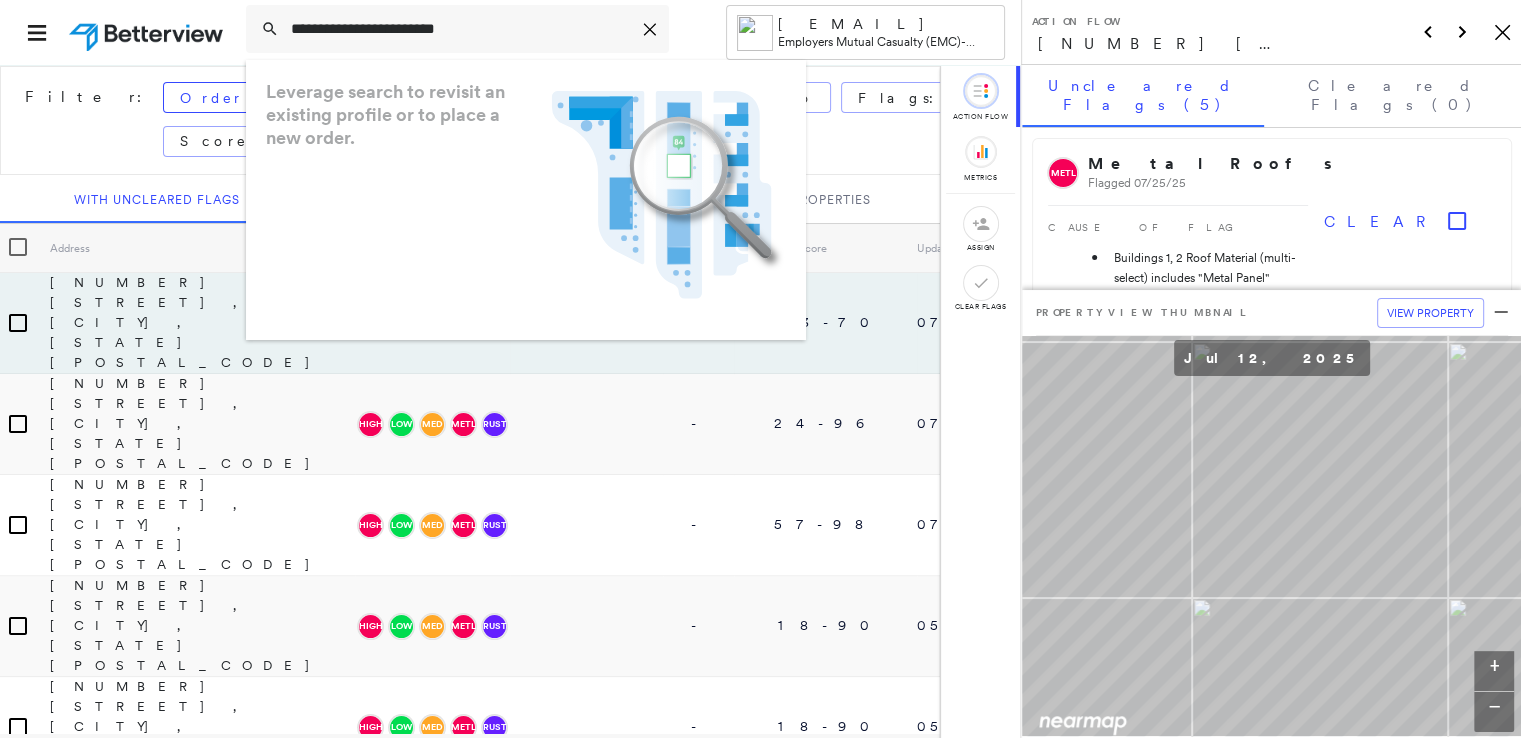click on "[EMAIL]" at bounding box center [510, 32] 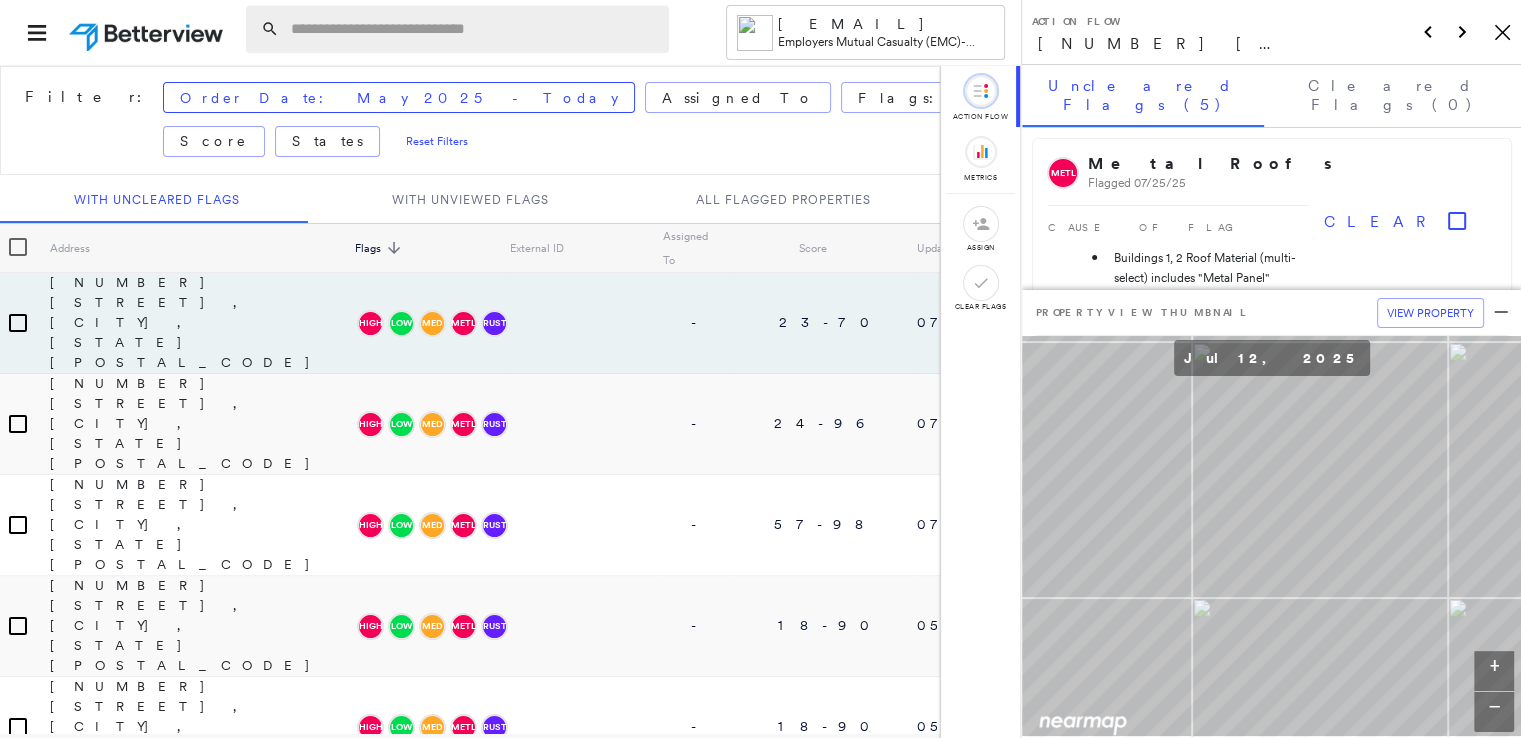 click at bounding box center [474, 29] 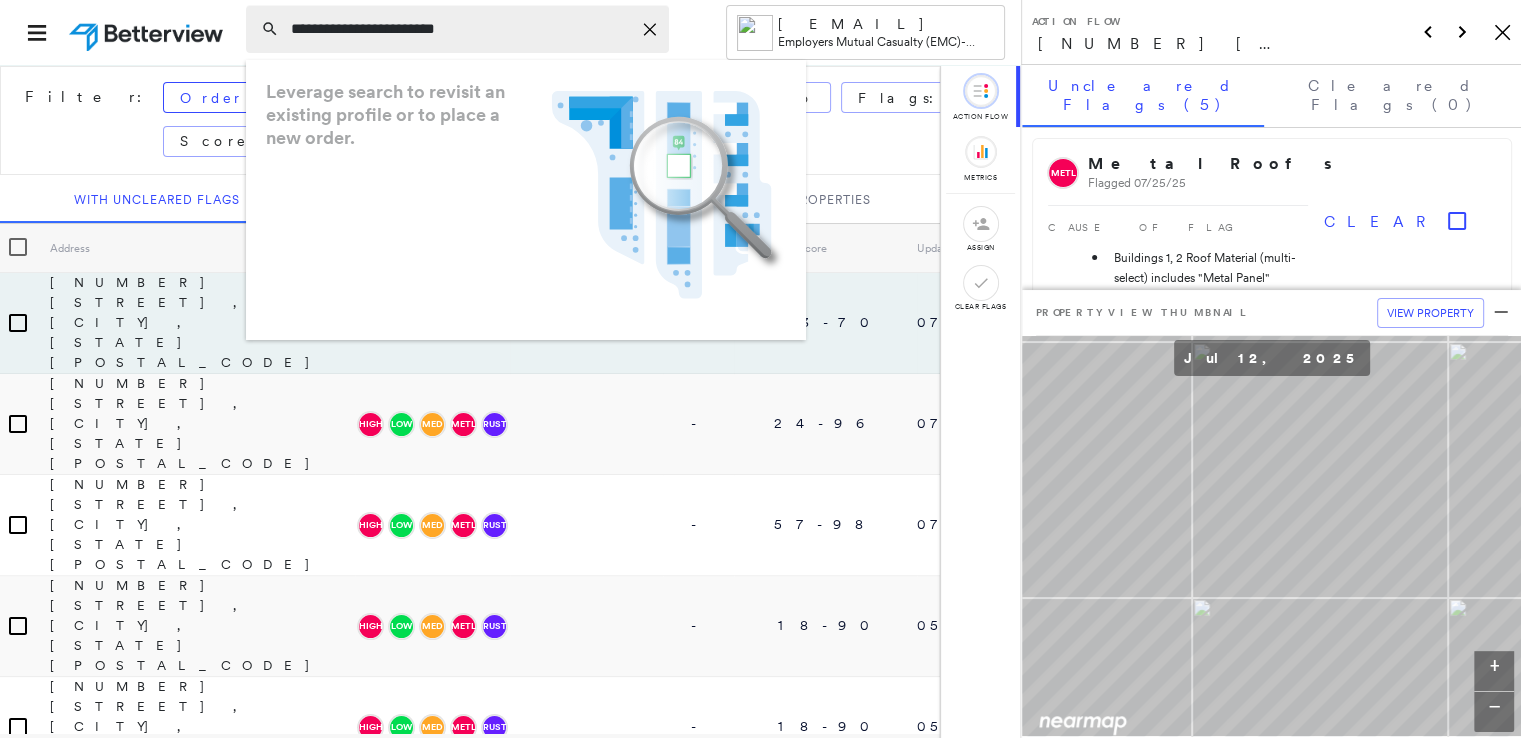 type on "**********" 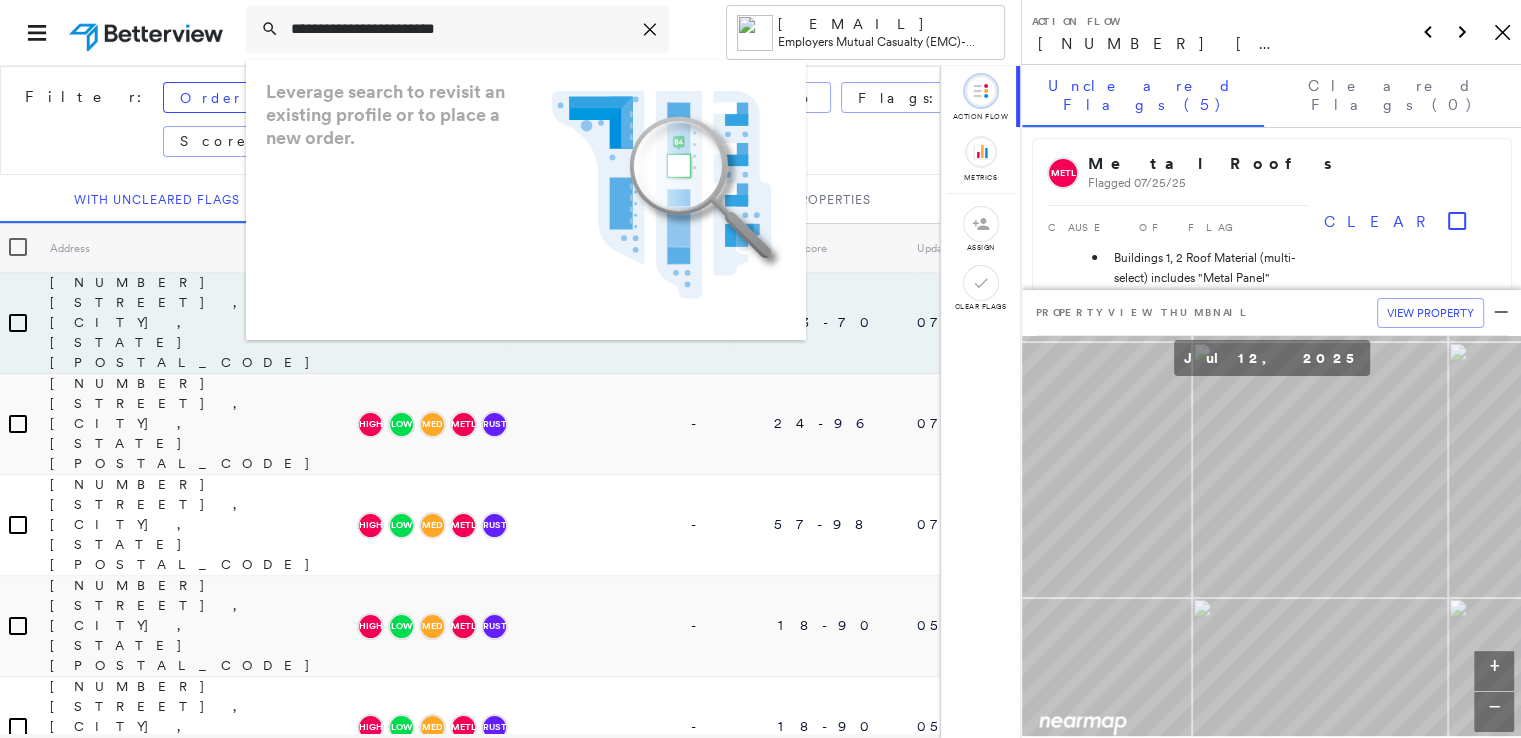 click on "Leverage search to revisit an existing profile or to place a new order. .landscape-no-results-icon_svg__cls-3{fill:#5bafe7}.landscape-no-results-icon_svg__cls-4{fill:#90c5ee}.landscape-no-results-icon_svg__cls-12{fill:#33a4e3}.landscape-no-results-icon_svg__cls-13{fill:#fff}.landscape-no-results-icon_svg__cls-15{opacity:.3;mix-blend-mode:multiply}.landscape-no-results-icon_svg__cls-17{fill:#00a74f}" at bounding box center (526, 200) 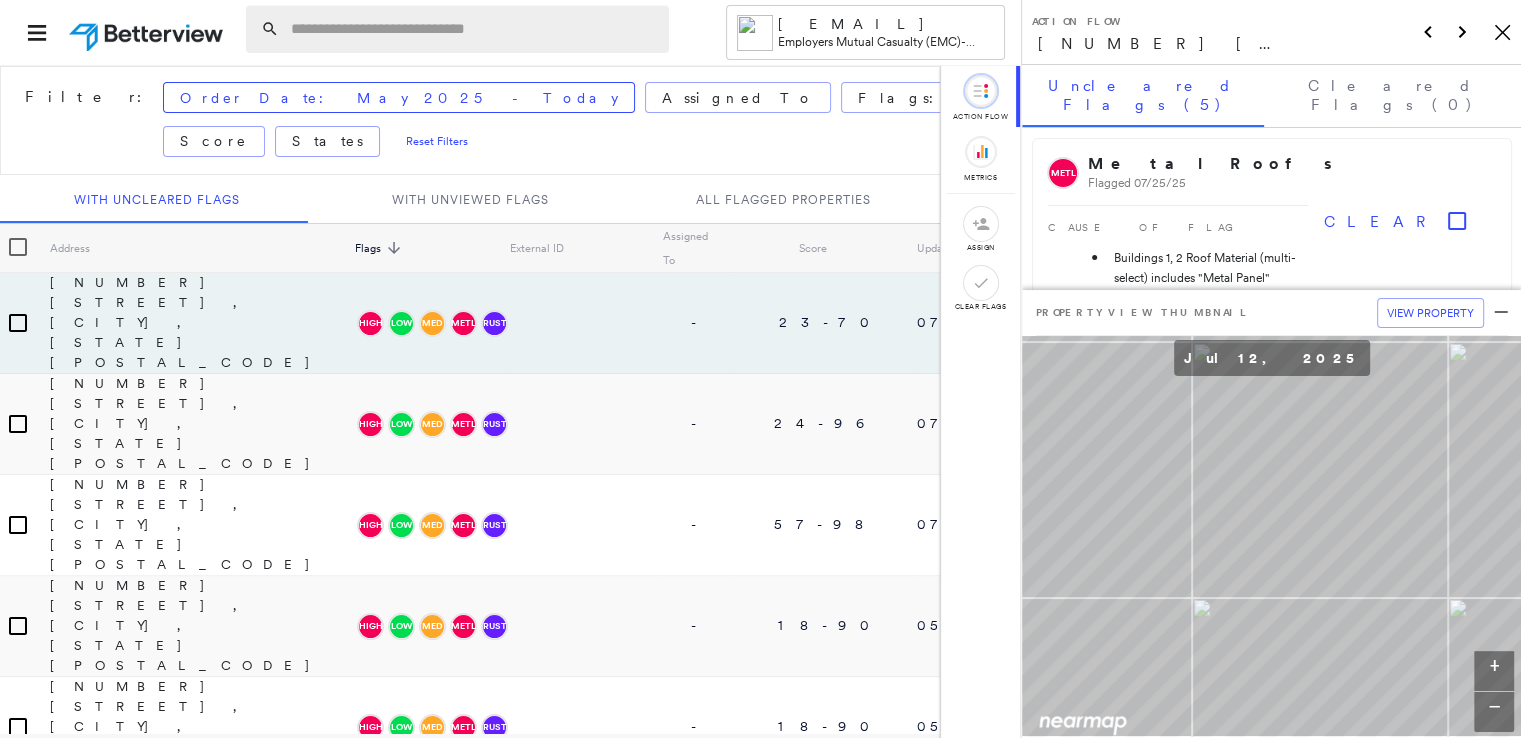 click at bounding box center [474, 29] 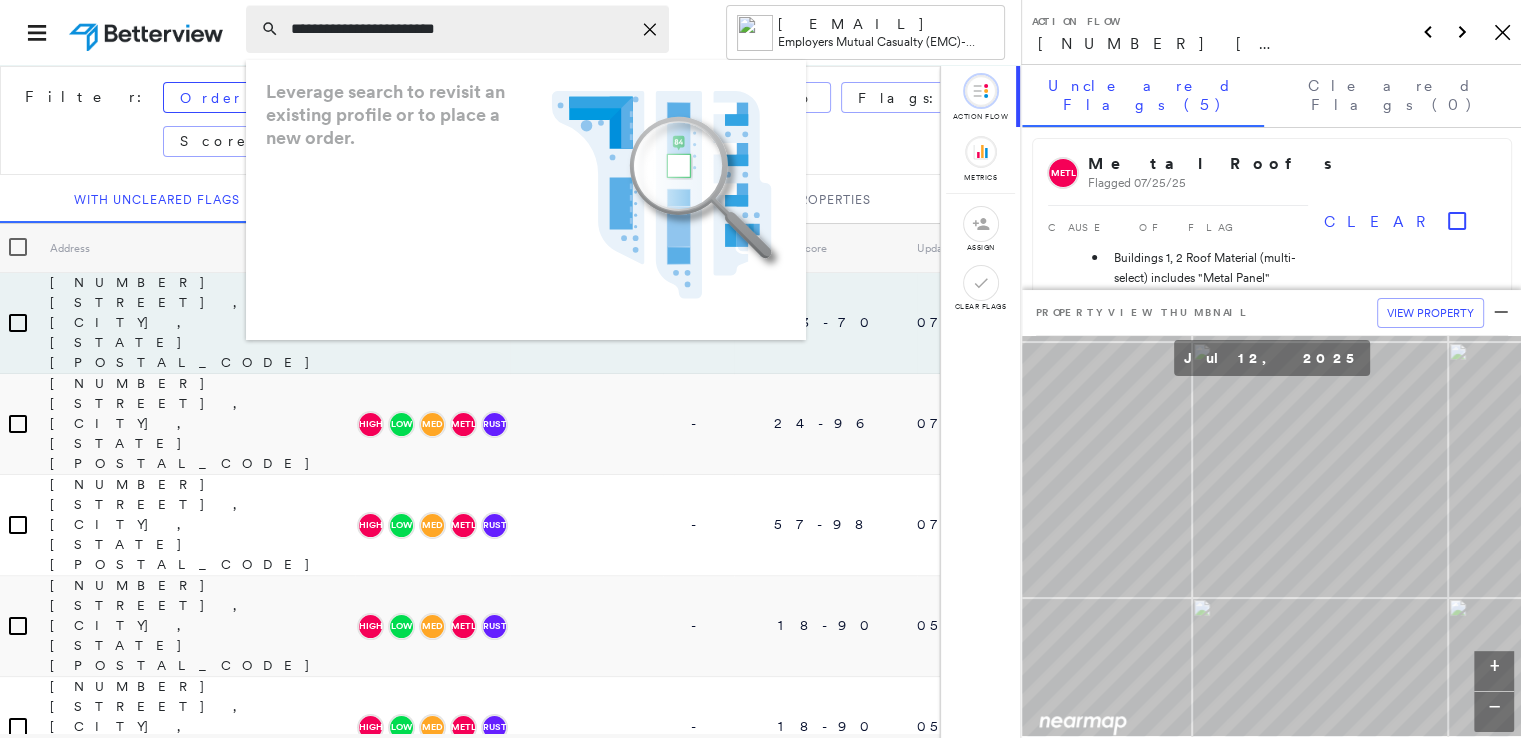 type on "**********" 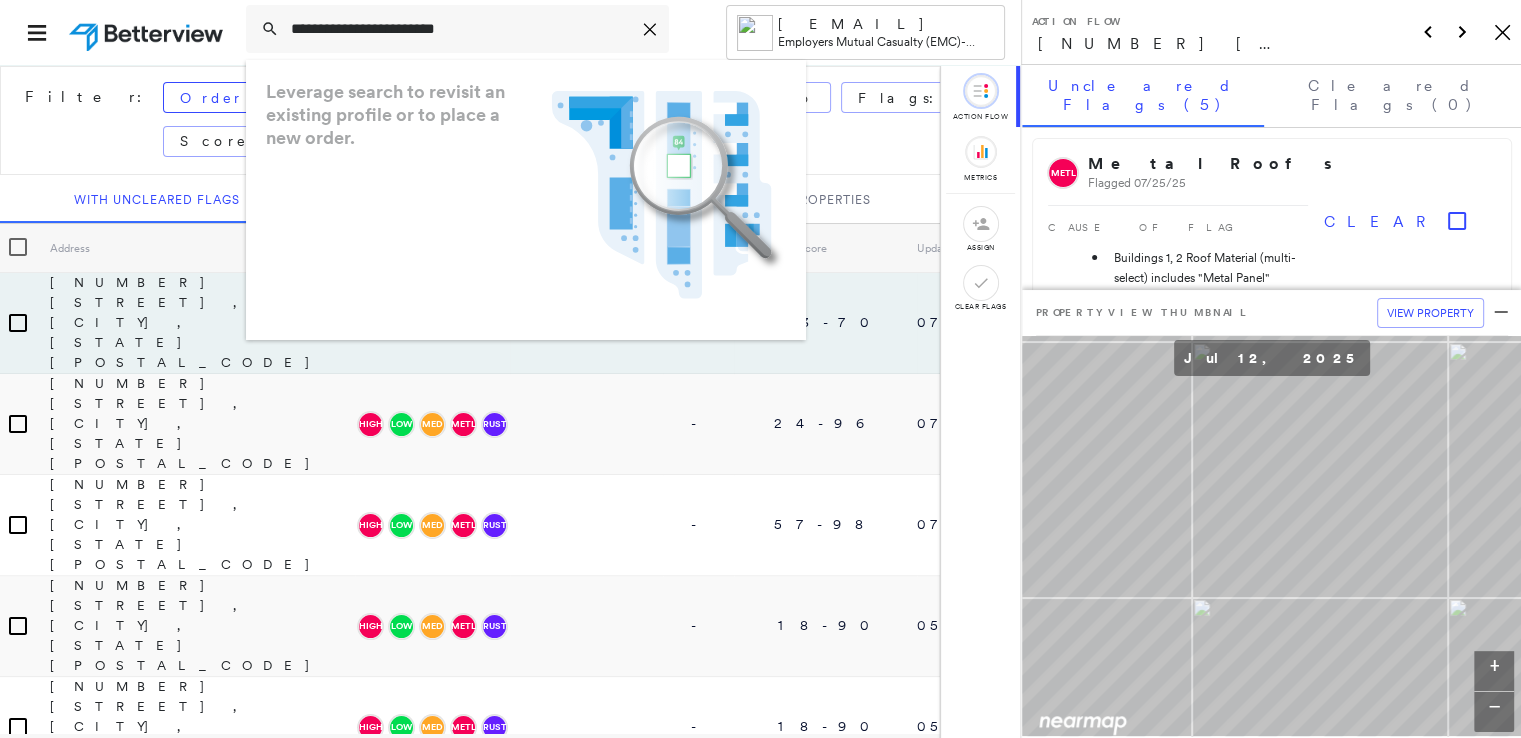 click on "Filter: Order Date: May 2025 - Today Assigned To Flags: Score States Reset Filters" at bounding box center [551, 120] 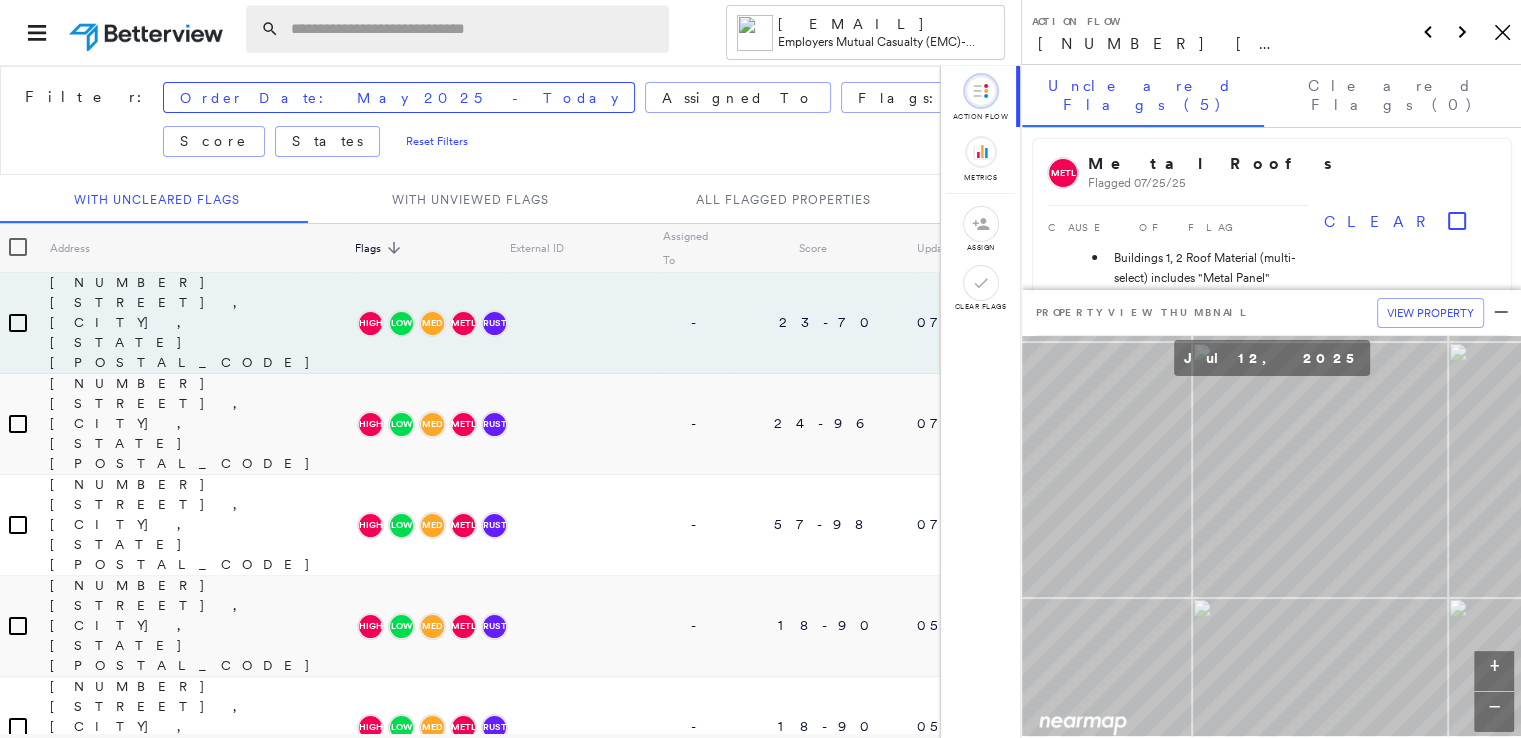 click at bounding box center (474, 29) 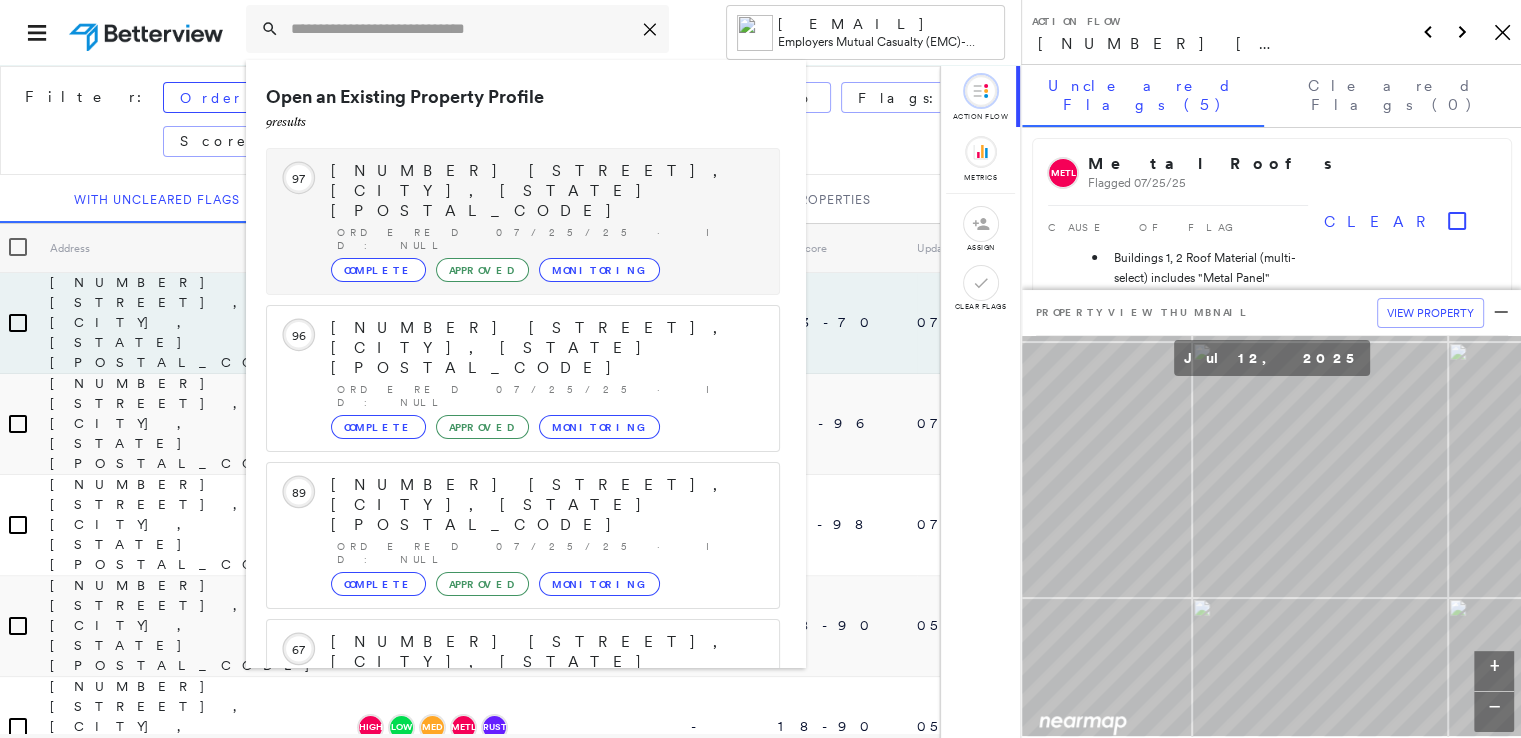 click on "[NUMBER] [STREET], [CITY], [STATE] [POSTAL_CODE]" at bounding box center (545, 191) 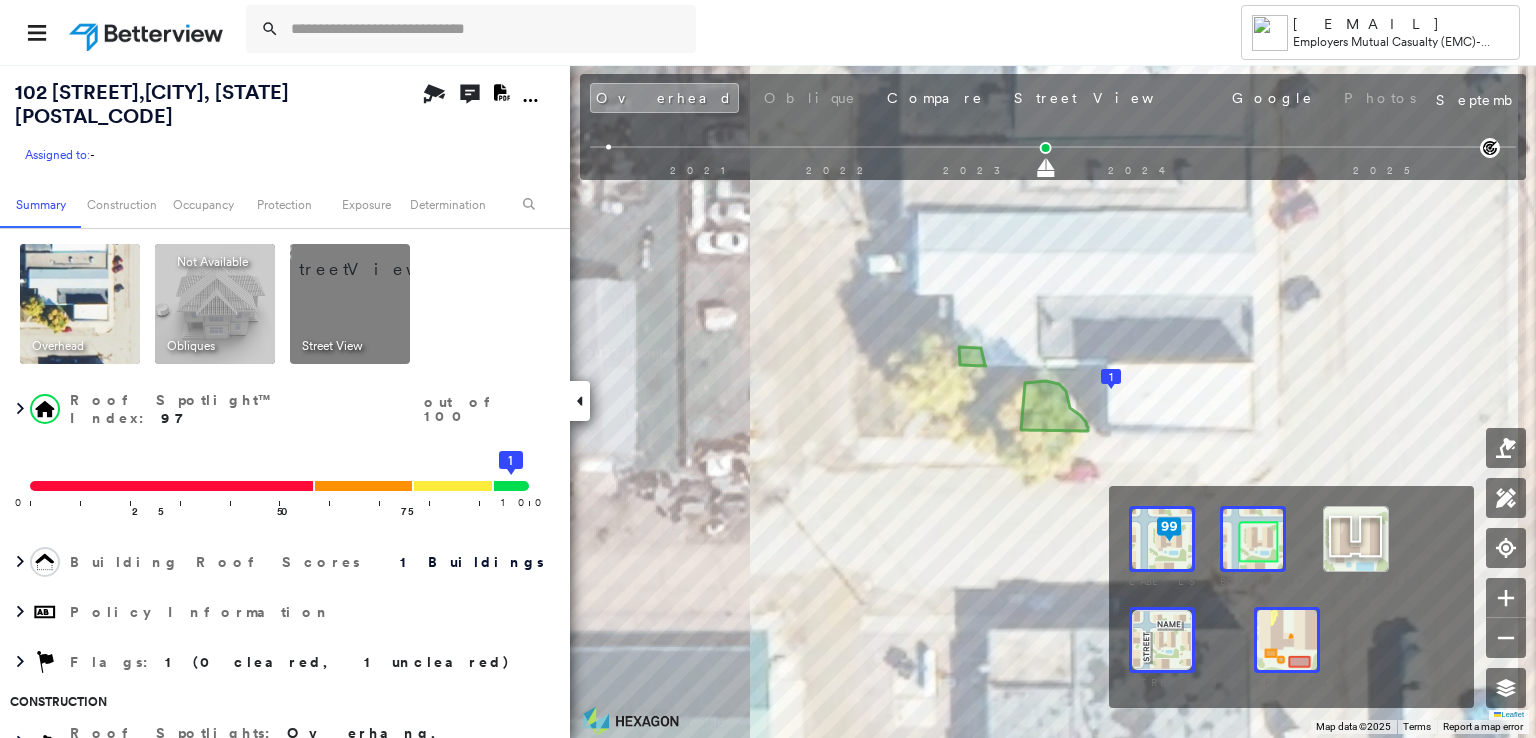 click at bounding box center [1162, 640] 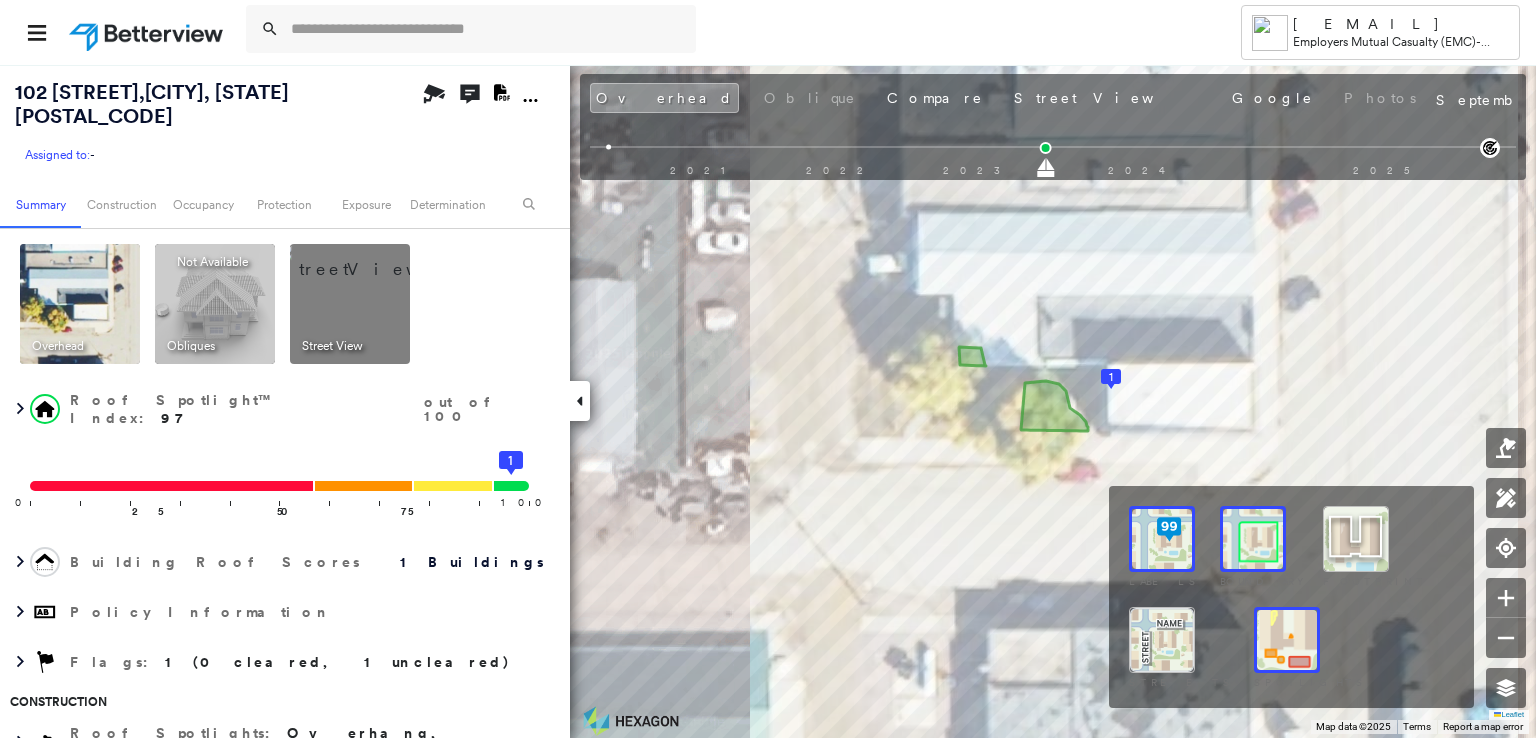 click at bounding box center (1356, 539) 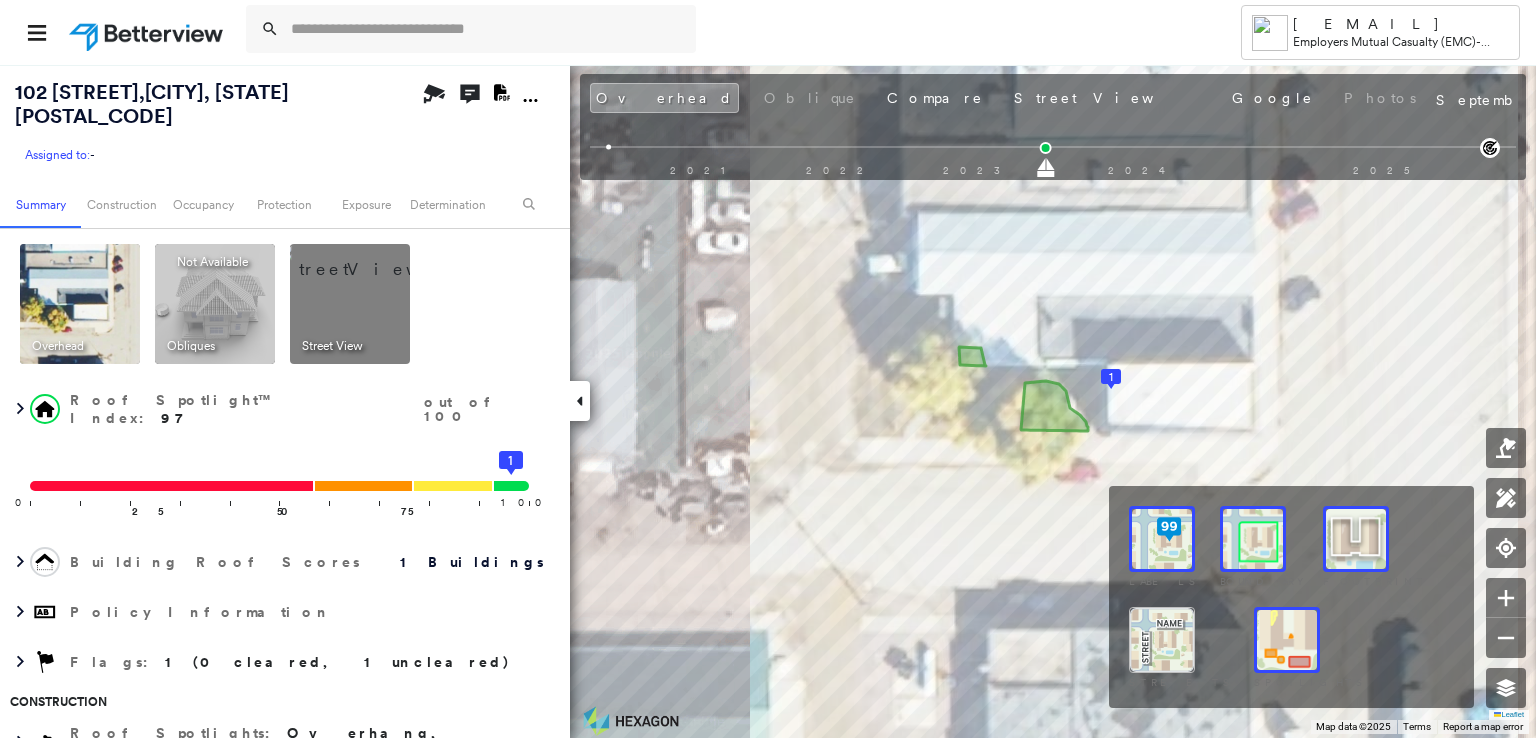 click at bounding box center (1356, 539) 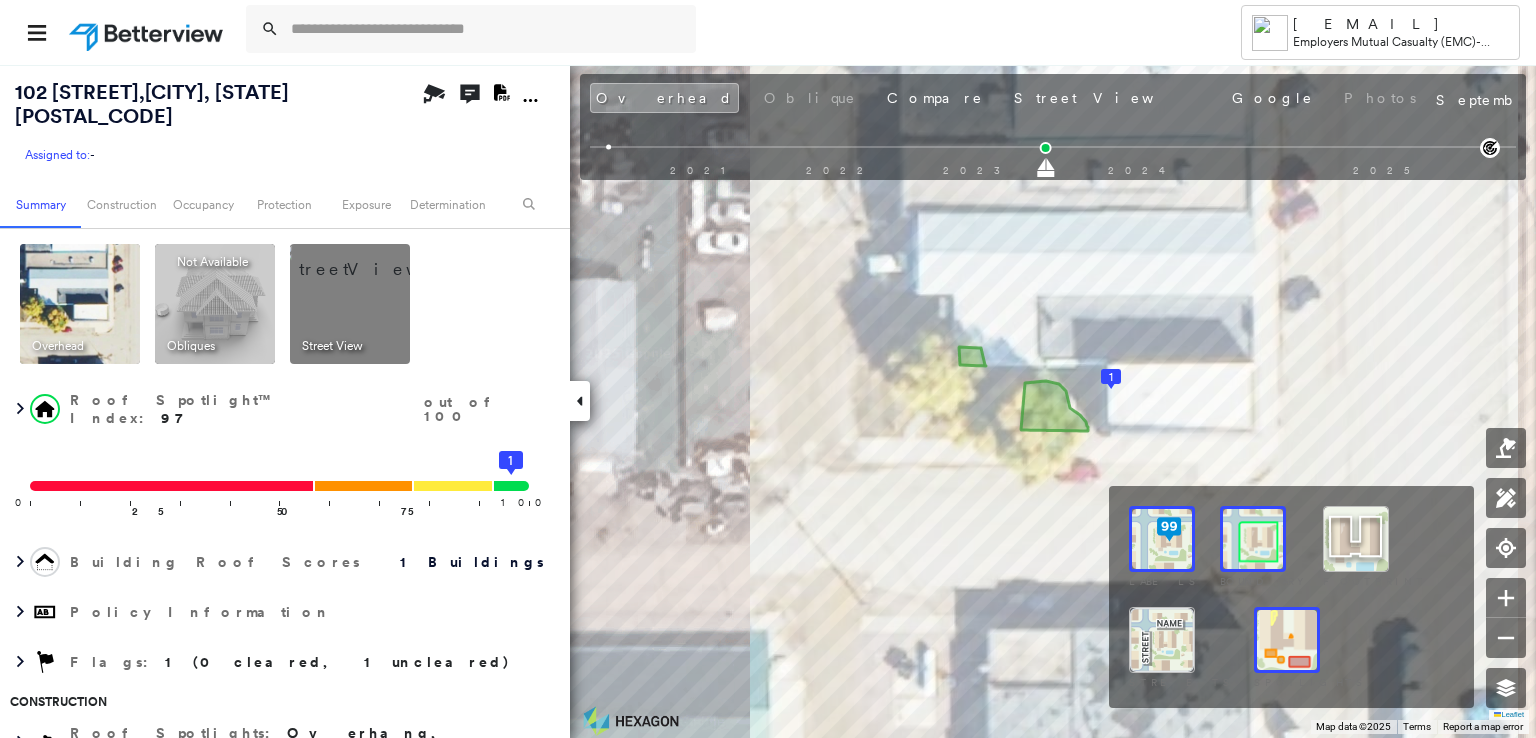 click at bounding box center (1253, 539) 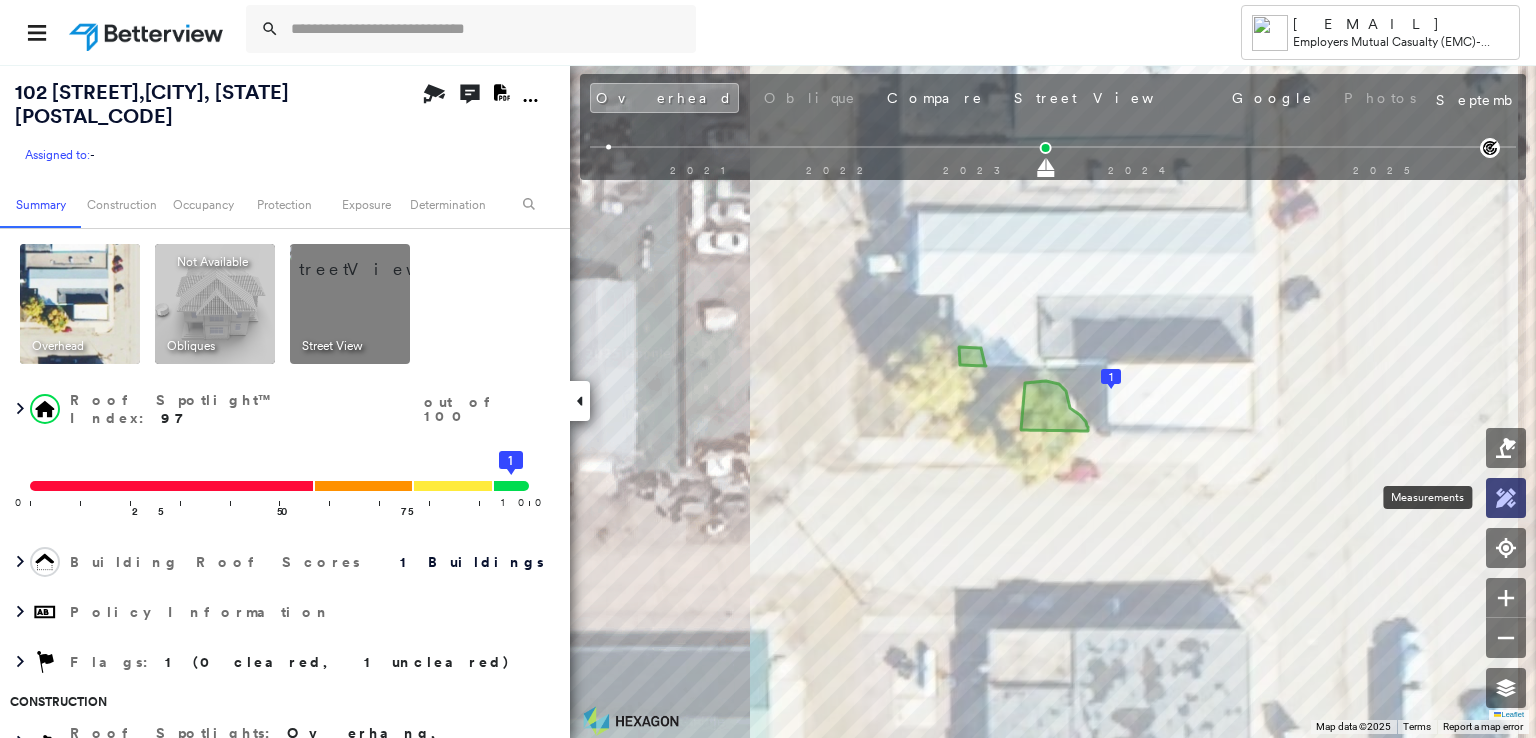 click 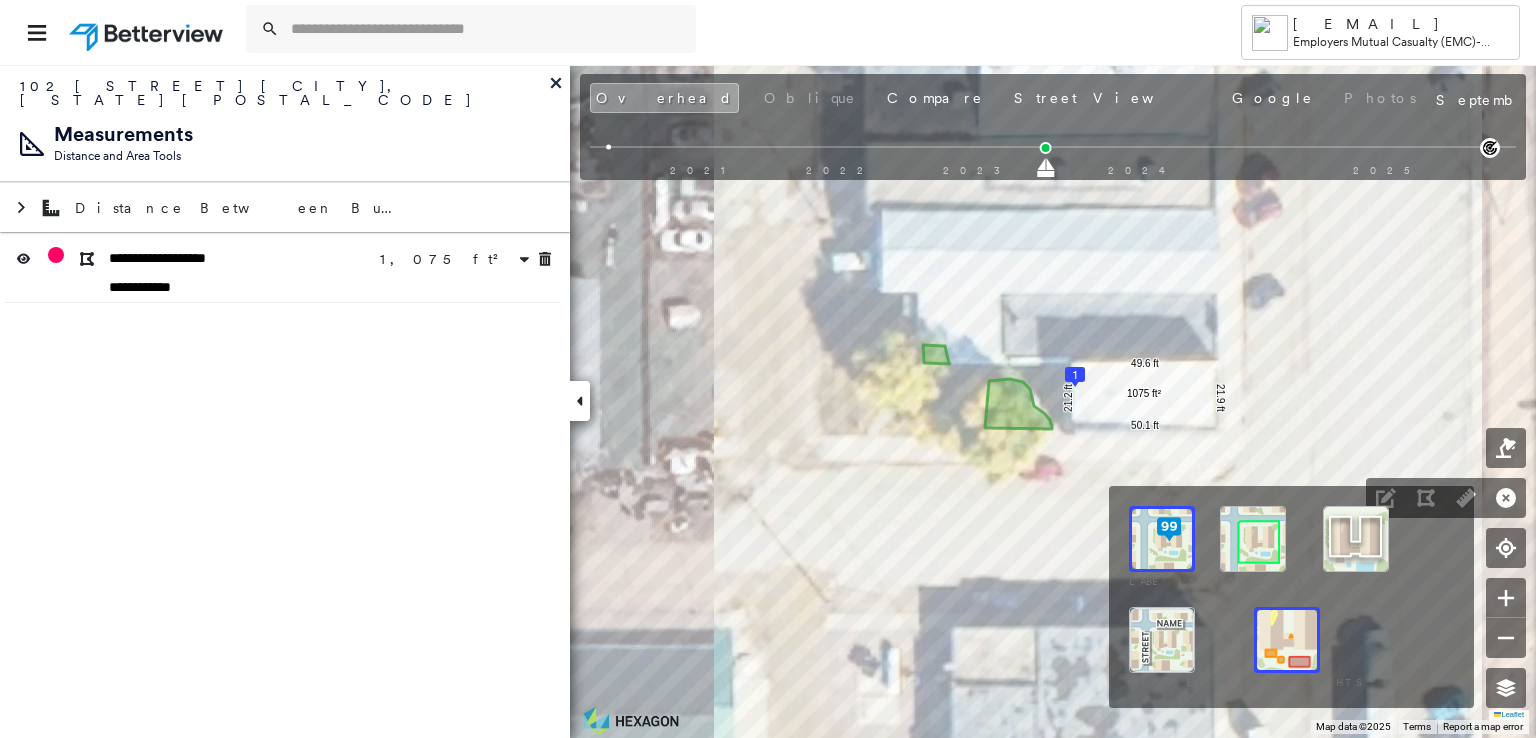 click at bounding box center (1287, 640) 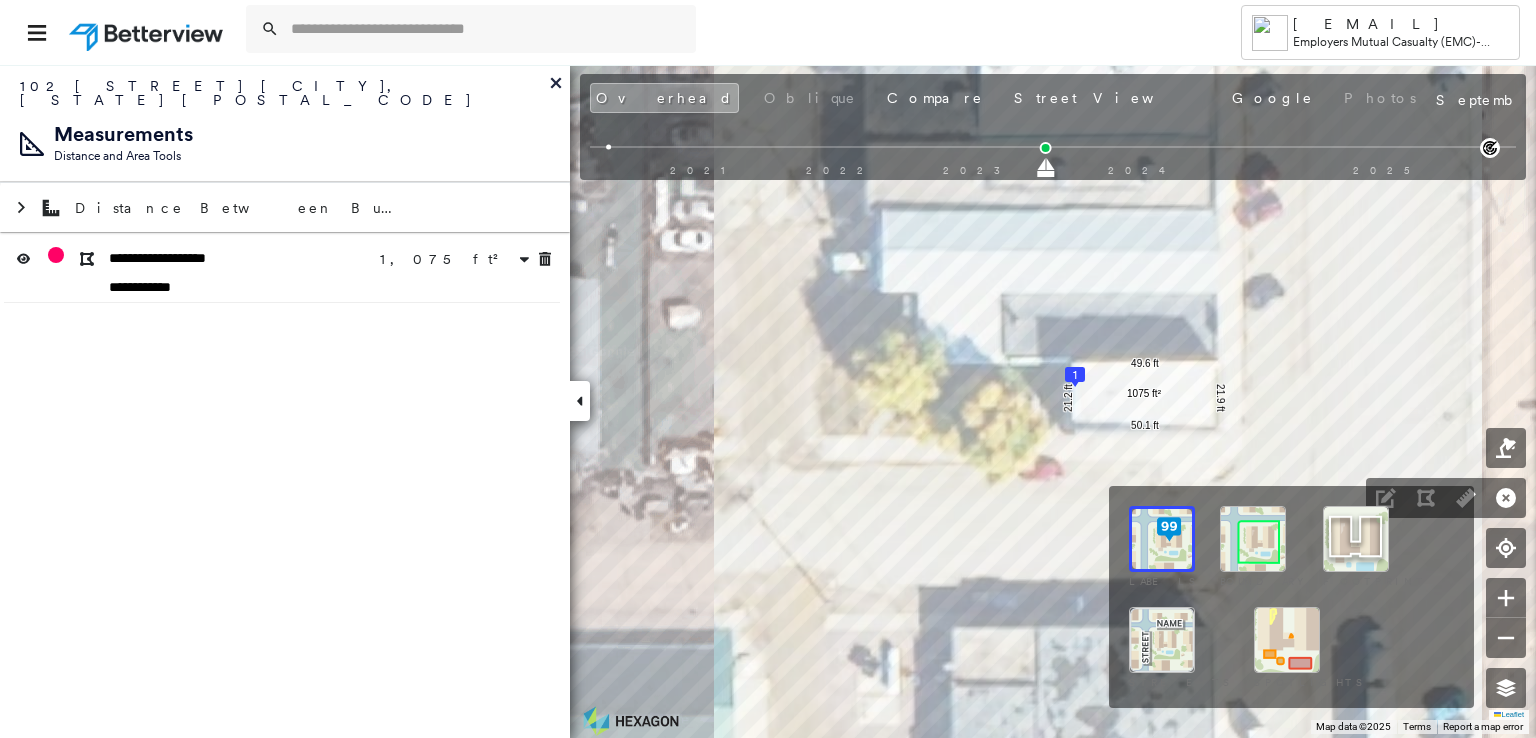 click at bounding box center (1162, 539) 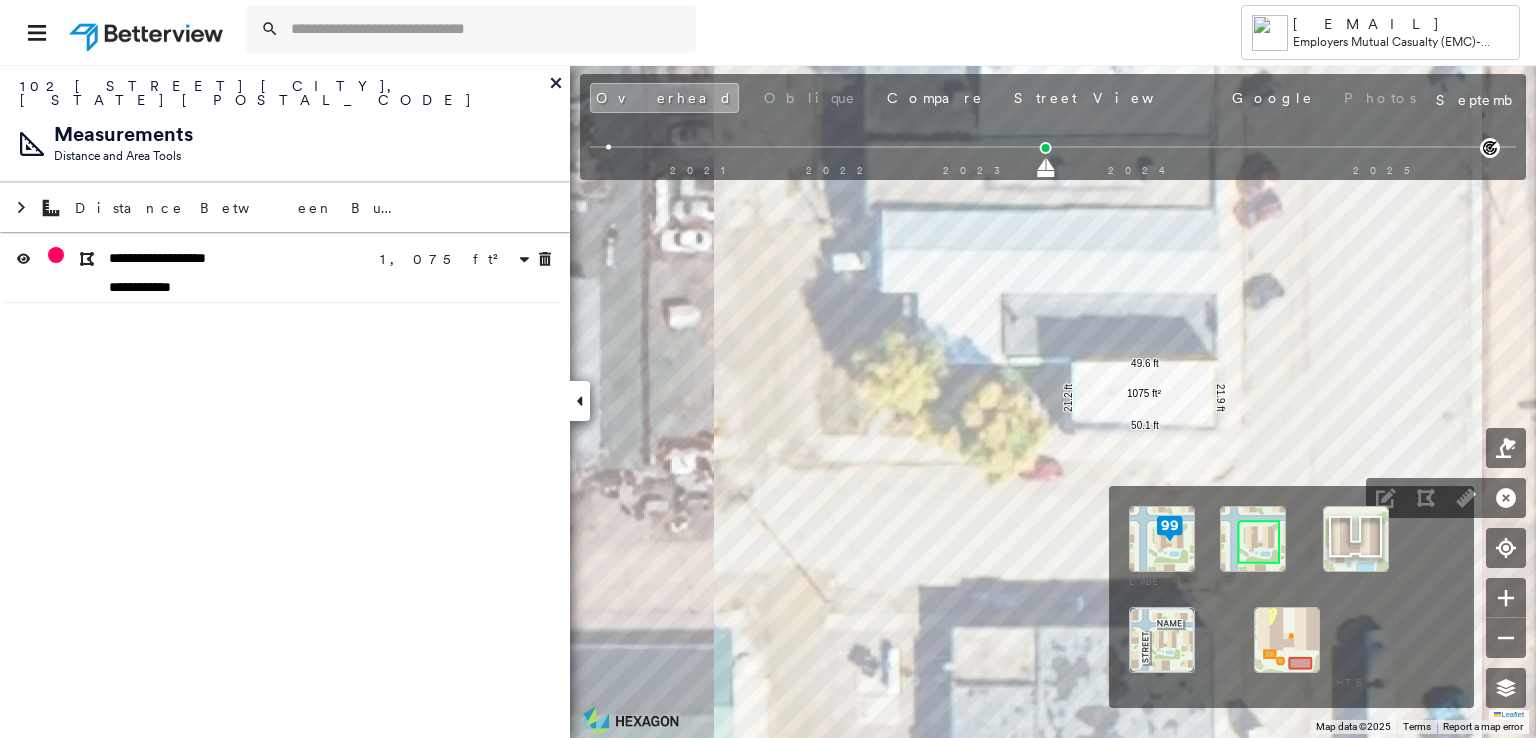 click on "Labels Boundary Footprint Streets Spotlights" at bounding box center [1291, 597] 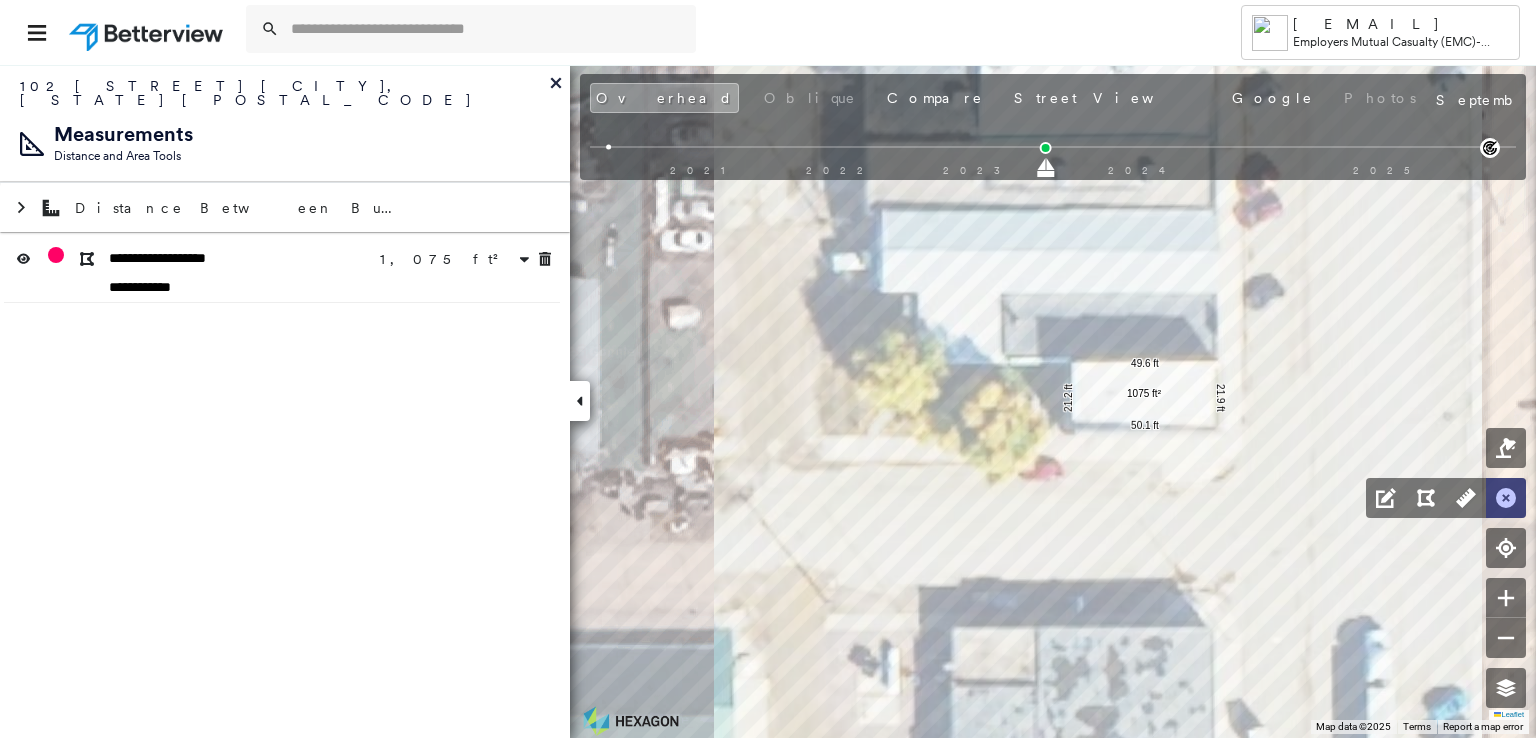 click 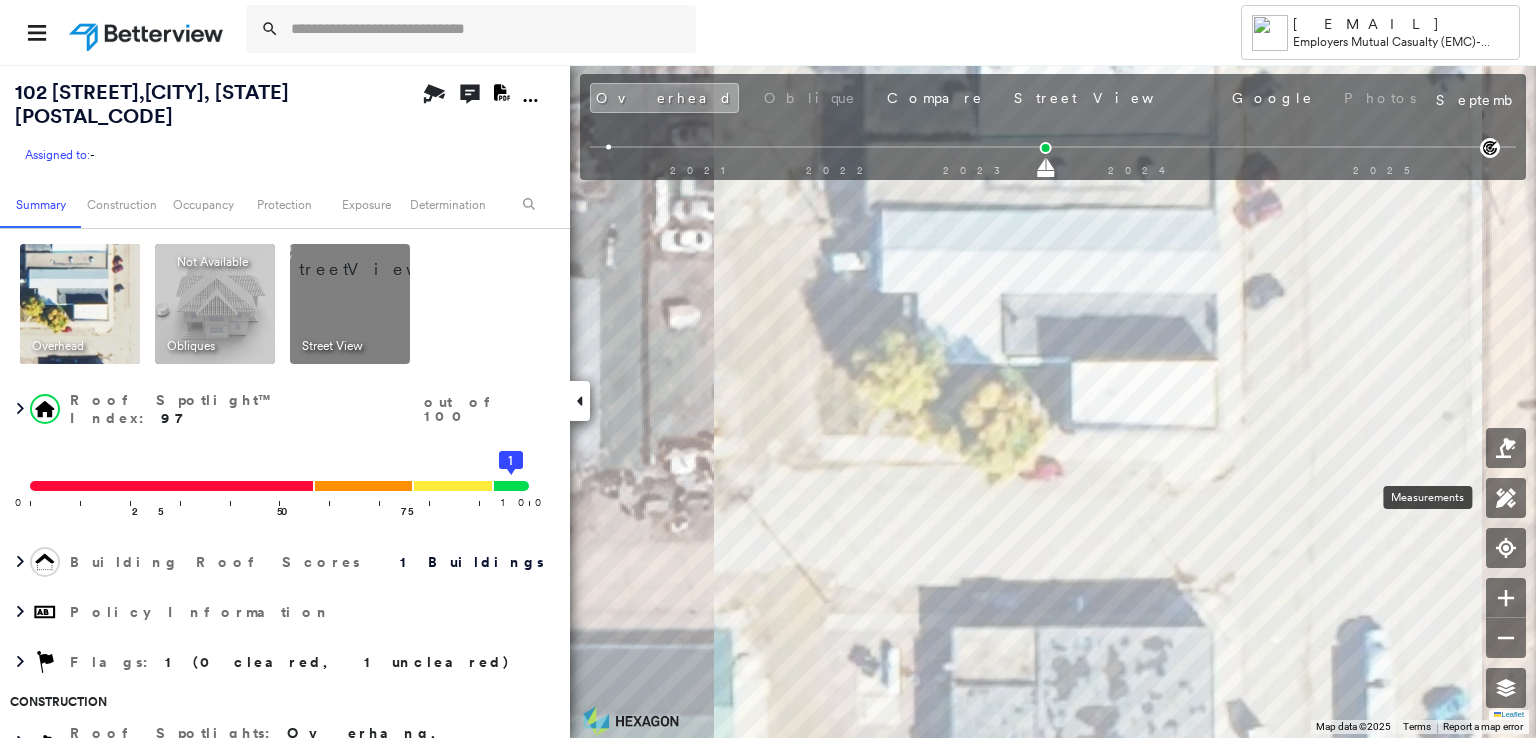 click 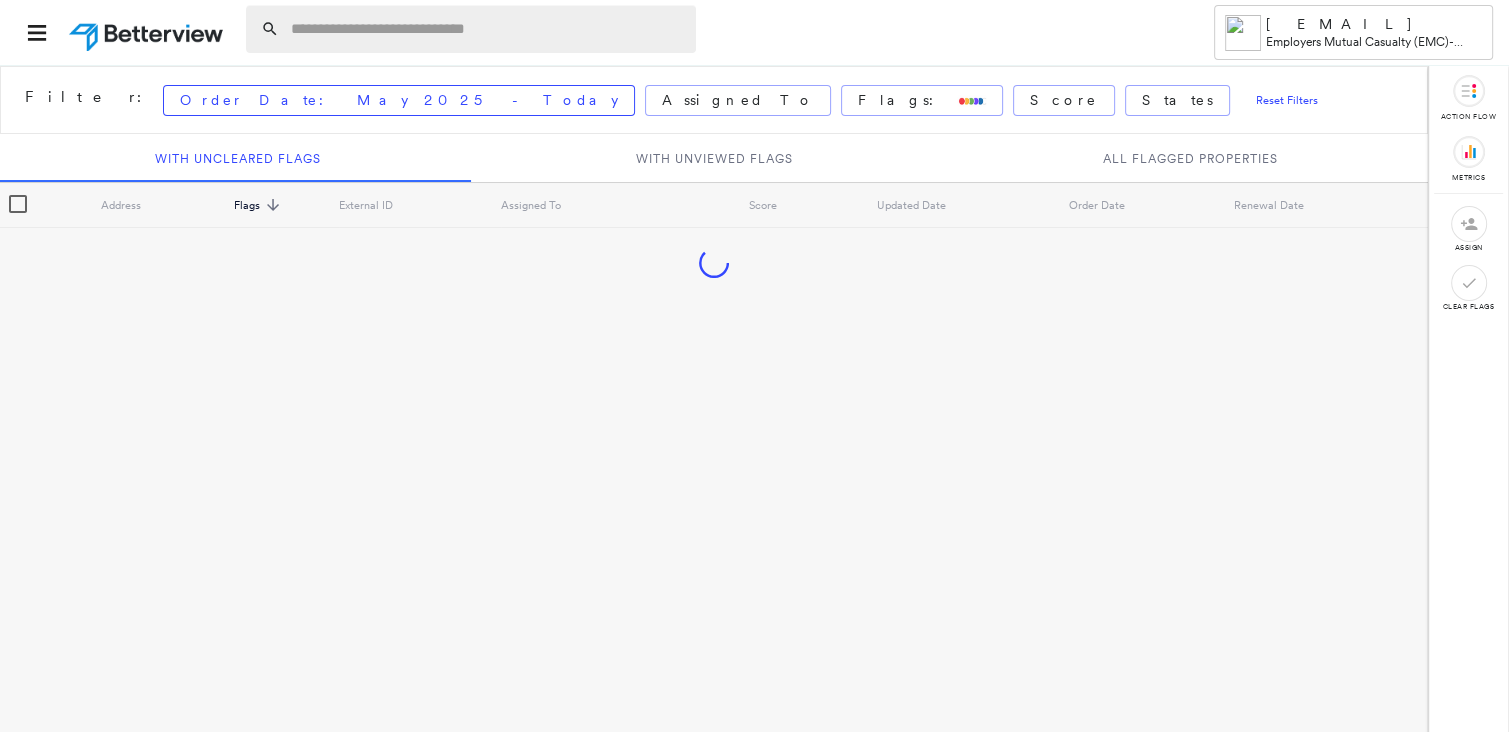 click at bounding box center [487, 29] 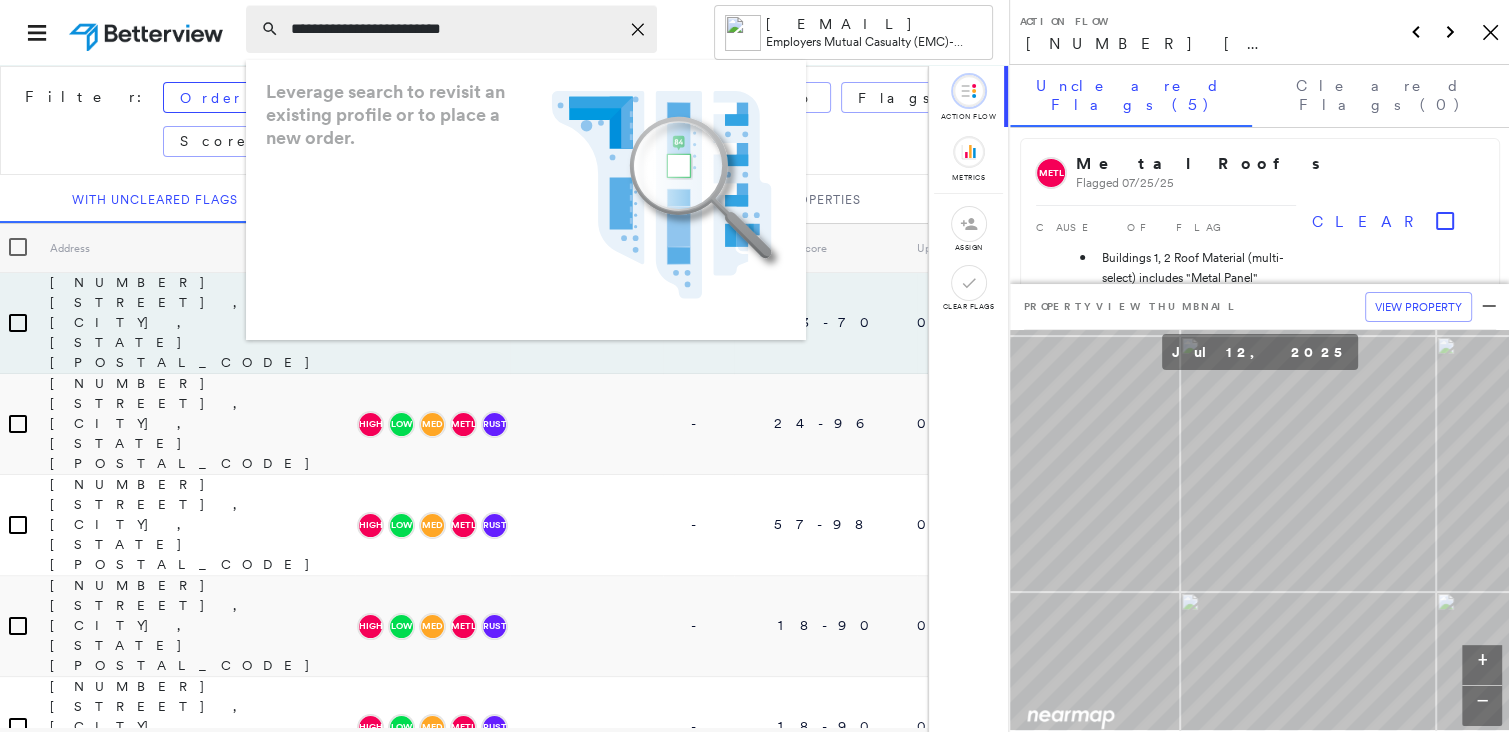 type on "**********" 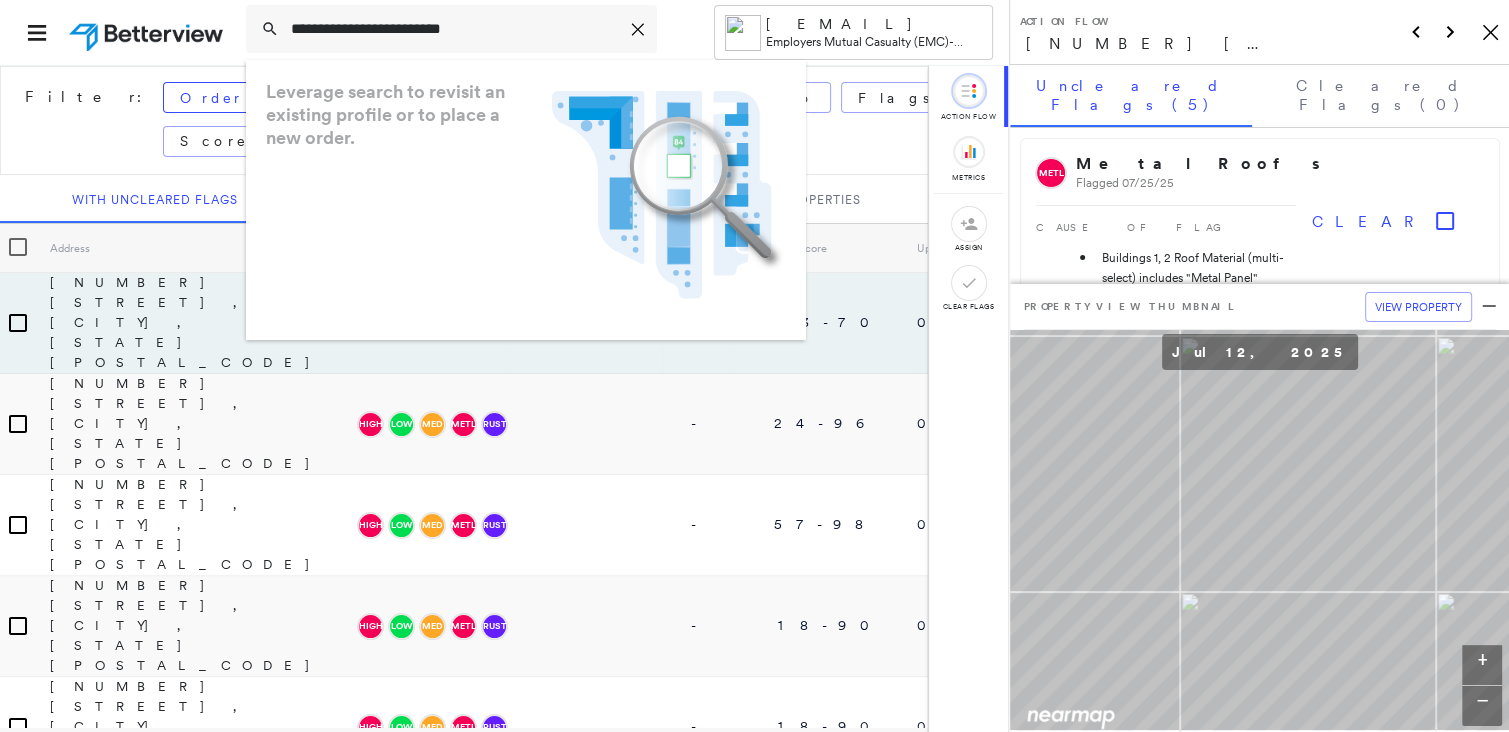 click on ".landscape-no-results-icon_svg__cls-3{fill:#5bafe7}.landscape-no-results-icon_svg__cls-4{fill:#90c5ee}.landscape-no-results-icon_svg__cls-12{fill:#33a4e3}.landscape-no-results-icon_svg__cls-13{fill:#fff}.landscape-no-results-icon_svg__cls-15{opacity:.3;mix-blend-mode:multiply}.landscape-no-results-icon_svg__cls-17{fill:#00a74f}" 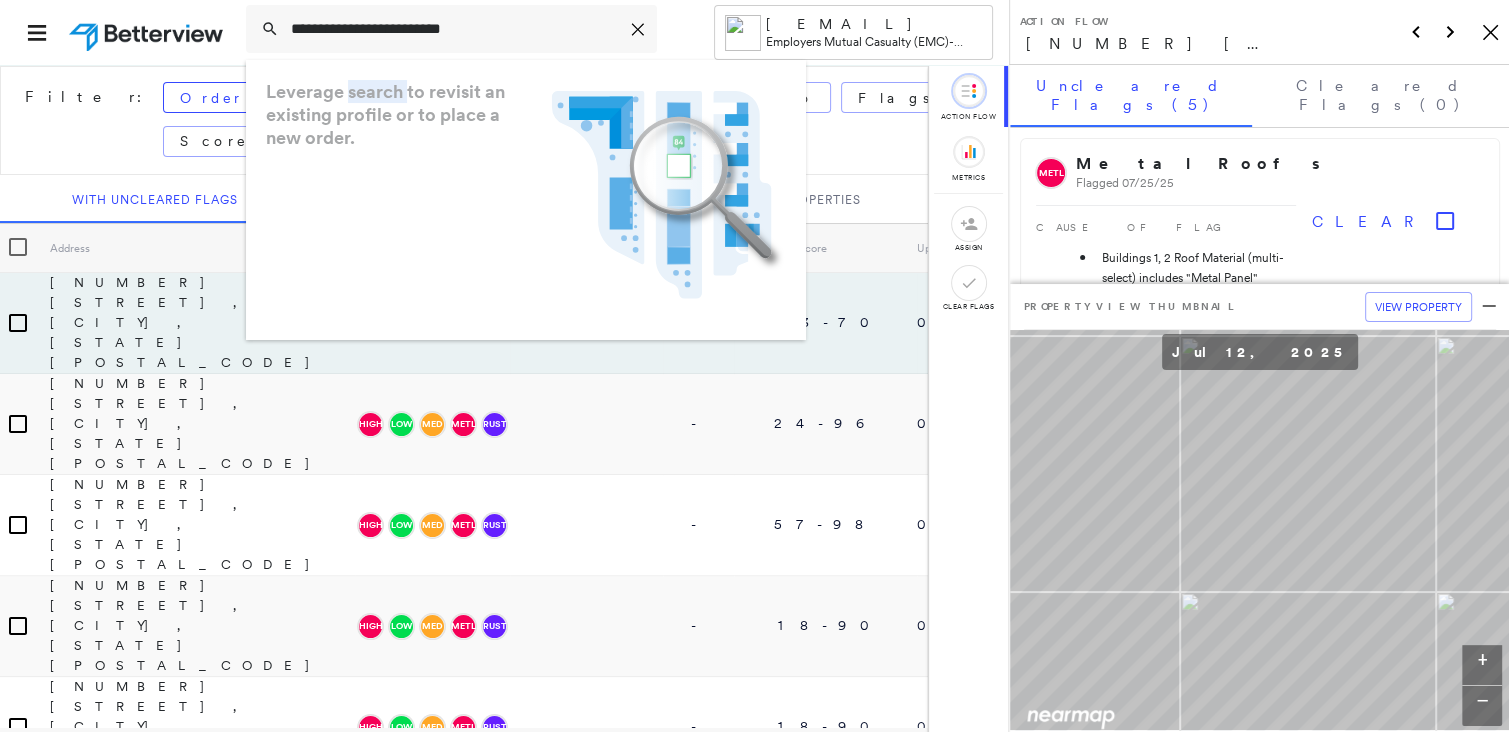 click on "Leverage search to revisit an existing profile or to place a new order." at bounding box center (394, 114) 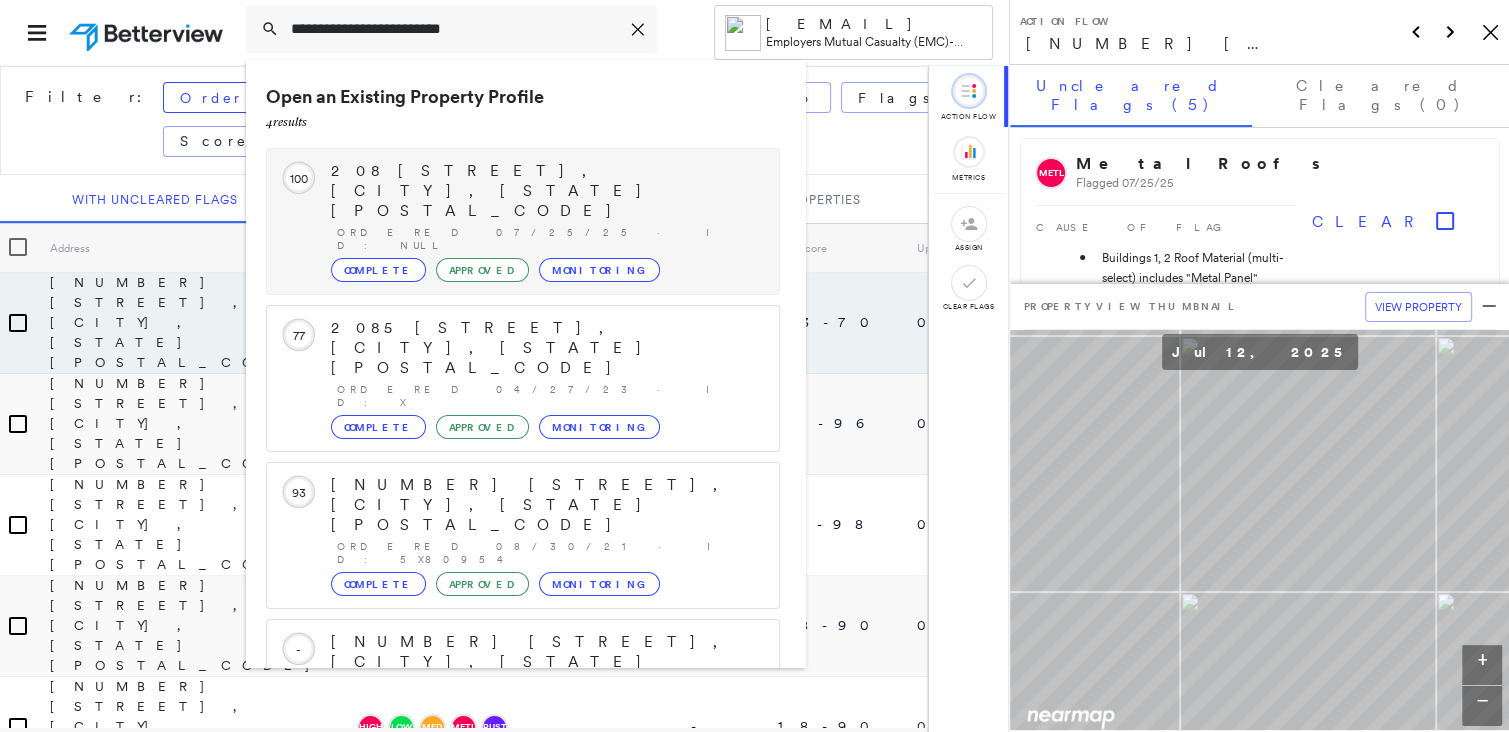 click on "208 [STREET], [CITY], [STATE] [POSTAL_CODE]" at bounding box center (545, 191) 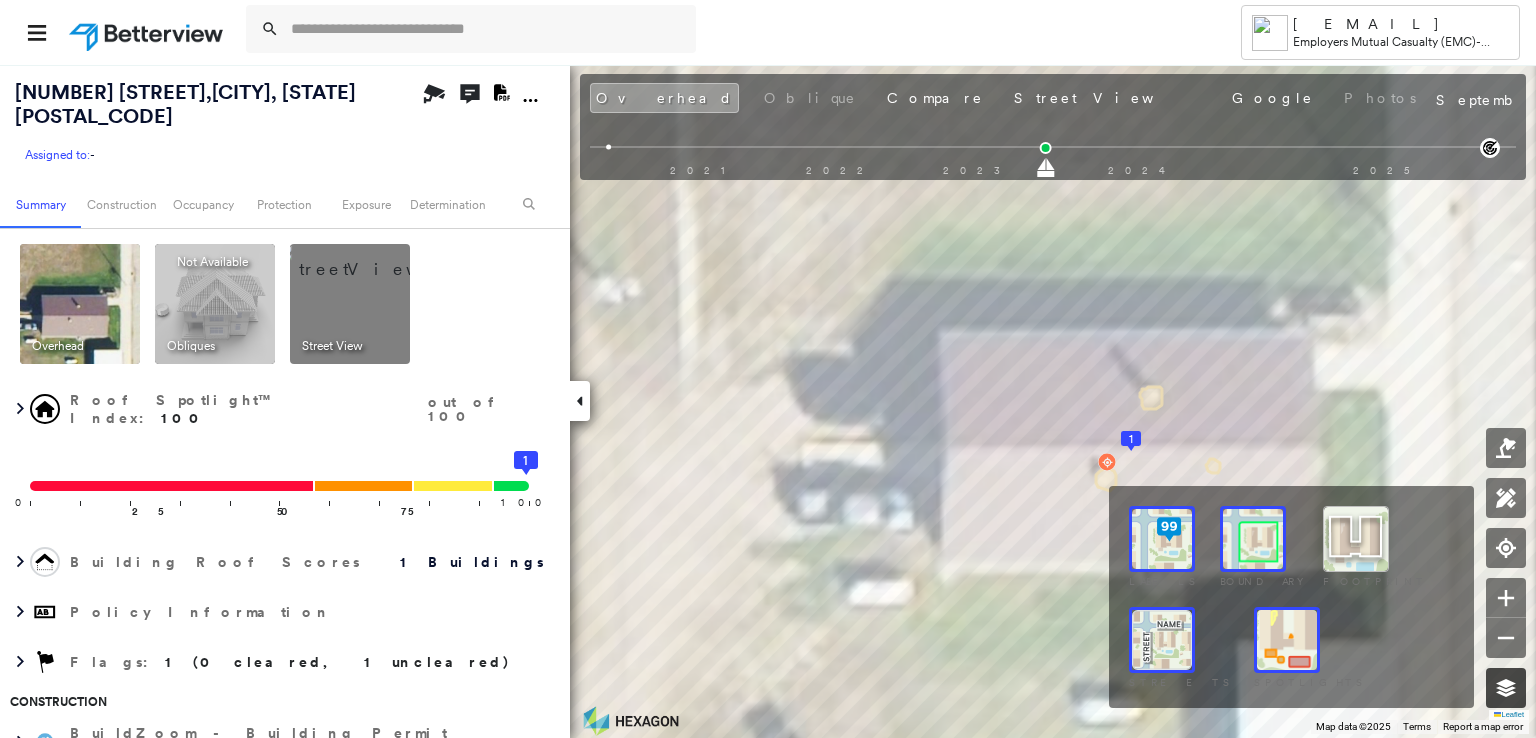 click 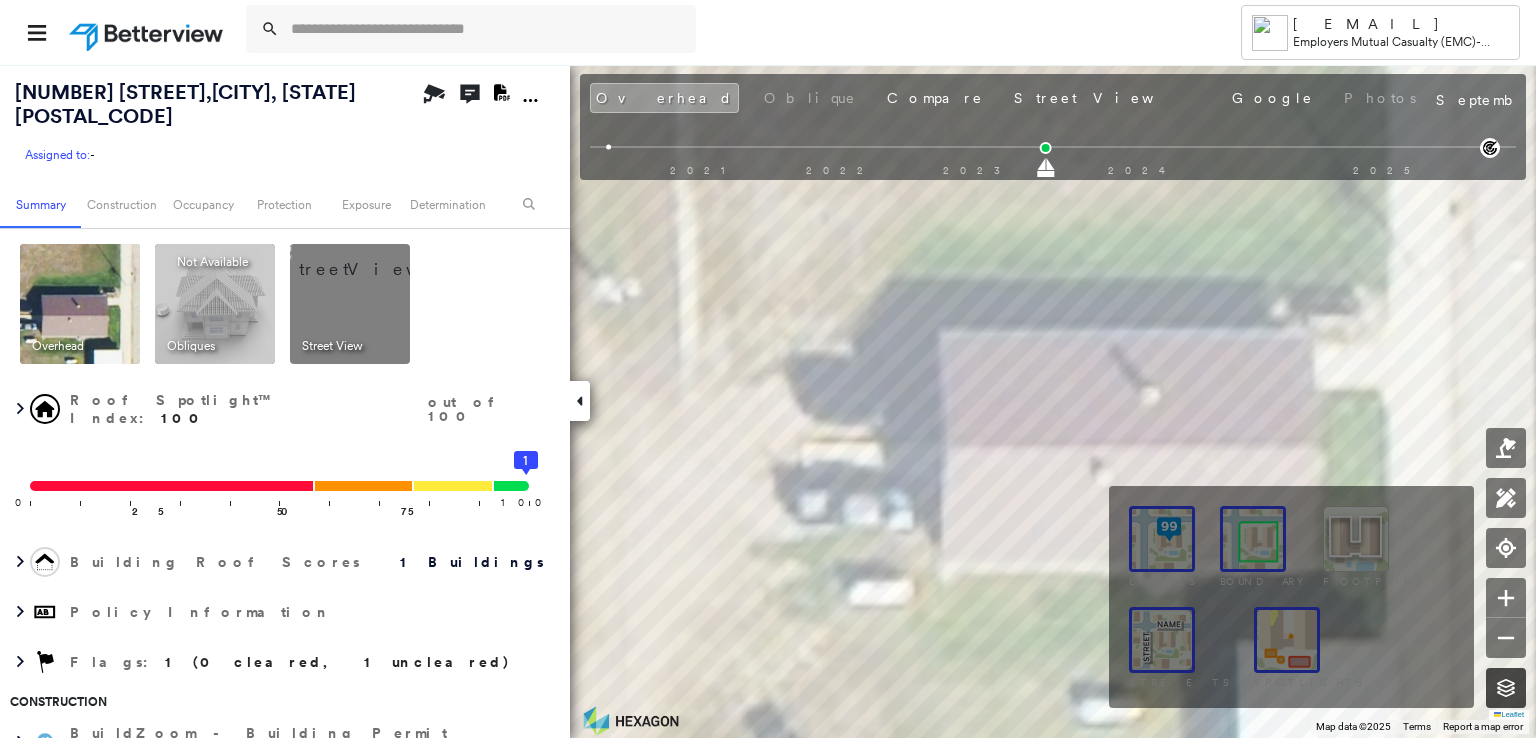 click 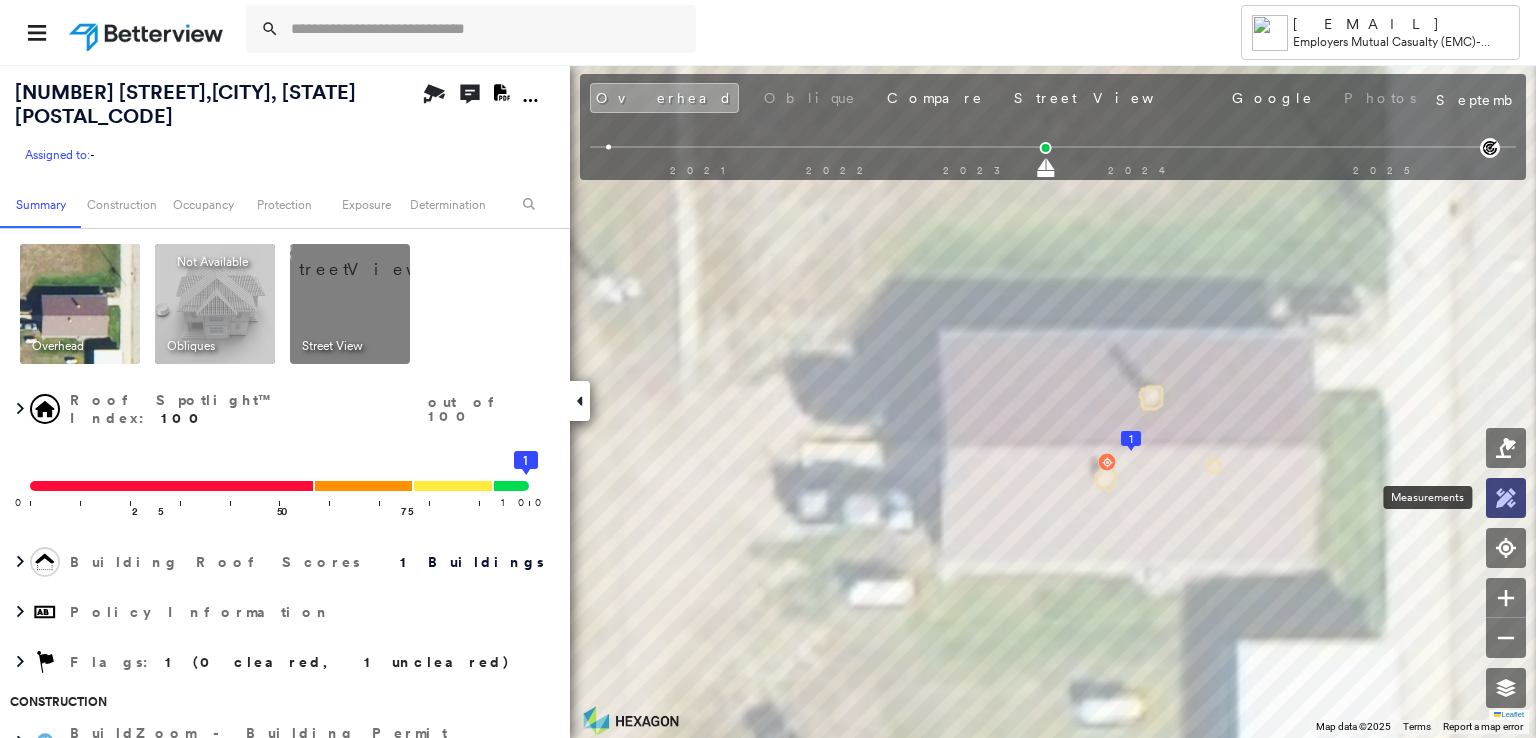 click 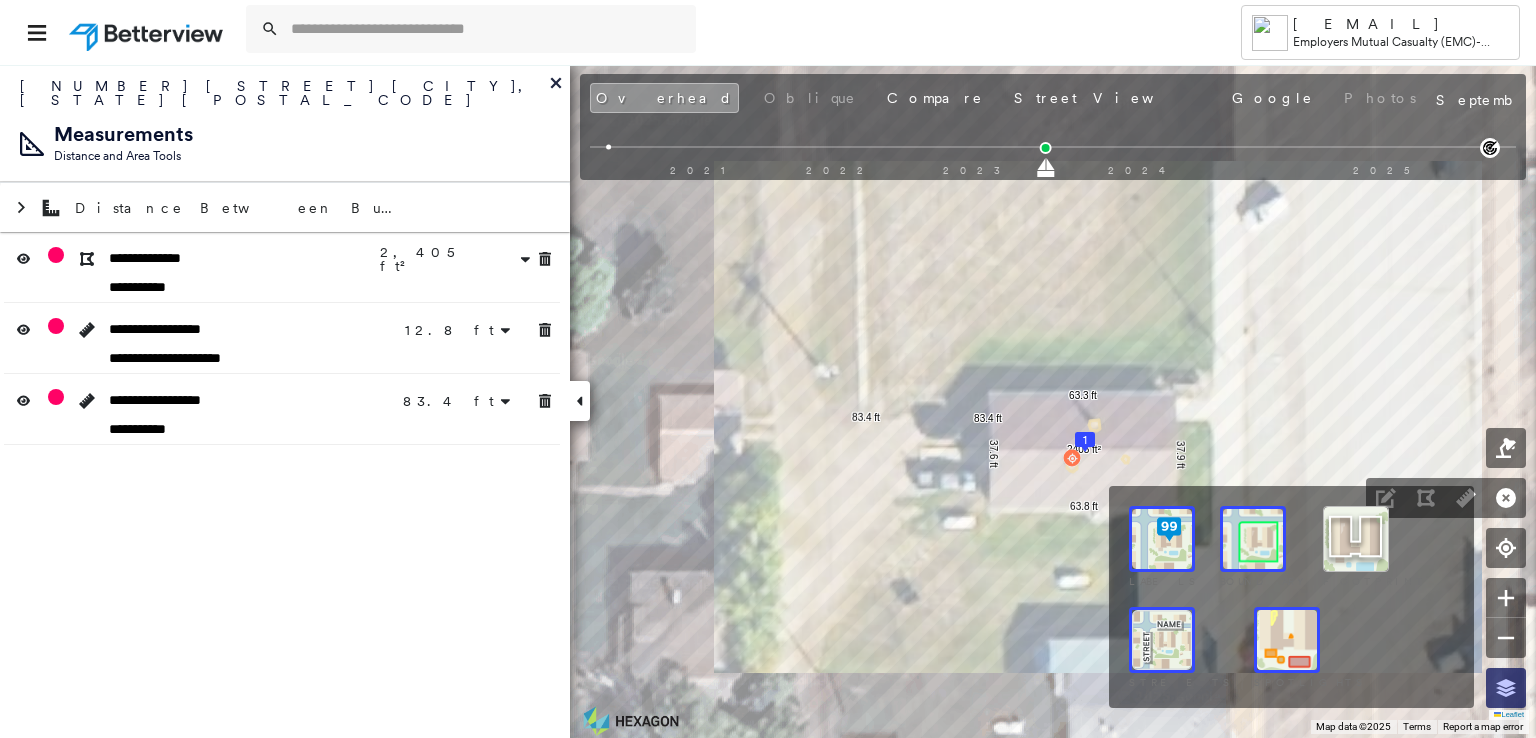 click 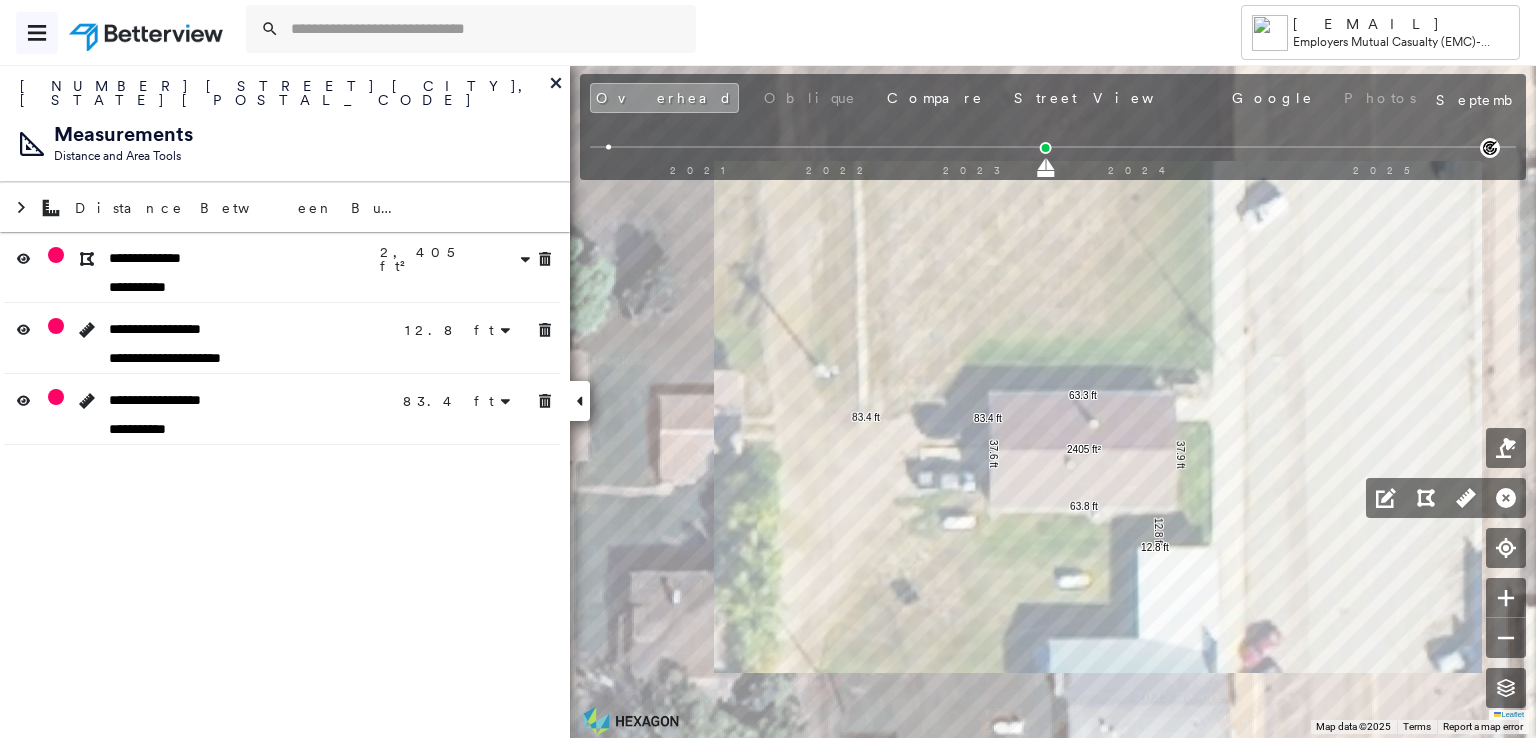 click 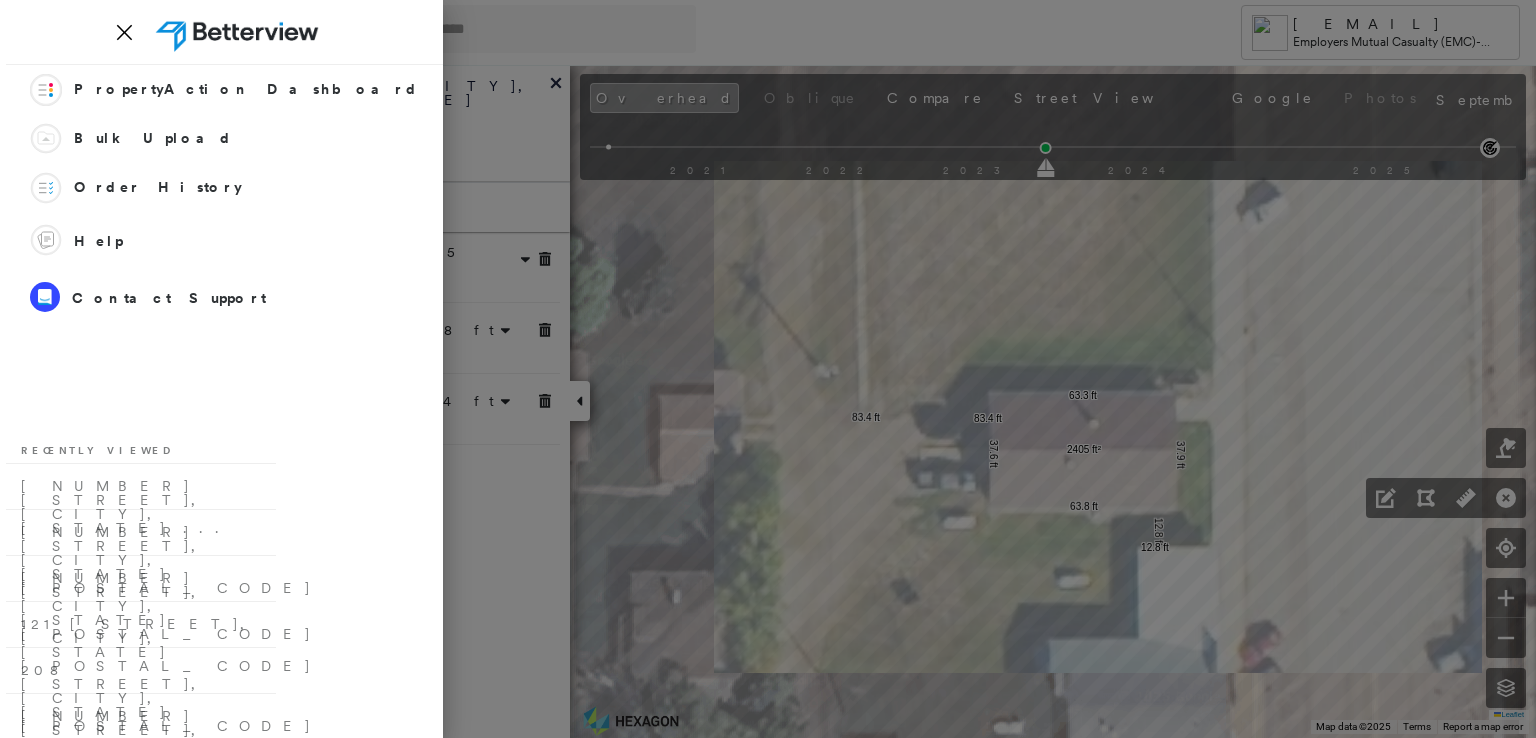 click at bounding box center [244, 32] 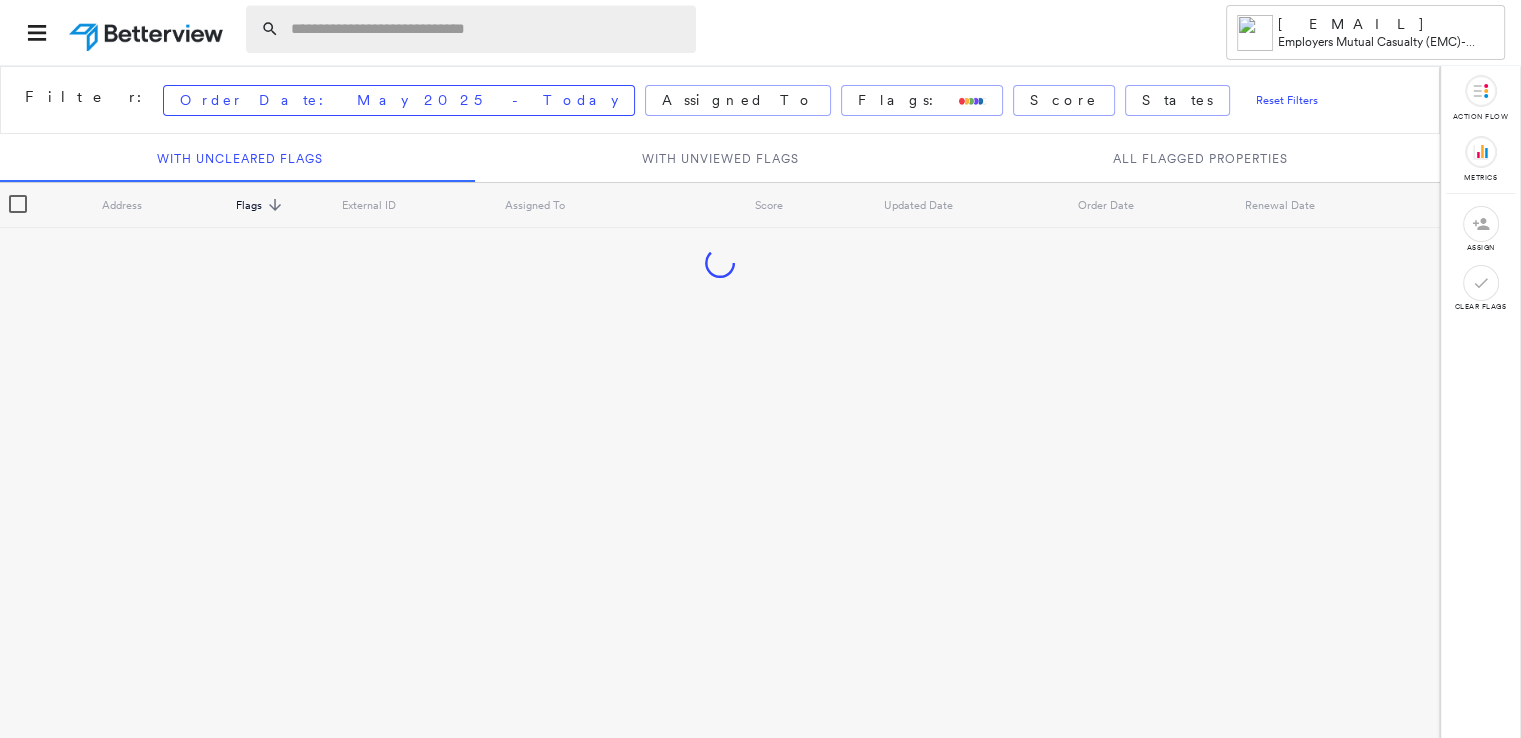 click at bounding box center (487, 29) 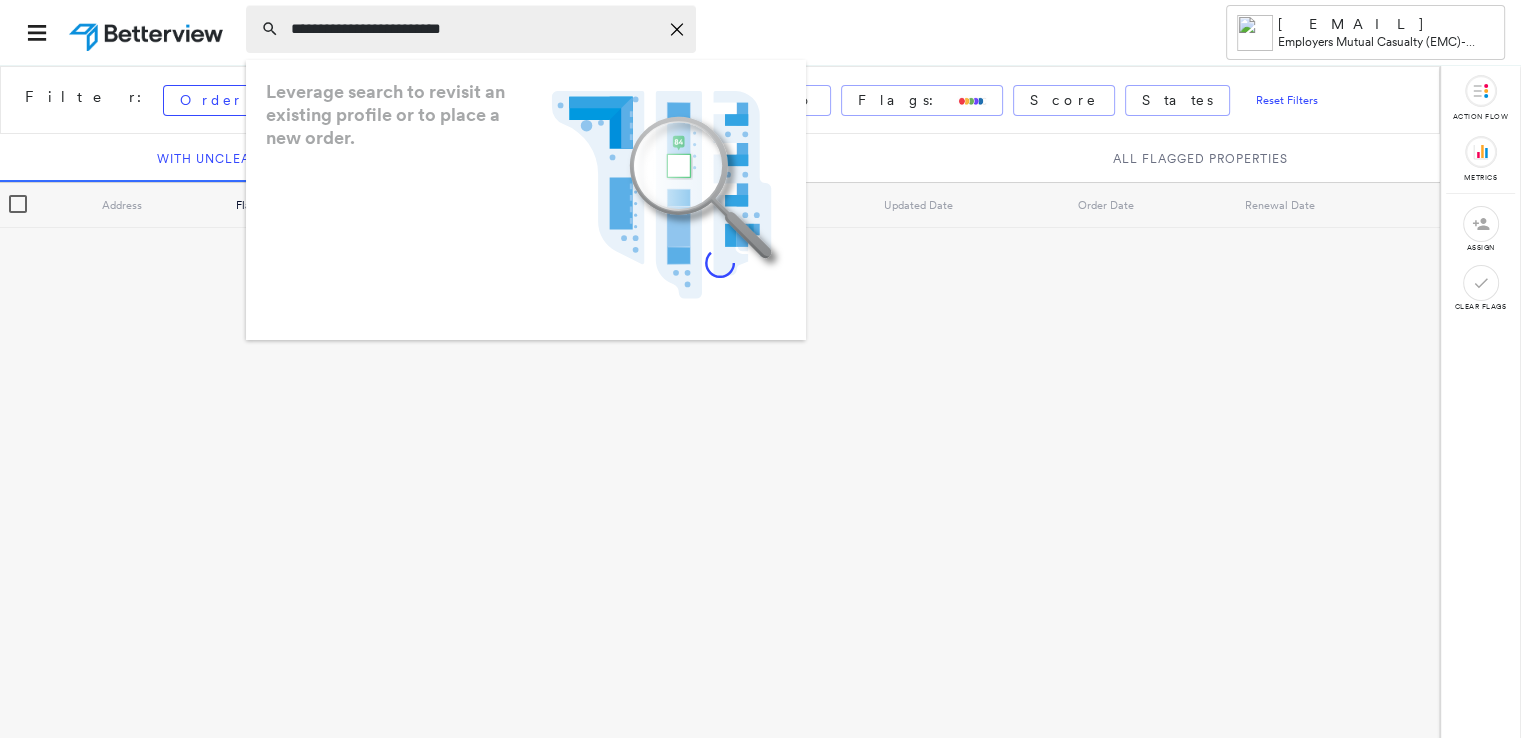 type on "**********" 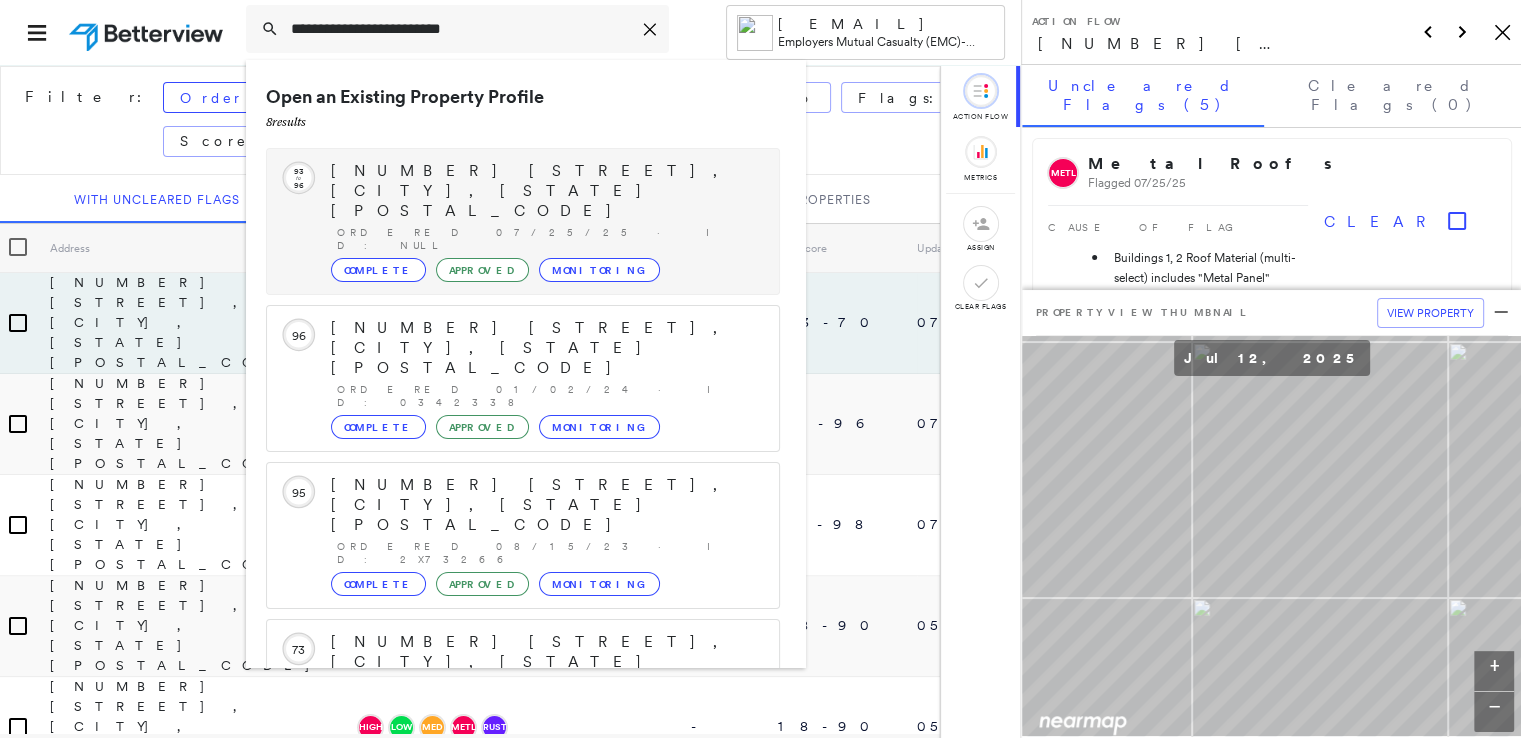 click on "202 [STREET], [CITY], [STATE] [POSTAL_CODE] Ordered 07/25/25 · ID: null Complete Approved Monitoring" at bounding box center (545, 221) 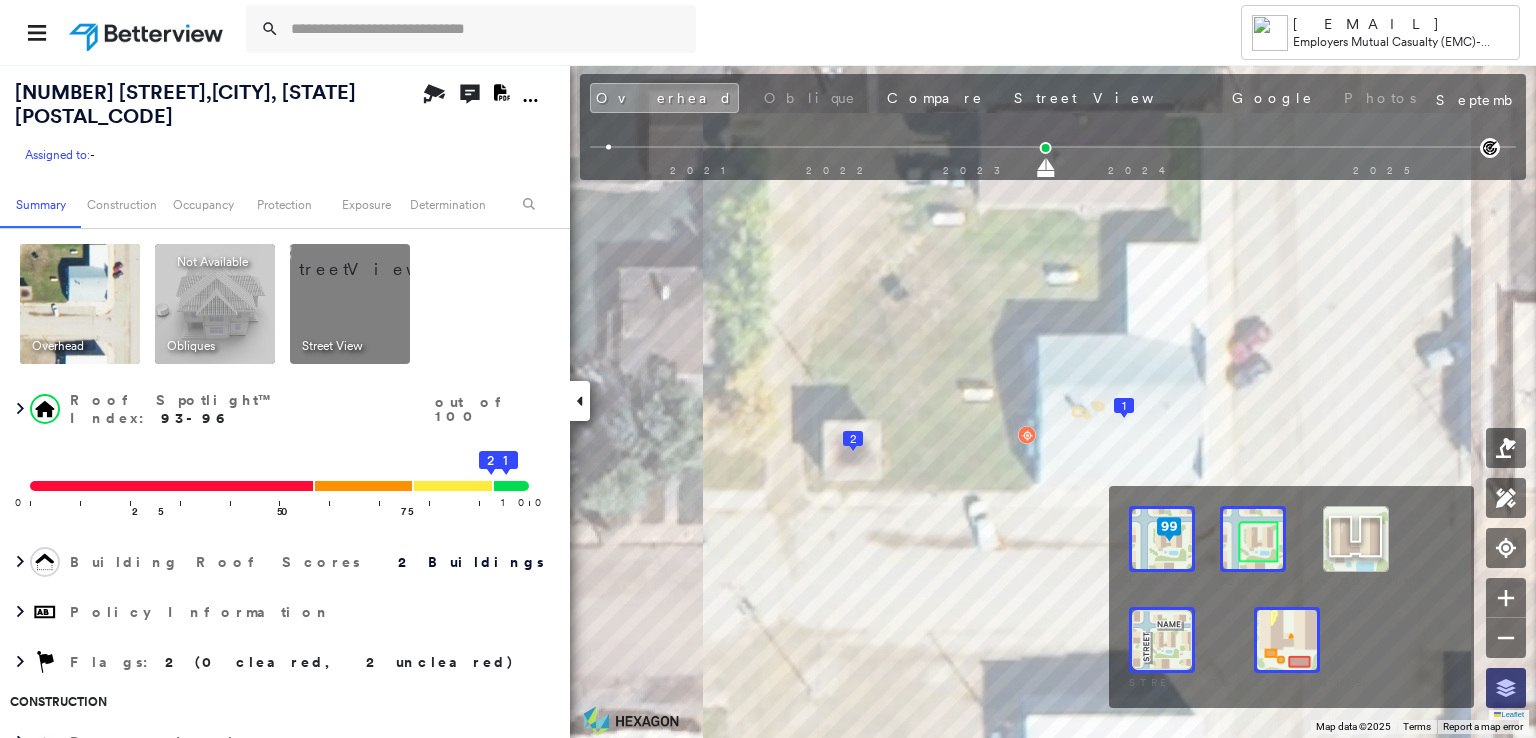 click at bounding box center (1506, 688) 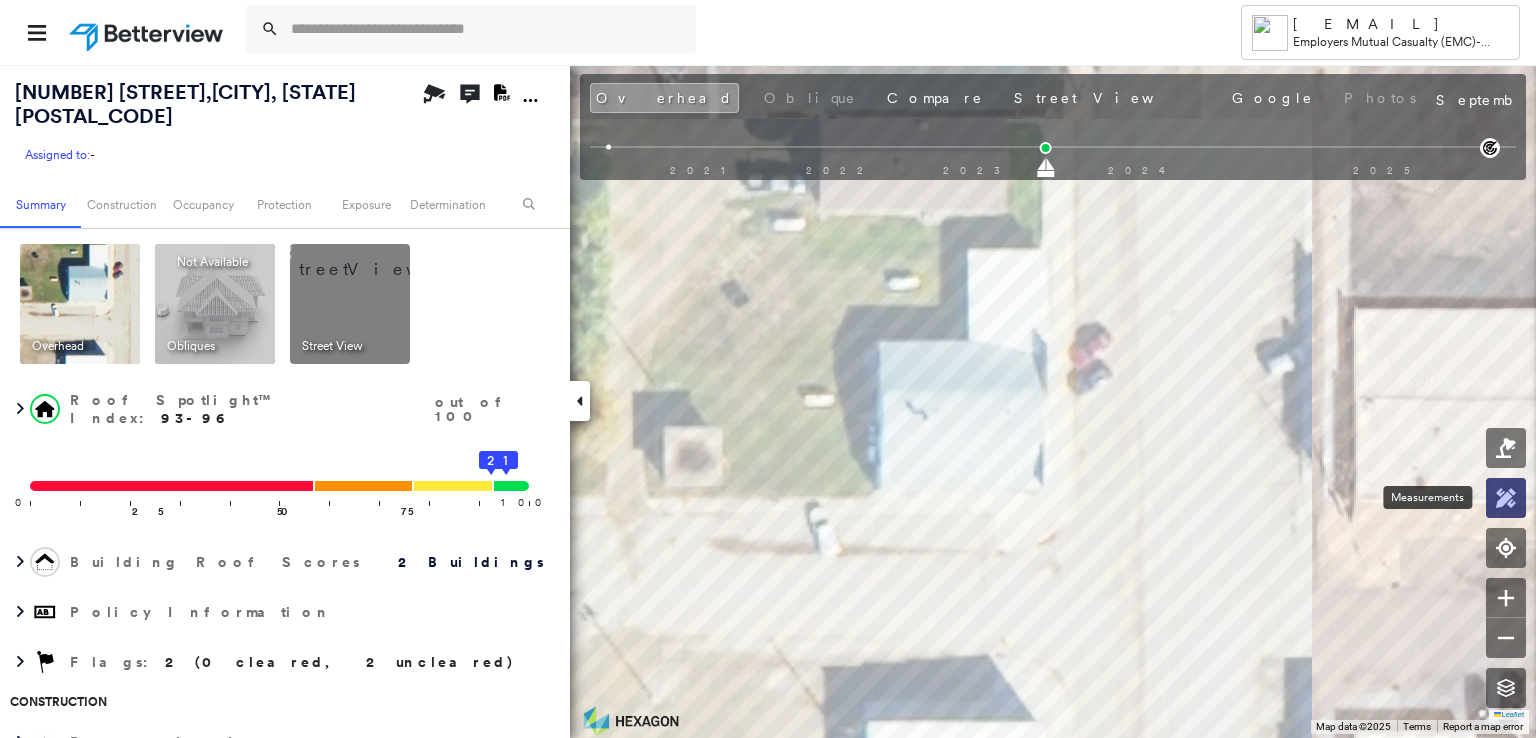 click 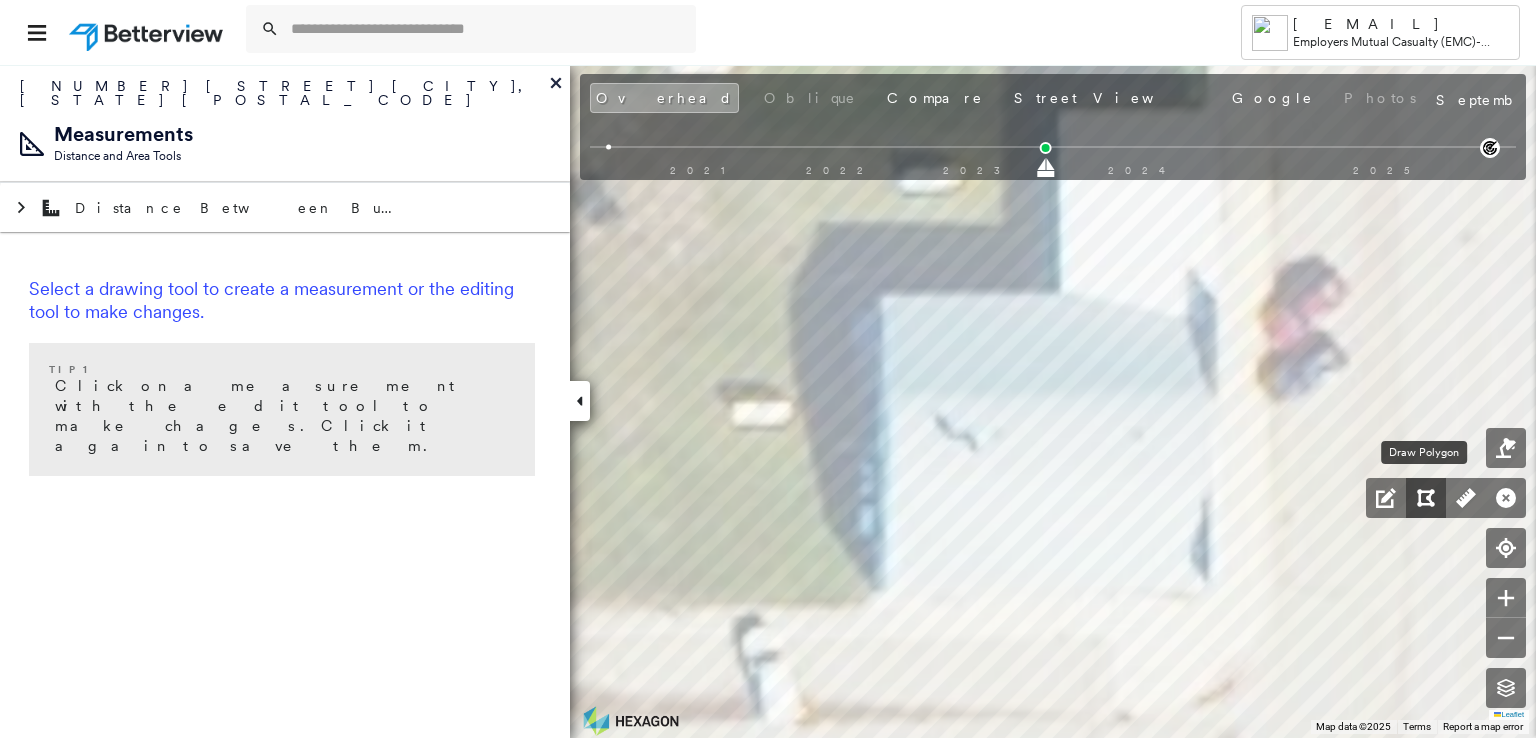 click 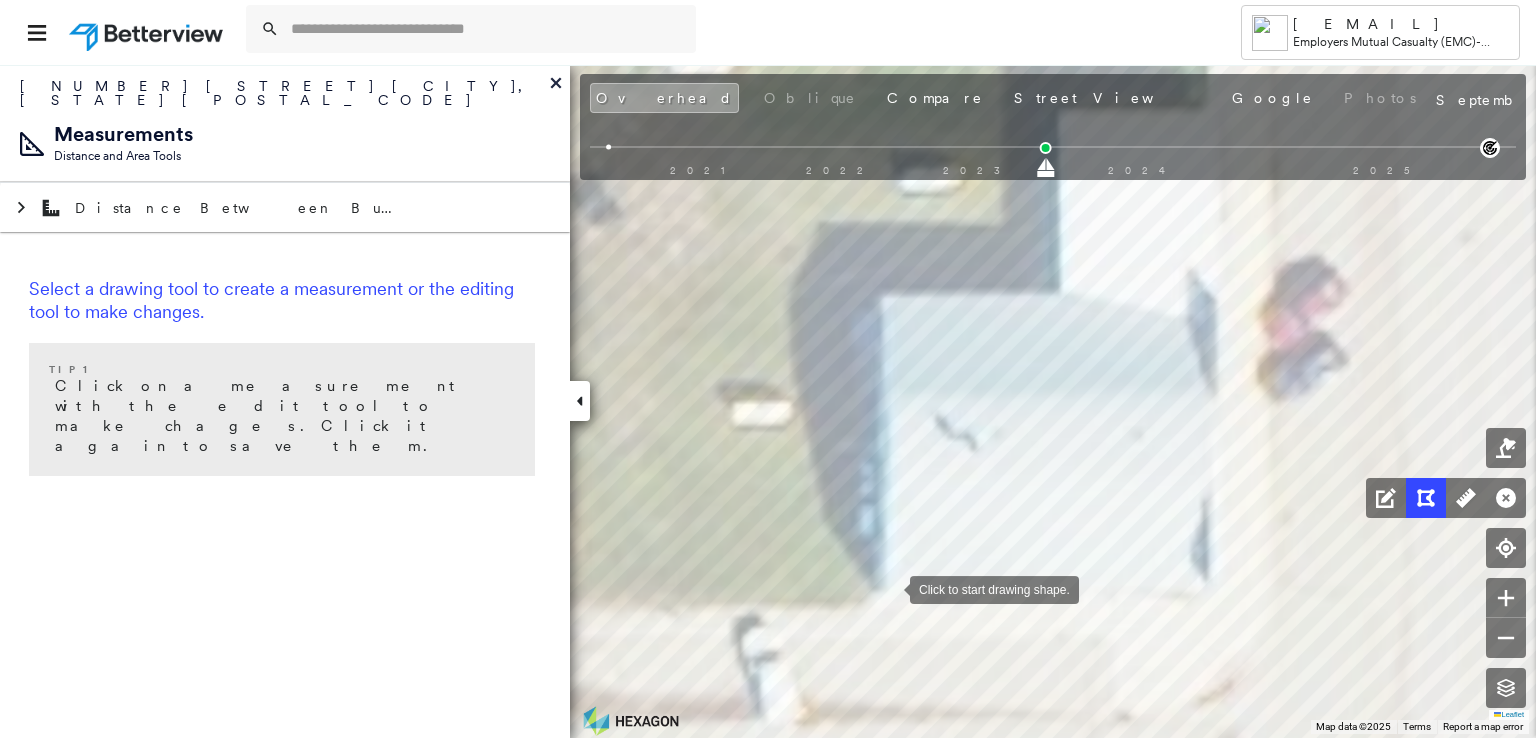 click at bounding box center [890, 588] 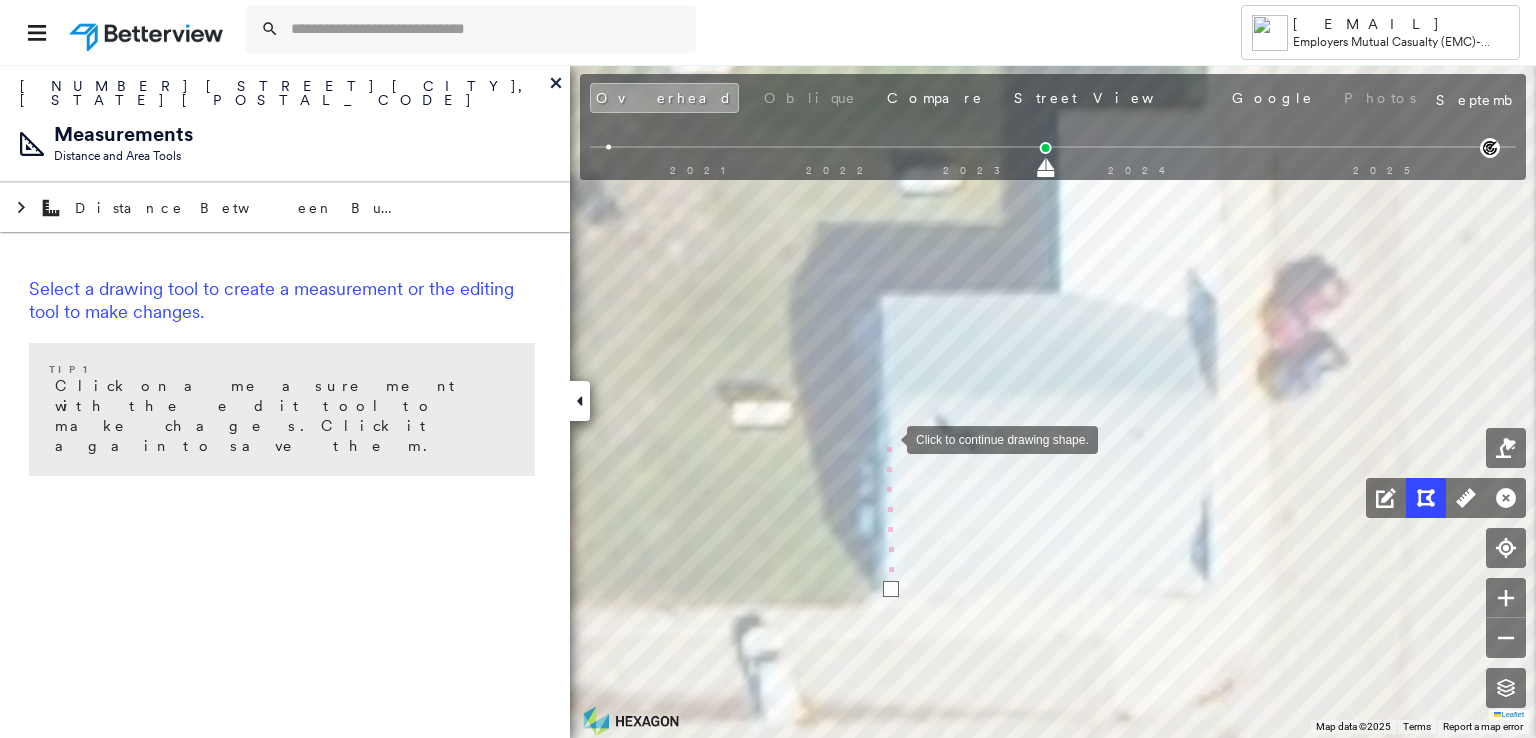 click at bounding box center [887, 438] 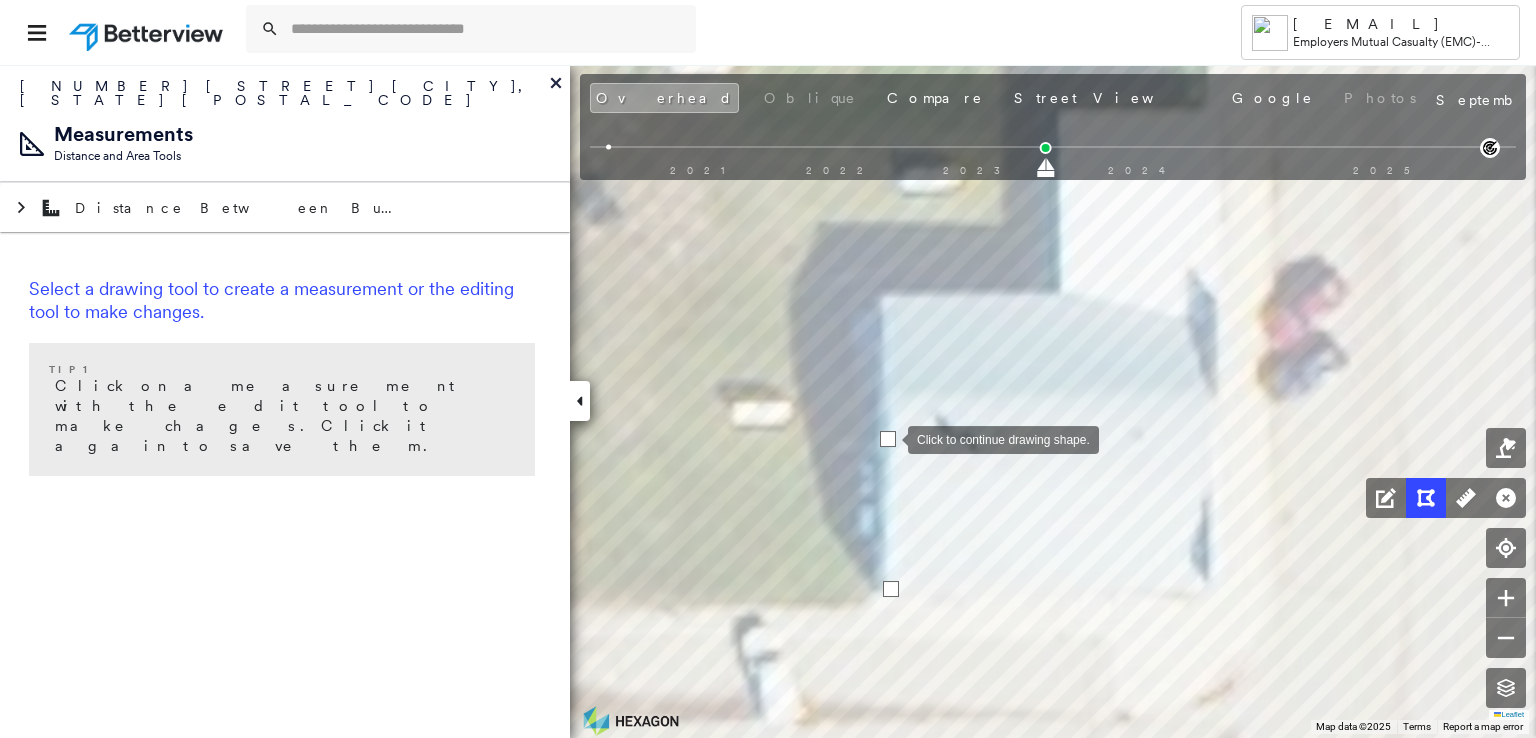 click at bounding box center [888, 439] 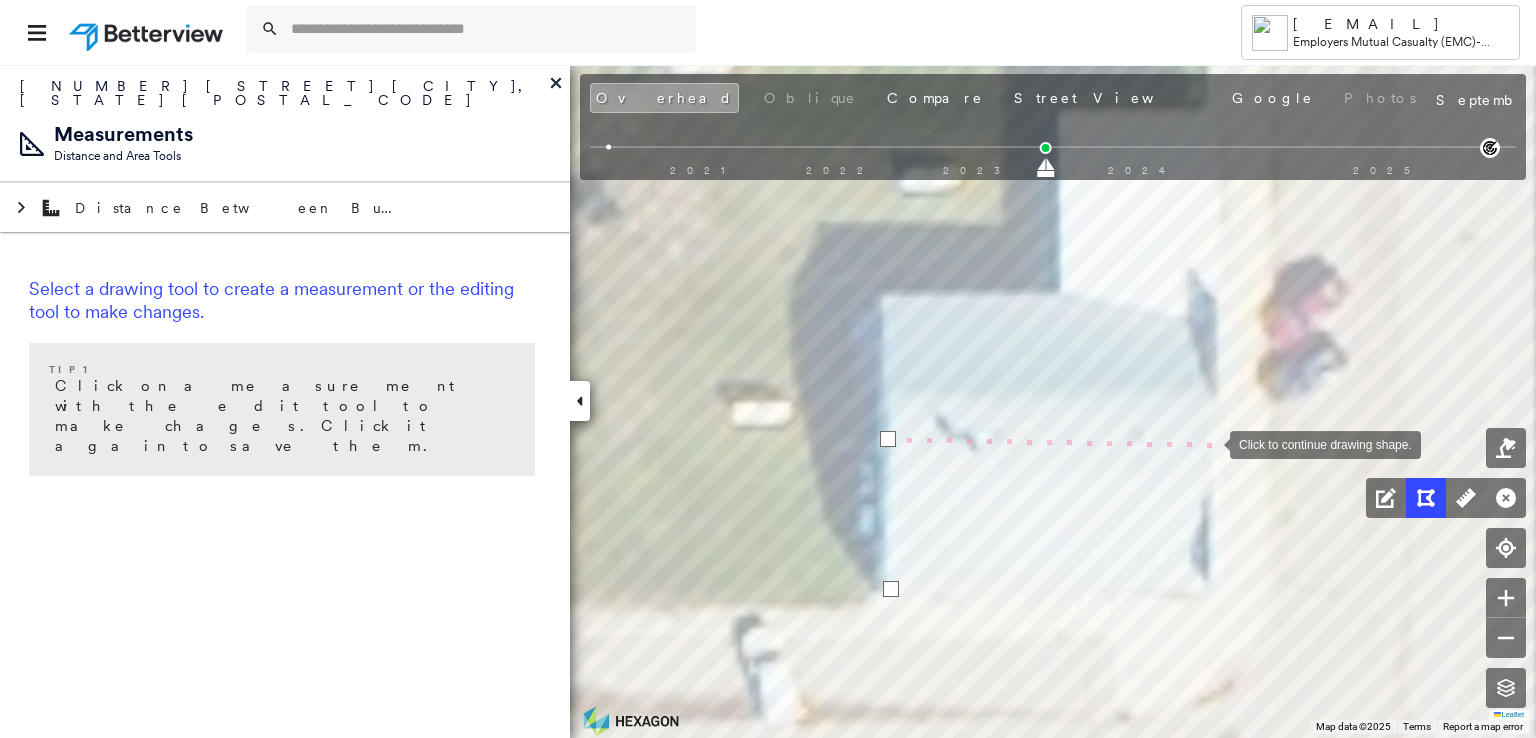 click at bounding box center [1210, 443] 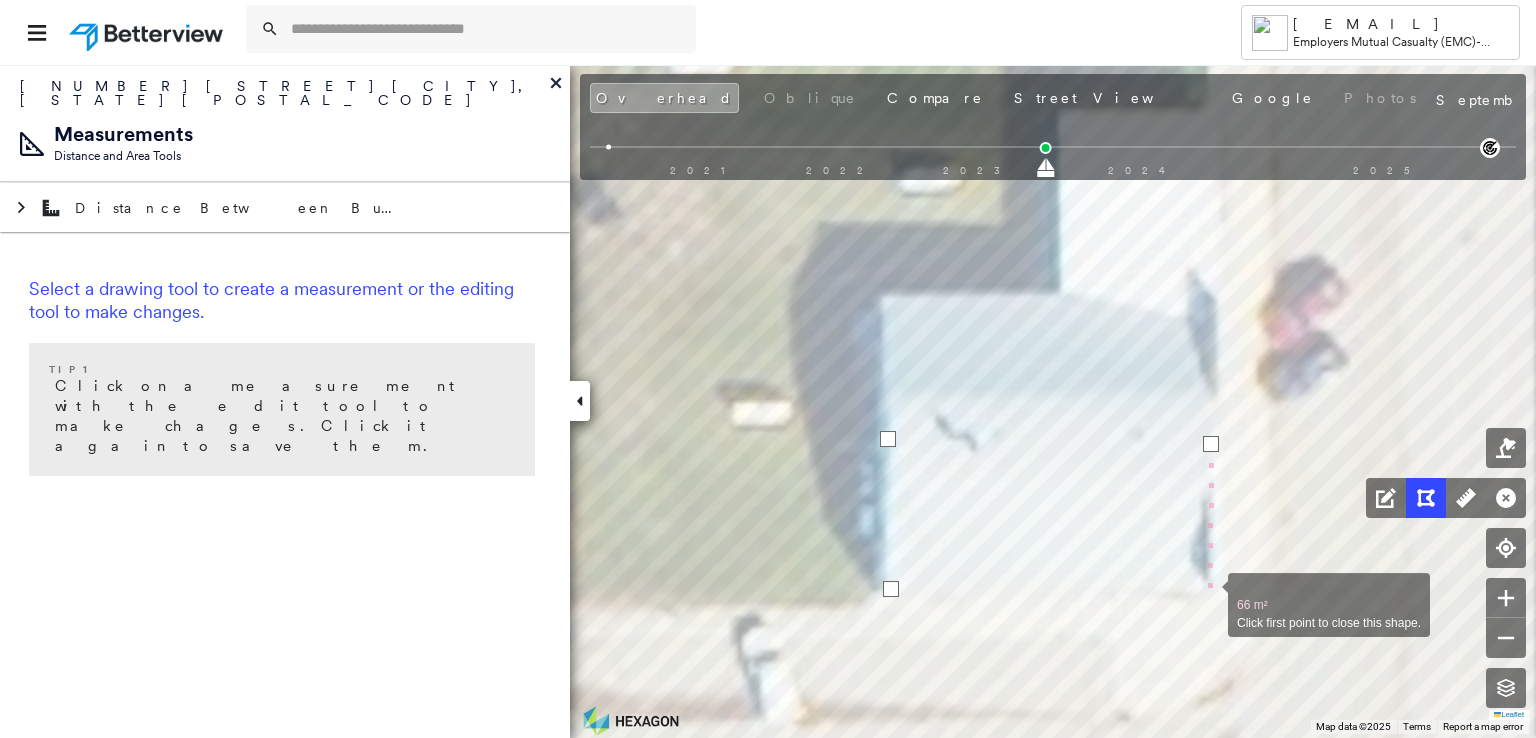 click at bounding box center (1208, 594) 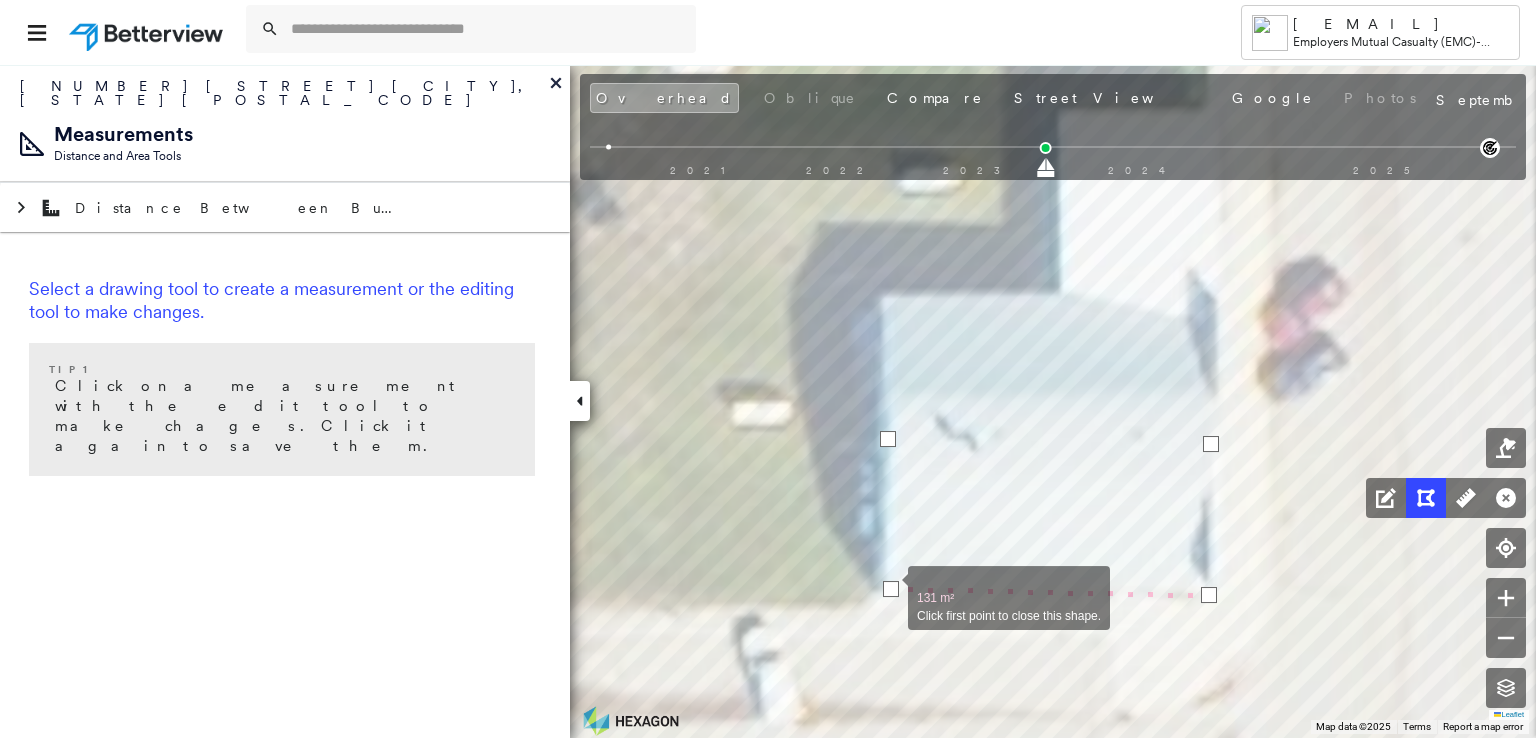 click at bounding box center [891, 589] 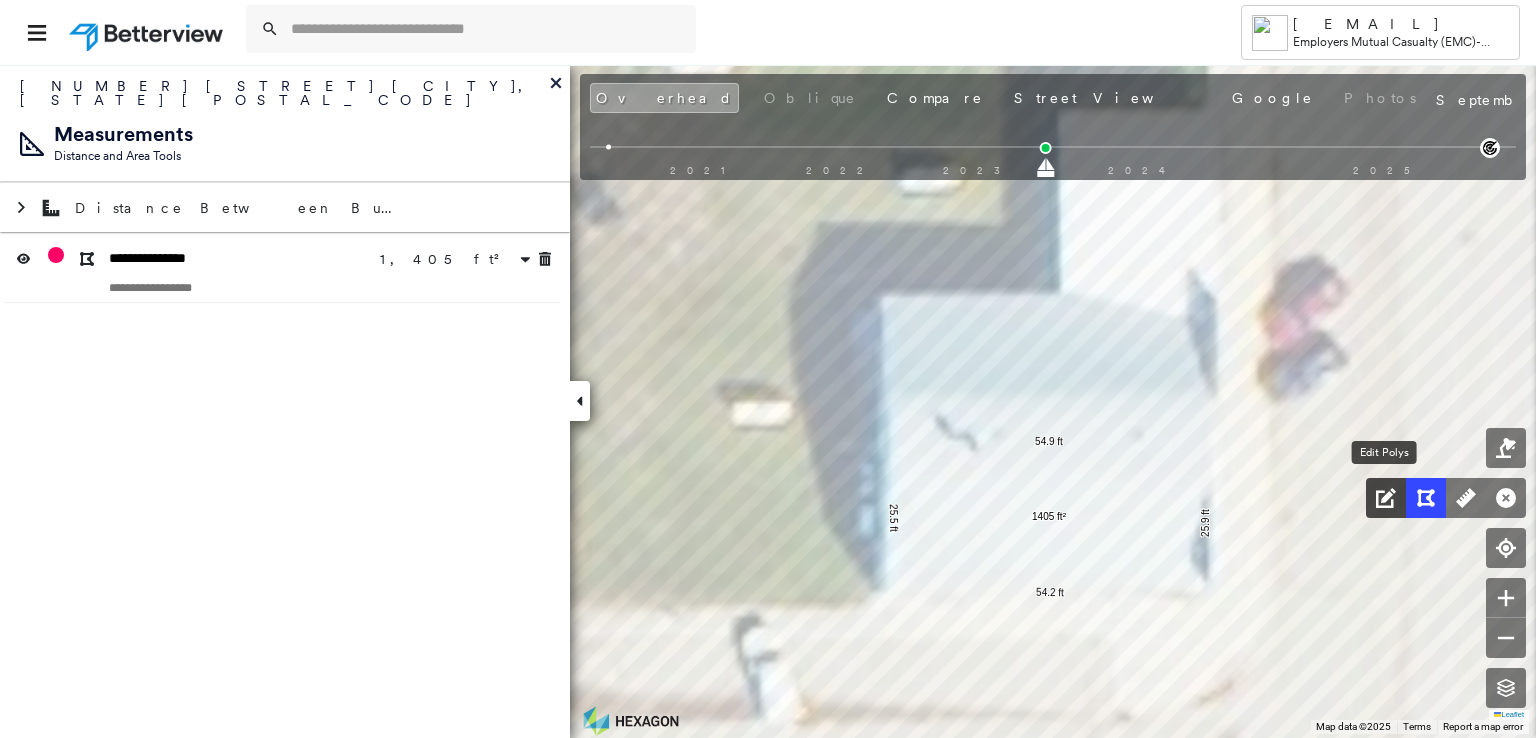 click 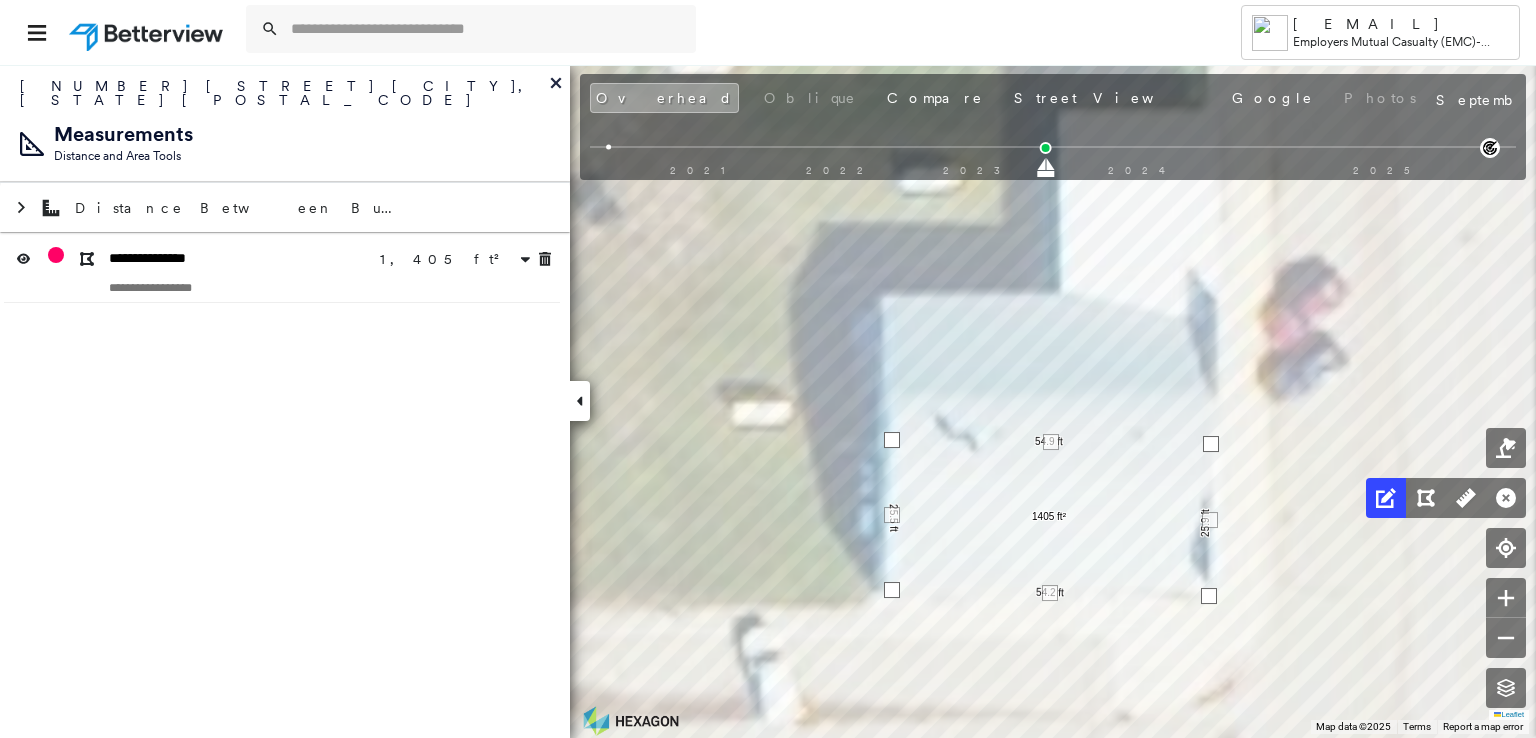 click at bounding box center (892, 440) 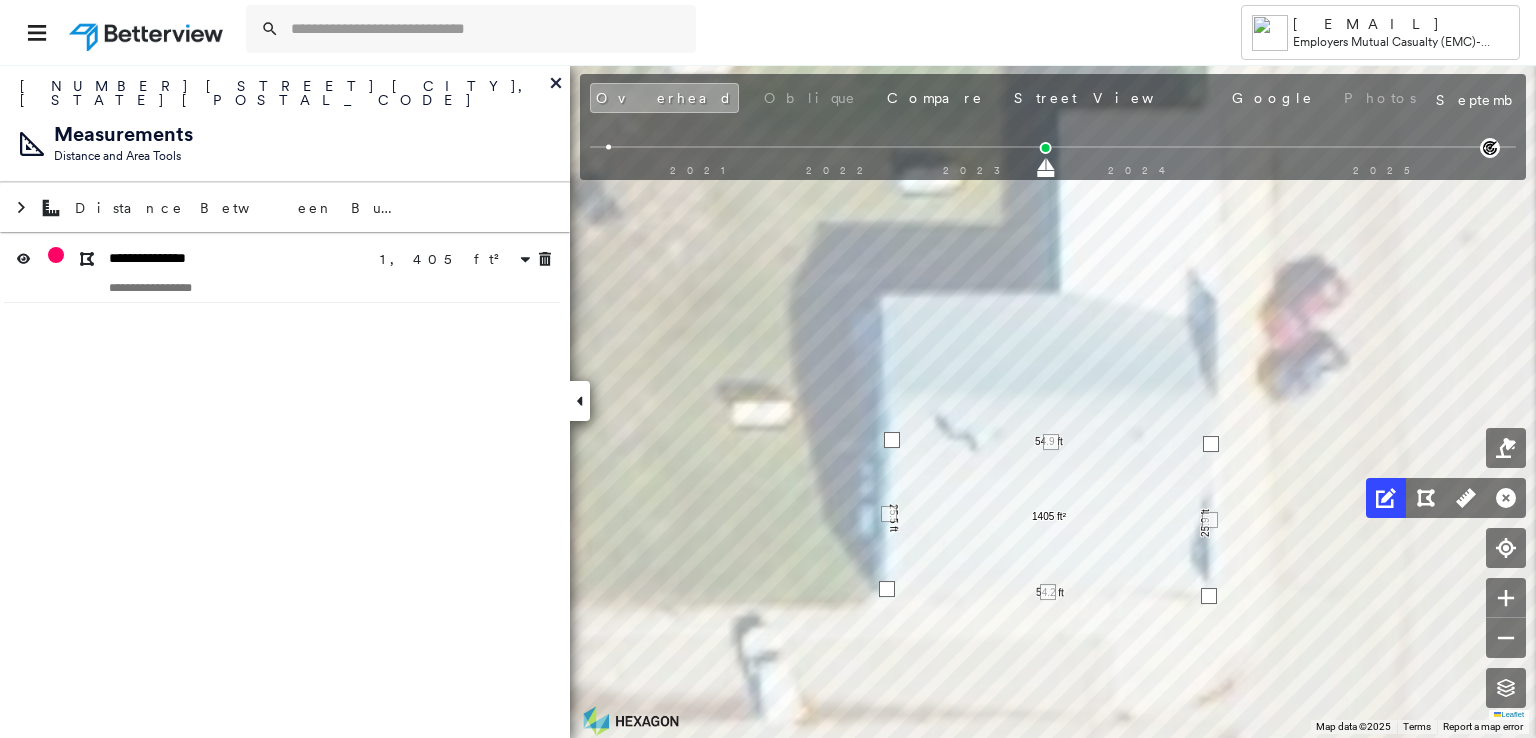 click at bounding box center (887, 589) 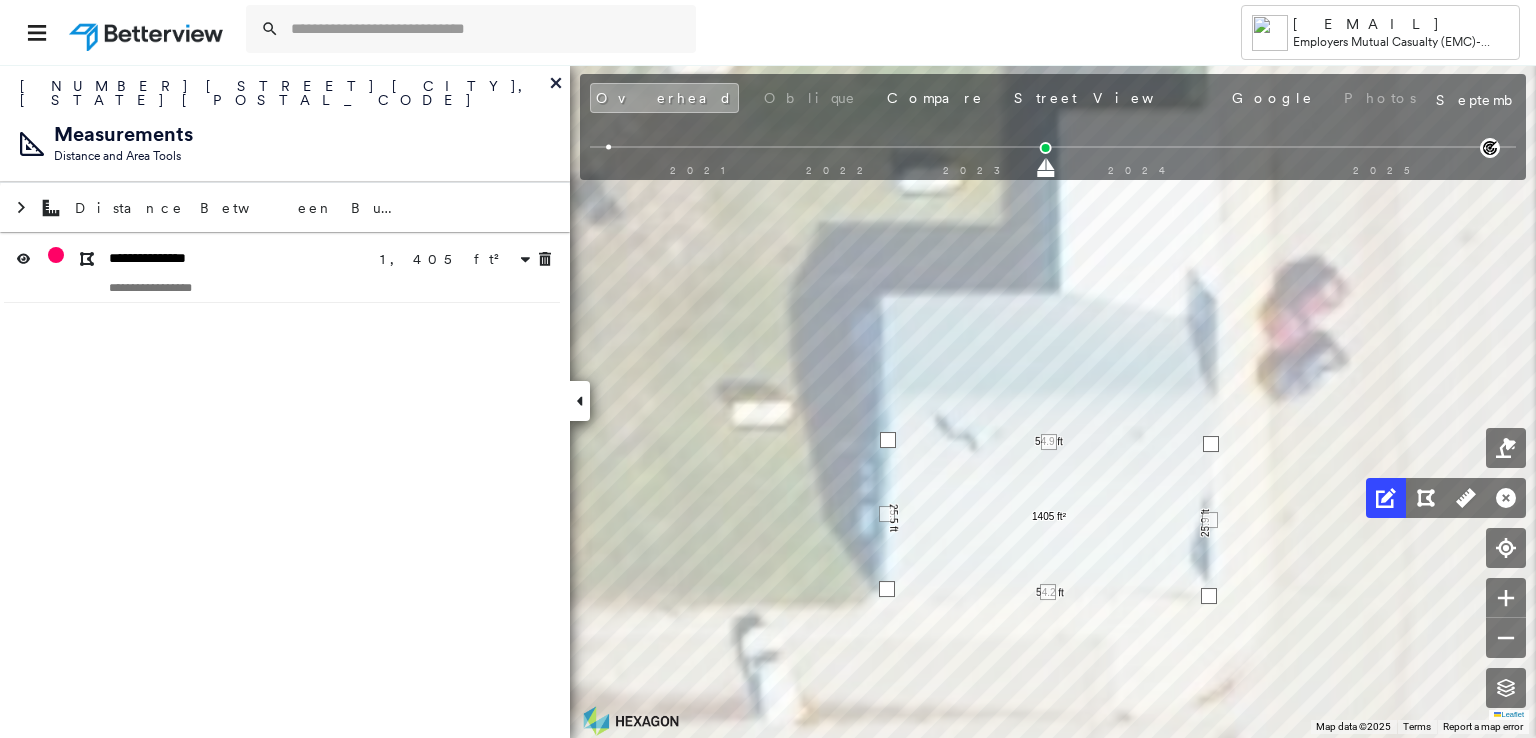 click at bounding box center (888, 440) 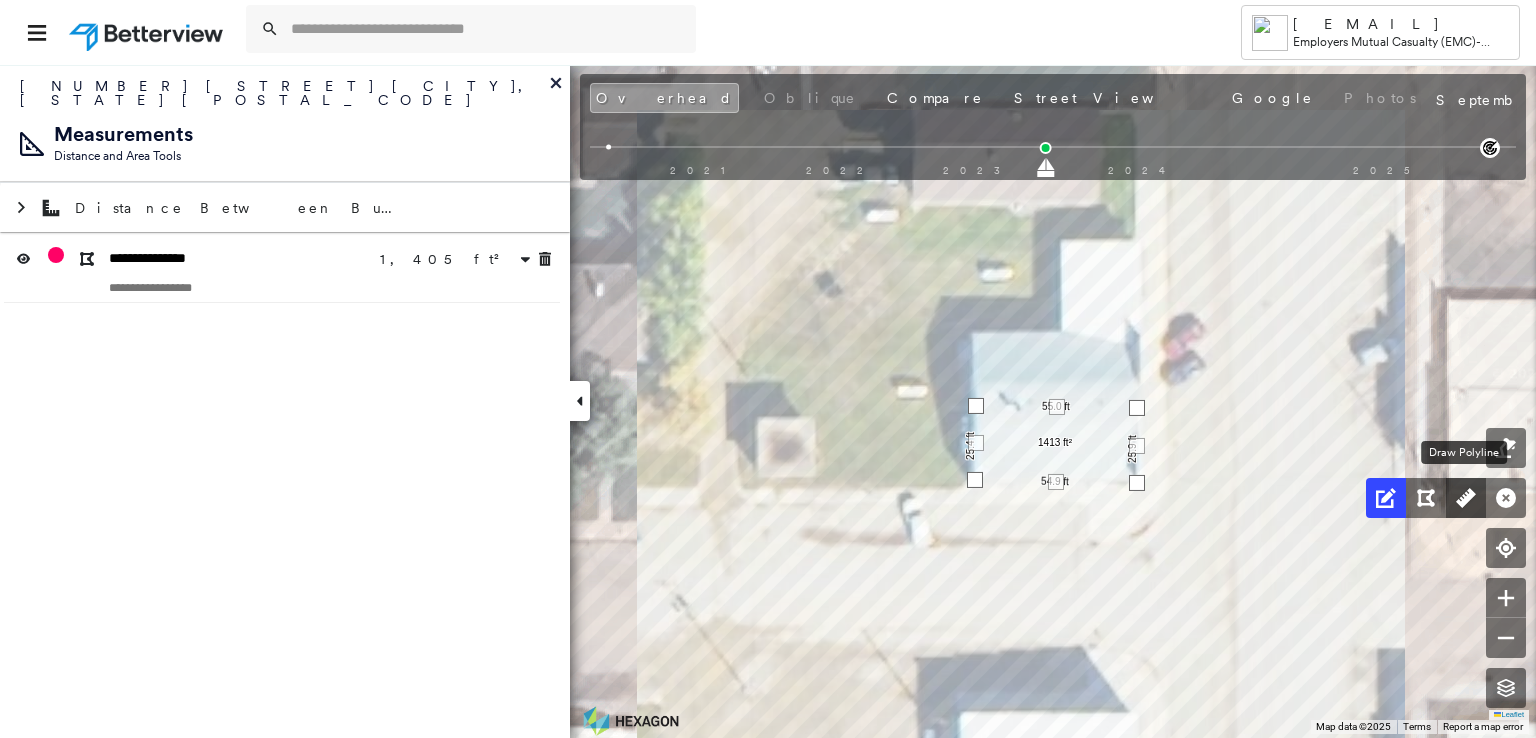 click 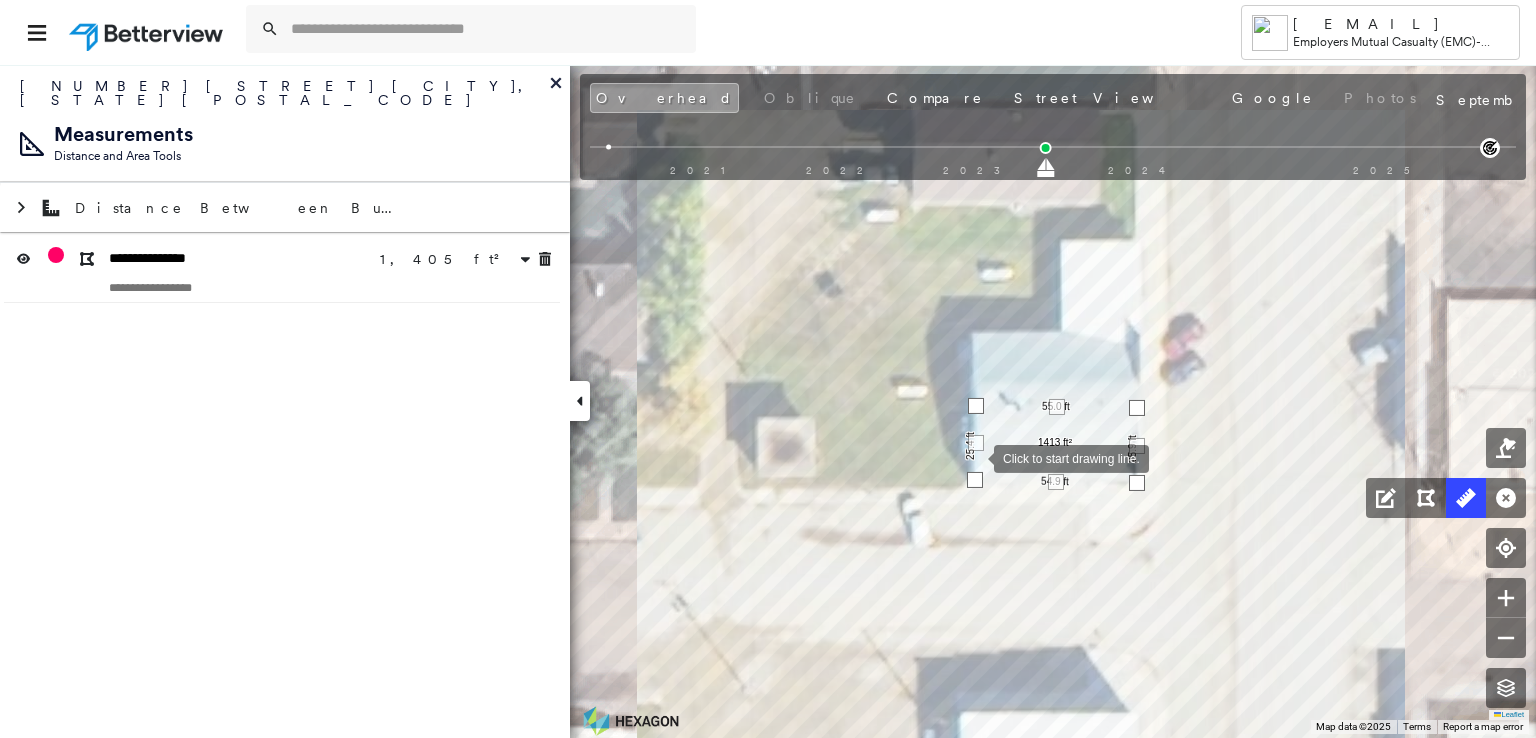 click at bounding box center (974, 457) 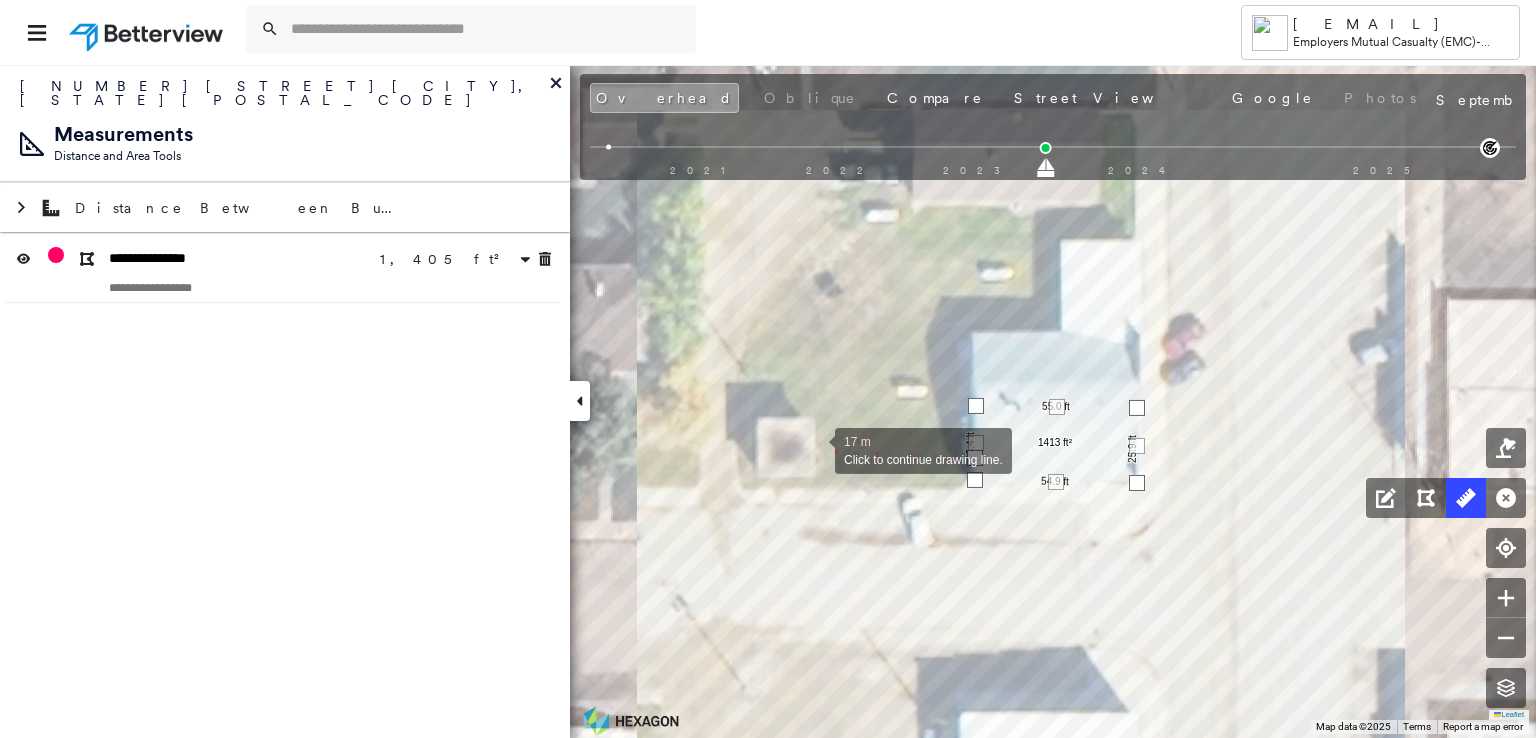 click at bounding box center (815, 449) 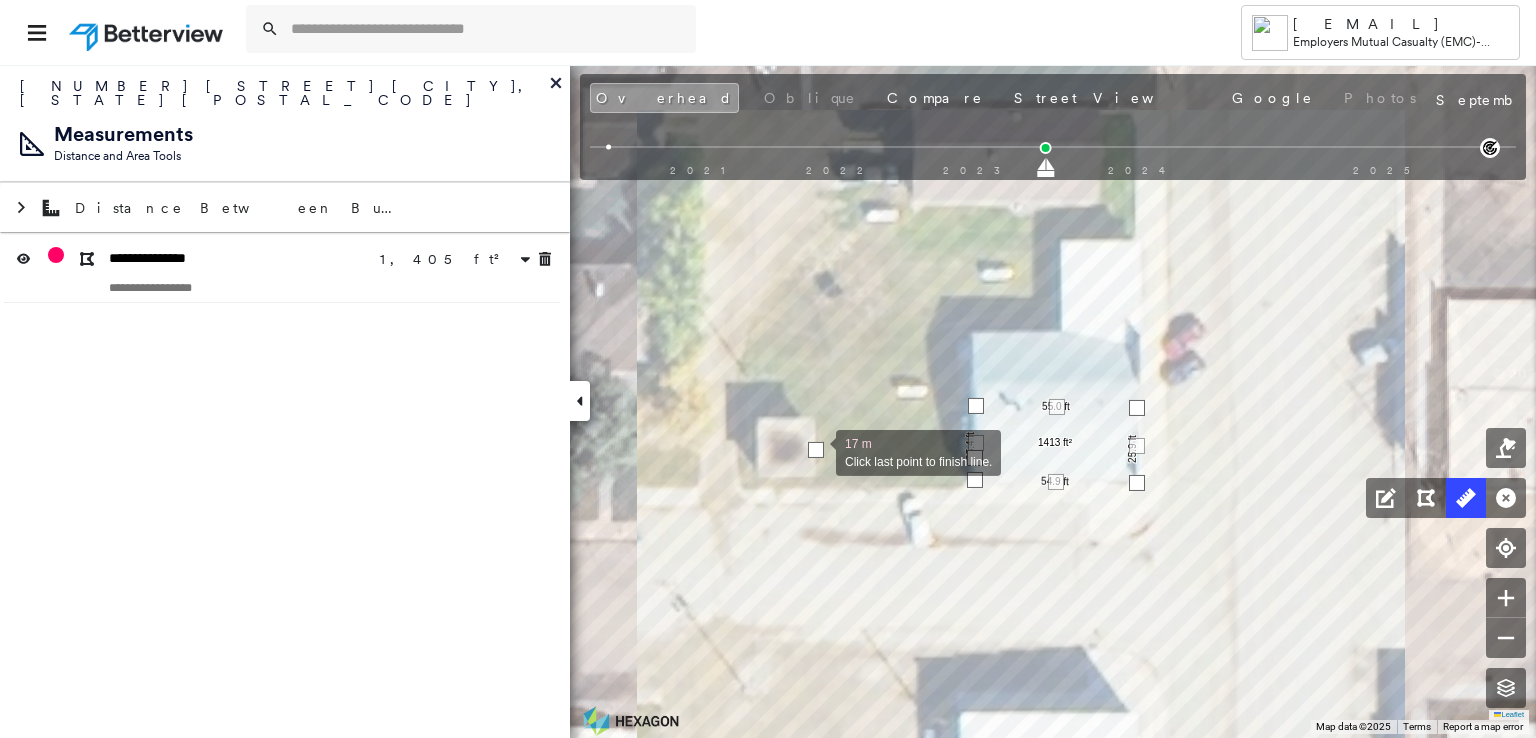 click at bounding box center [816, 450] 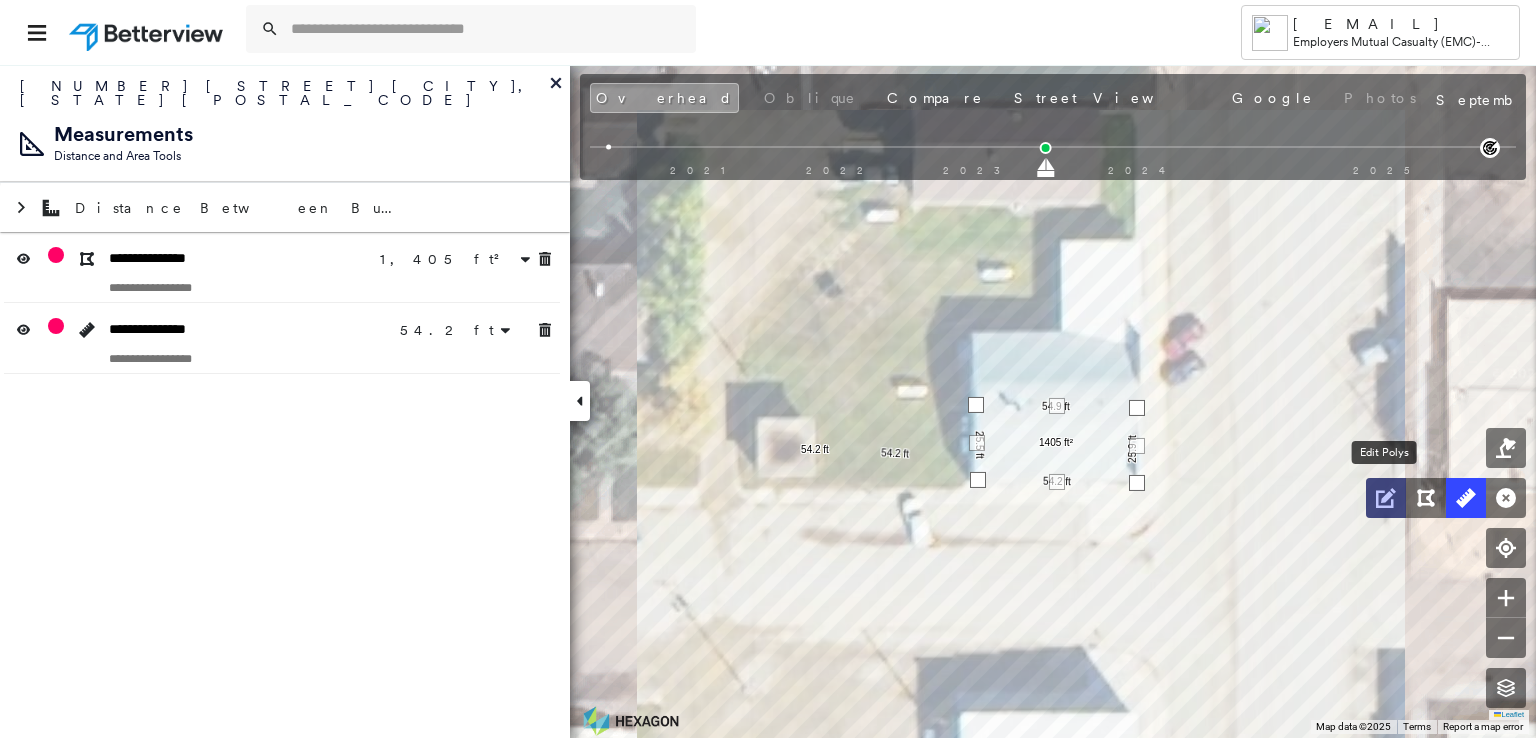click 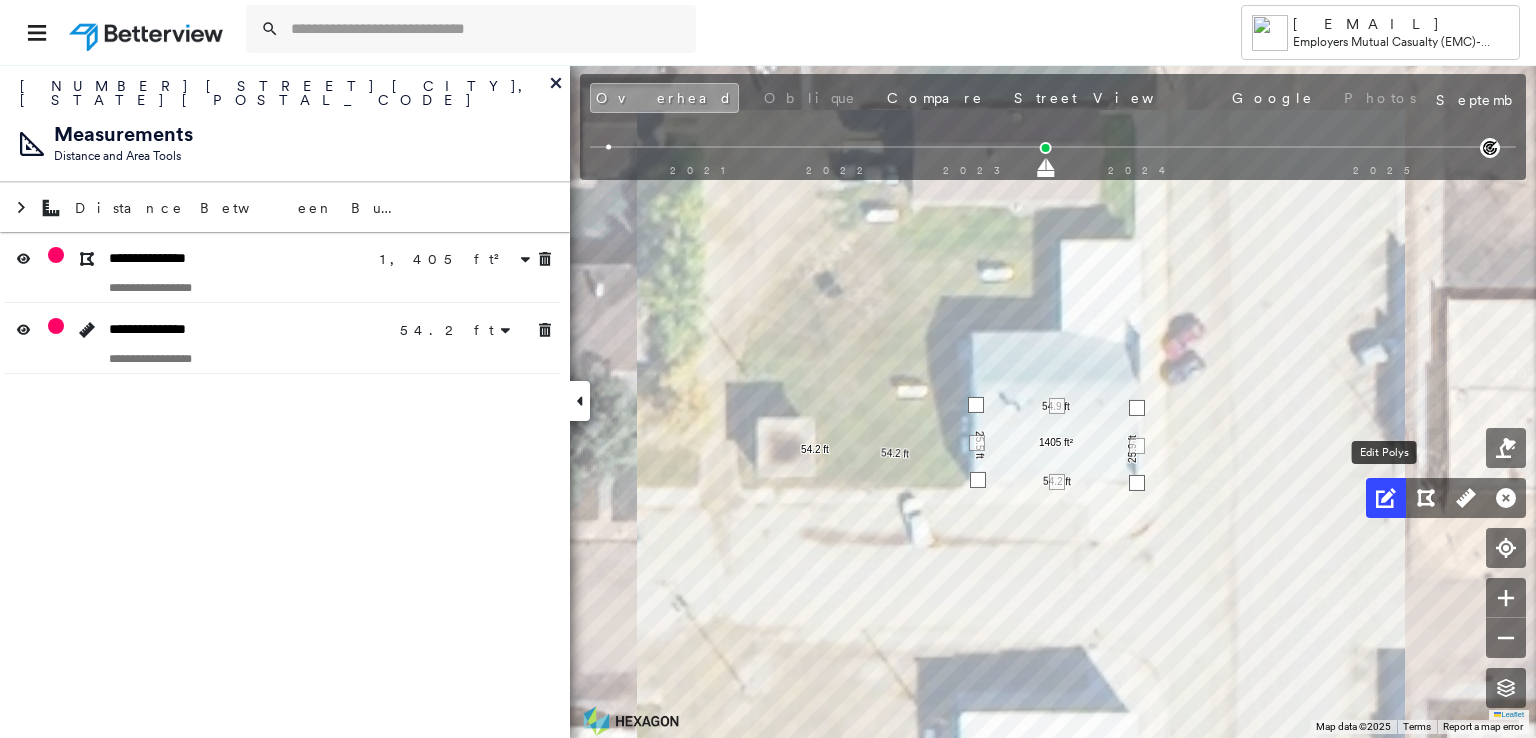 click 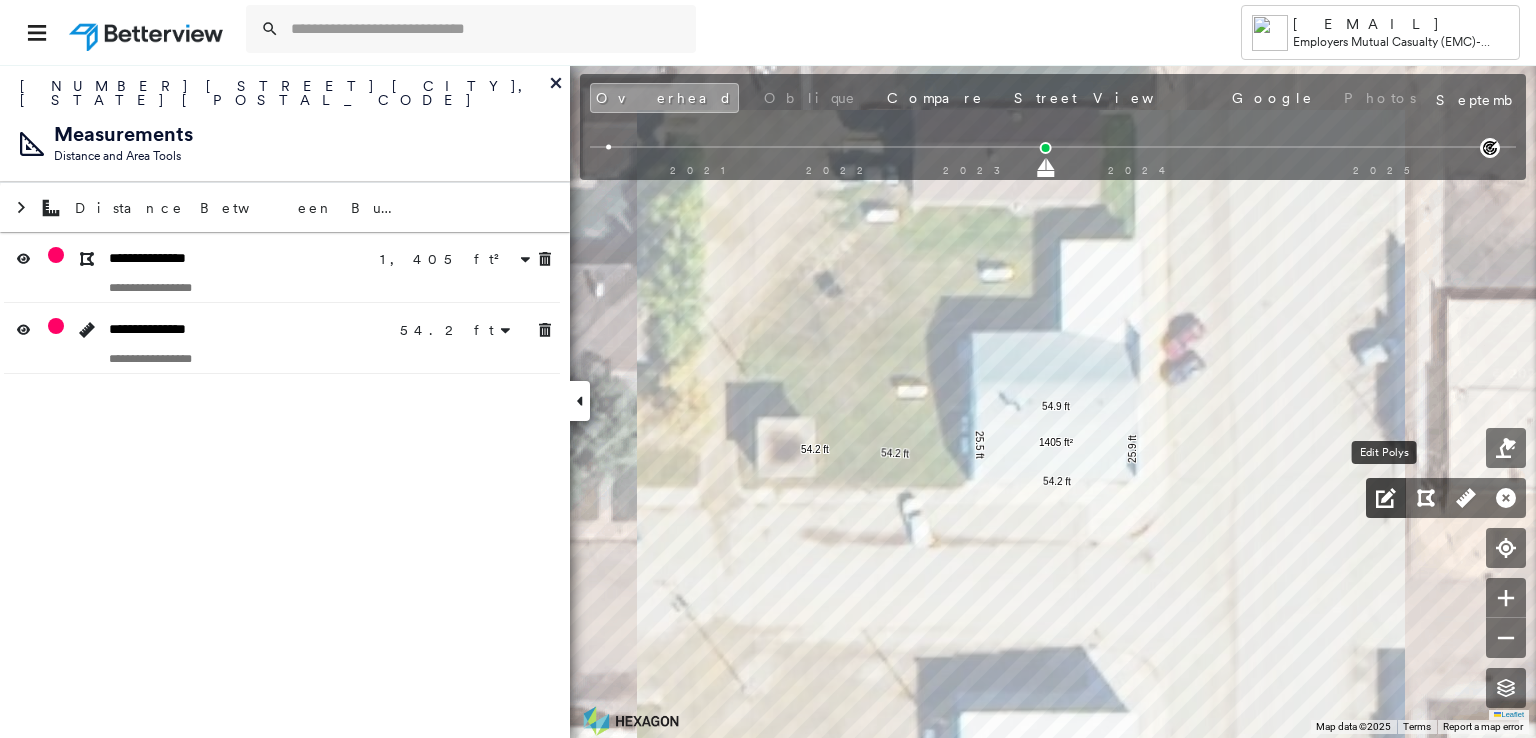 click 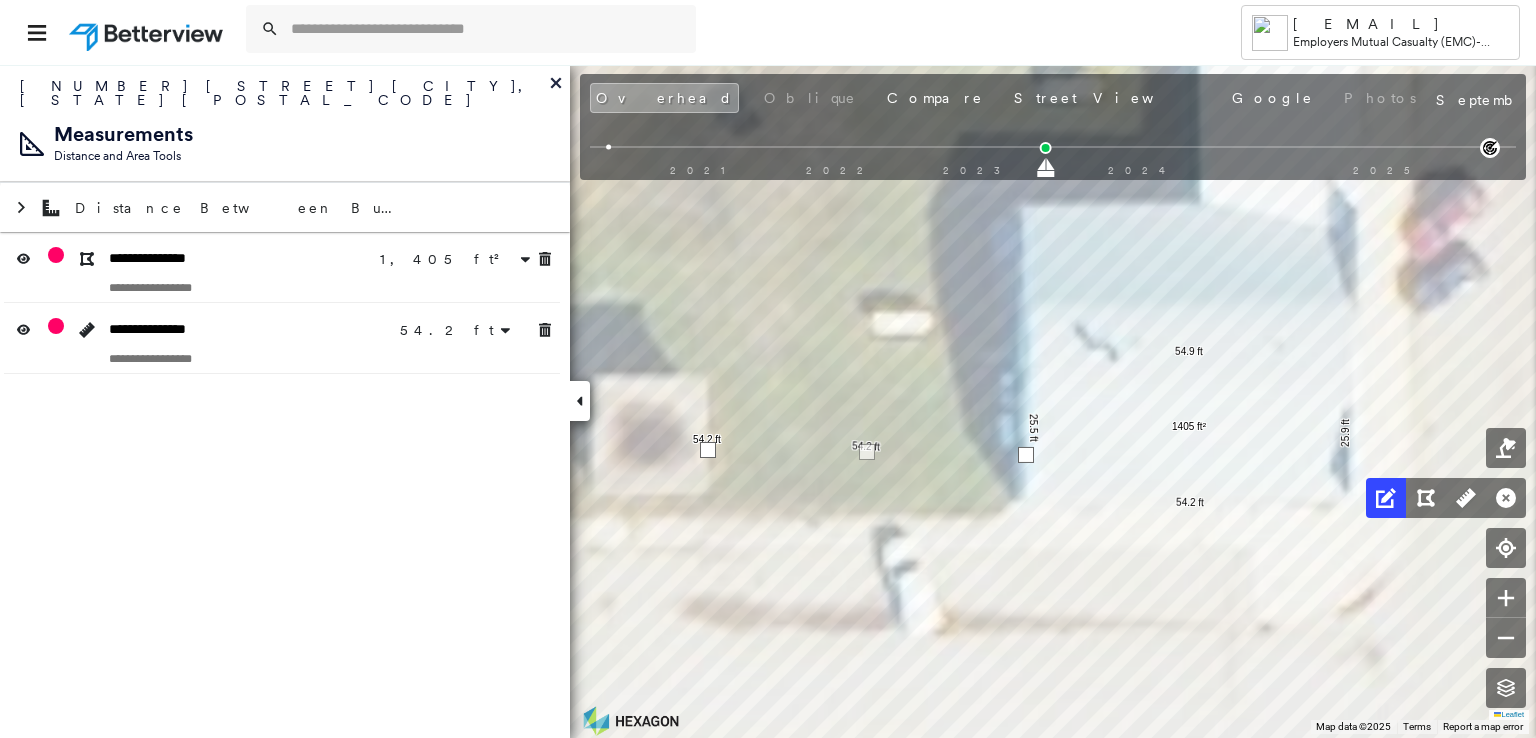 click at bounding box center (708, 450) 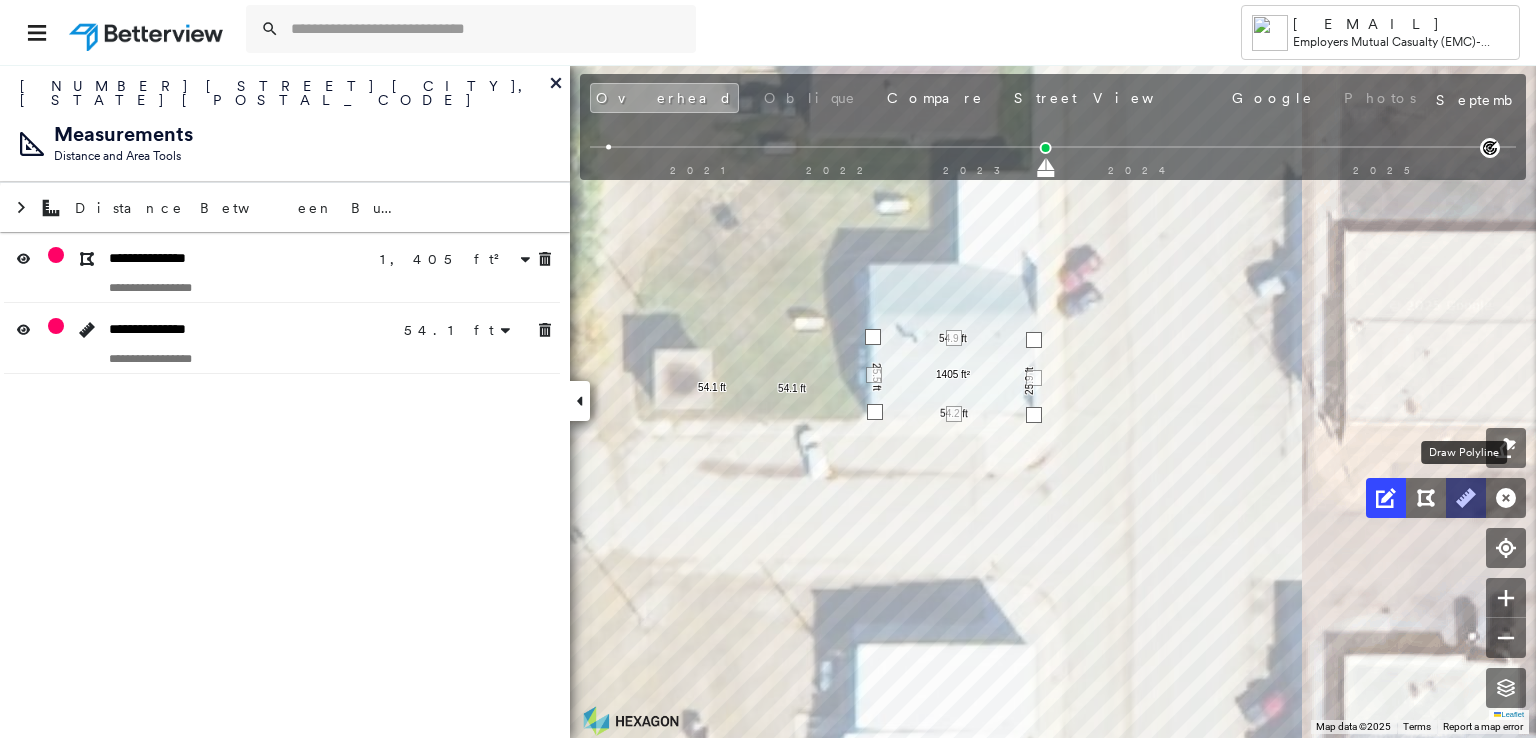 click 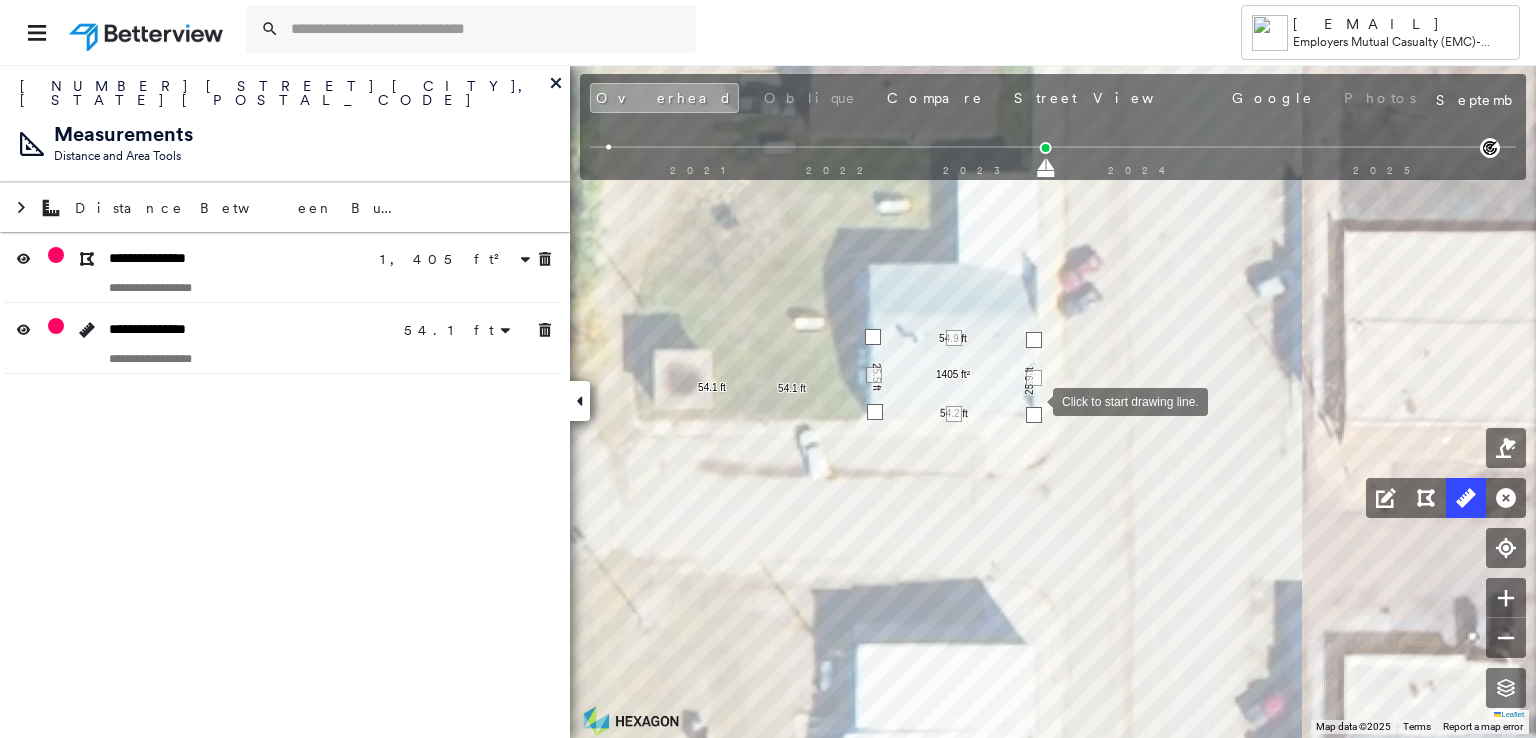 click at bounding box center [1033, 400] 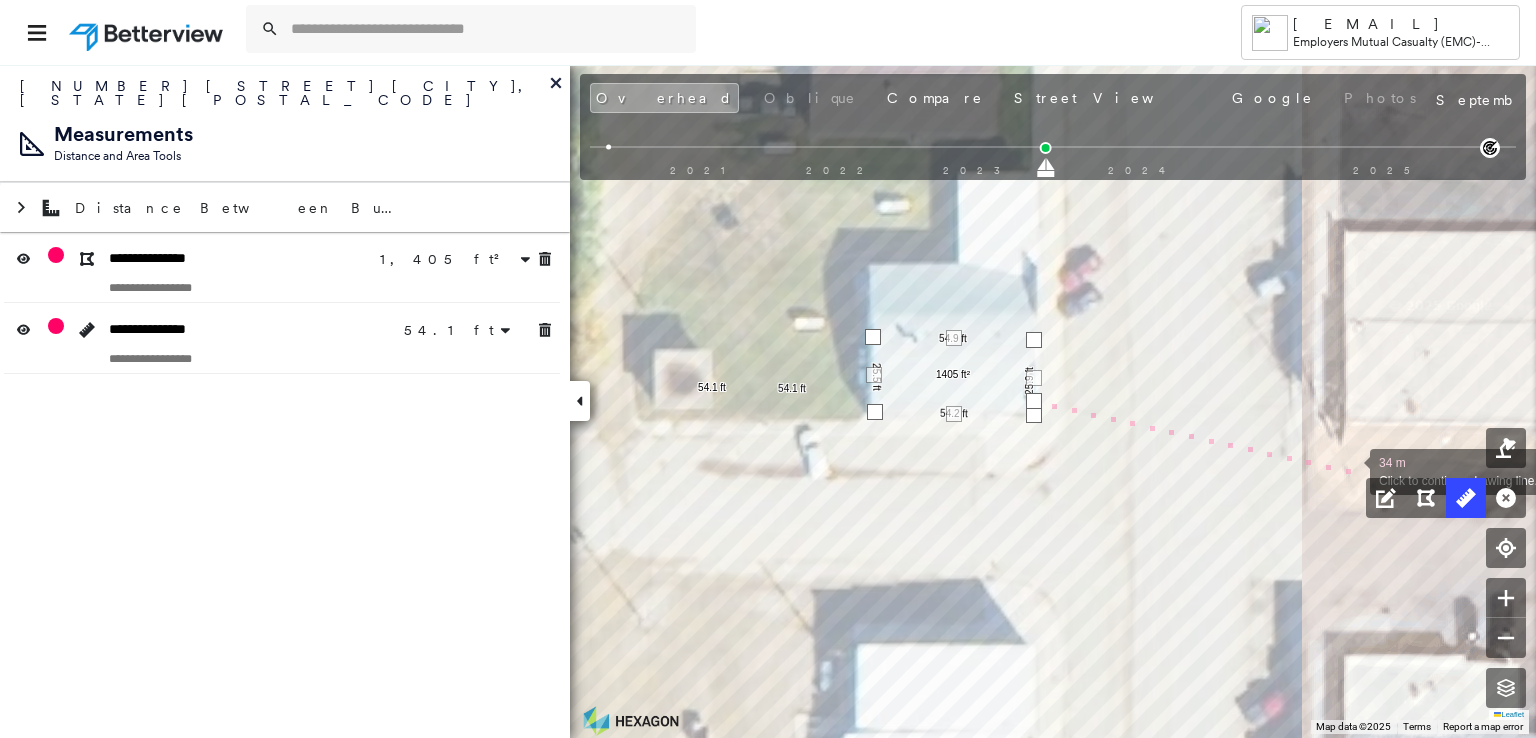 click at bounding box center [1350, 470] 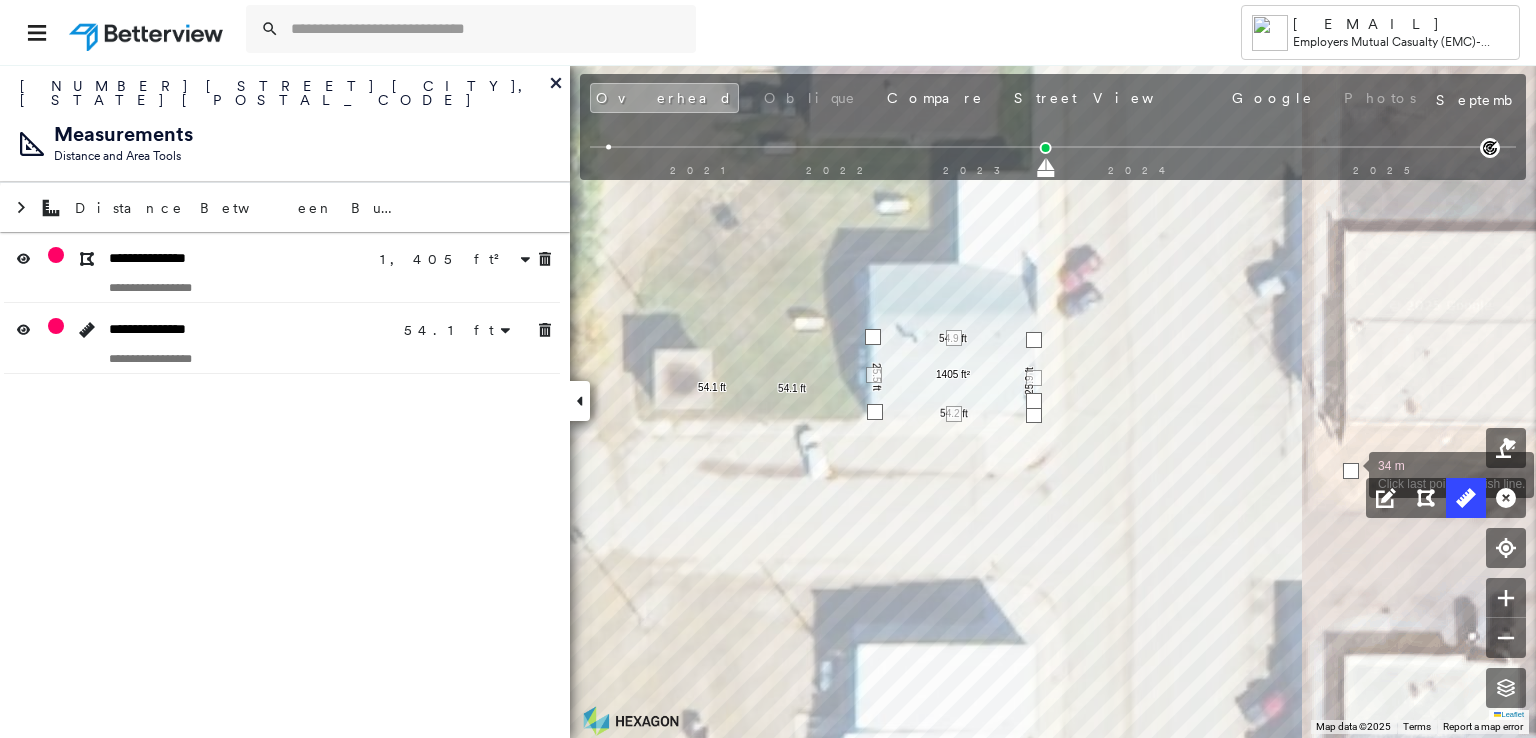 click at bounding box center [1351, 471] 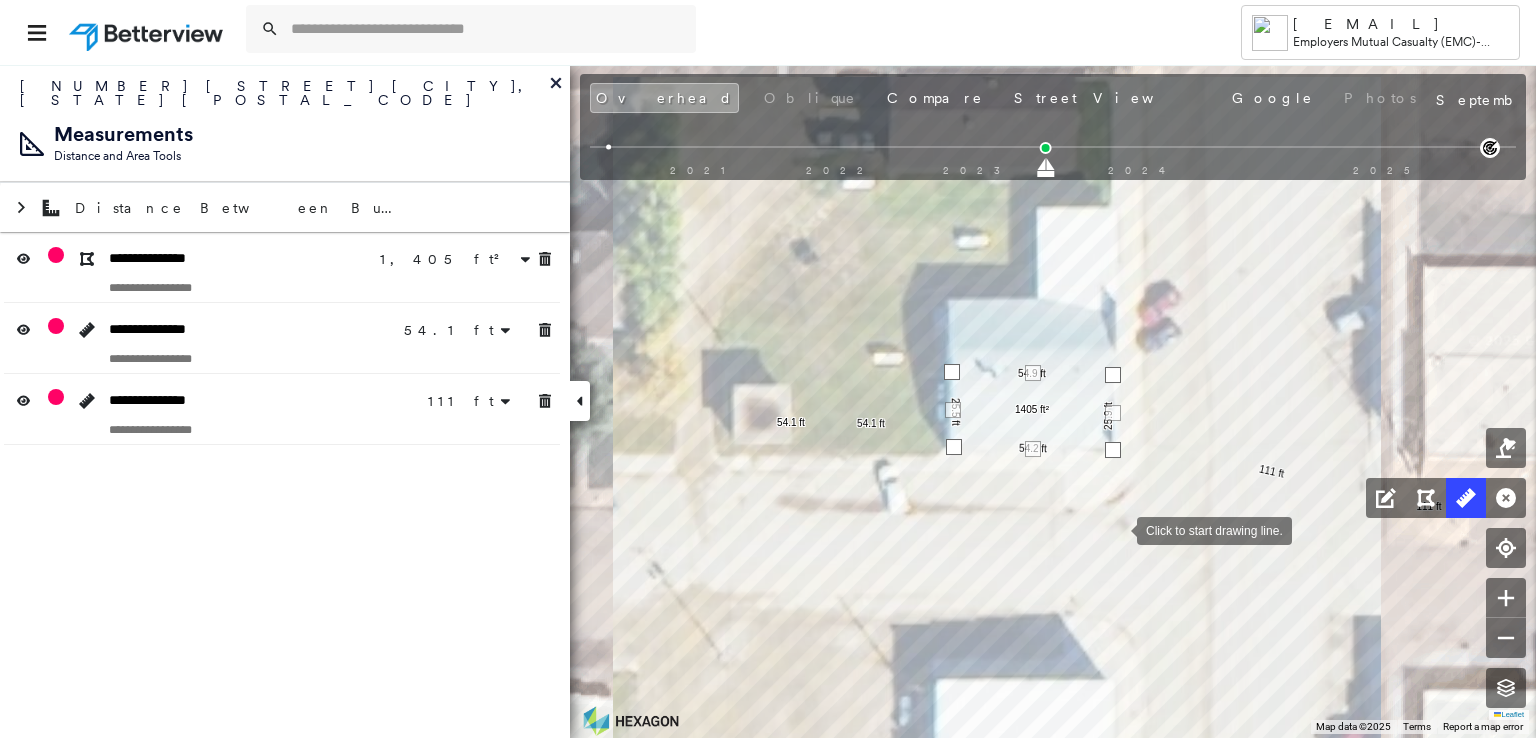 drag, startPoint x: 1043, startPoint y: 493, endPoint x: 1118, endPoint y: 529, distance: 83.19255 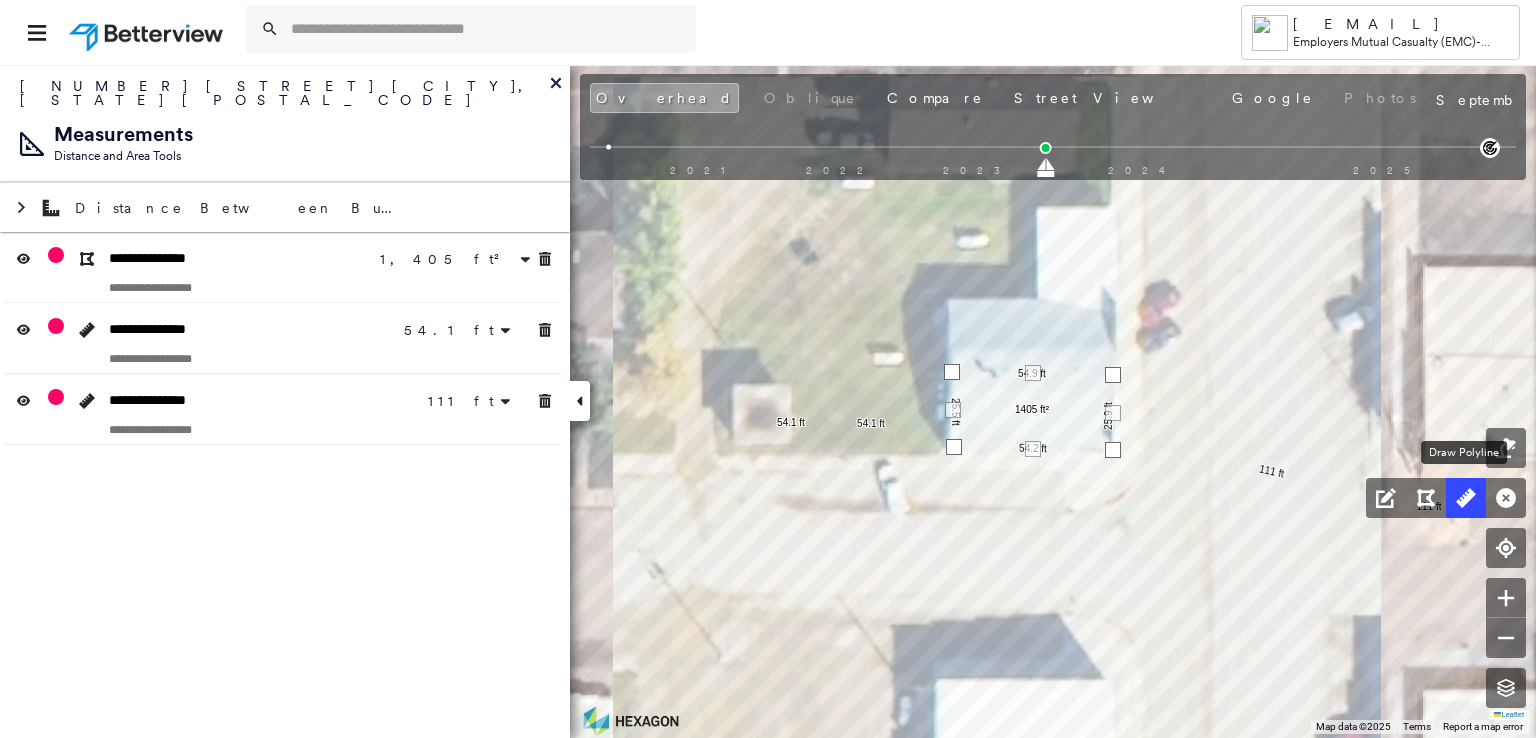 click 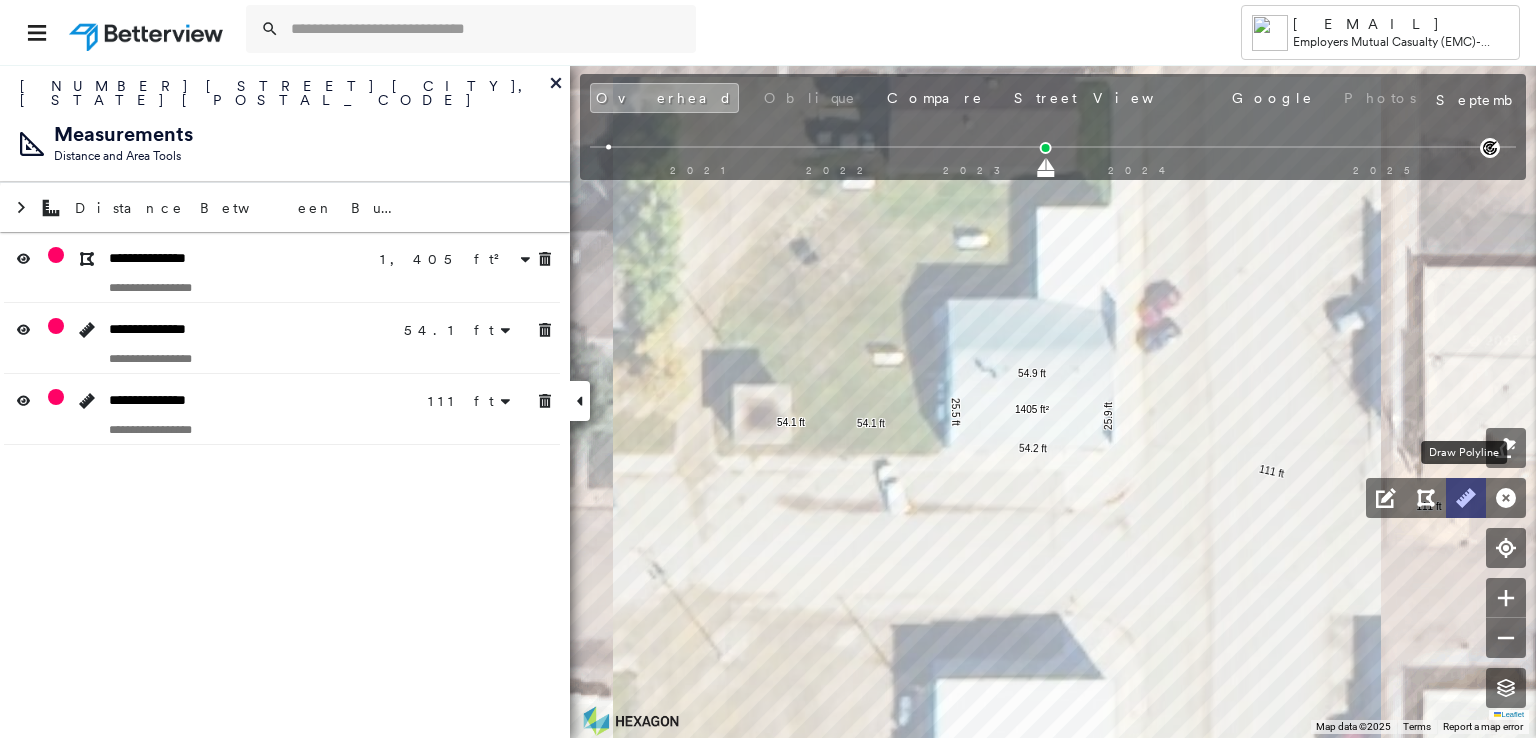 click 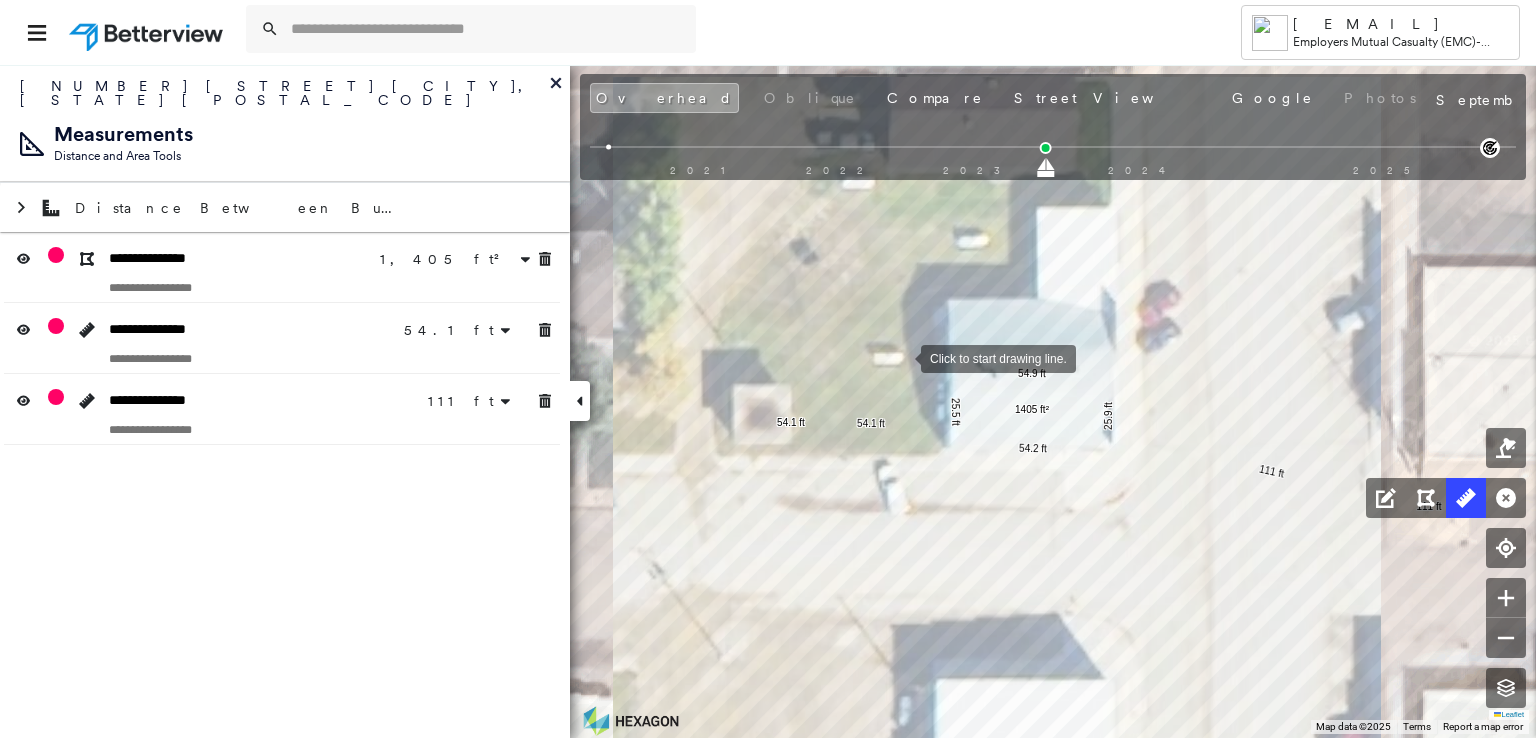 click at bounding box center (901, 357) 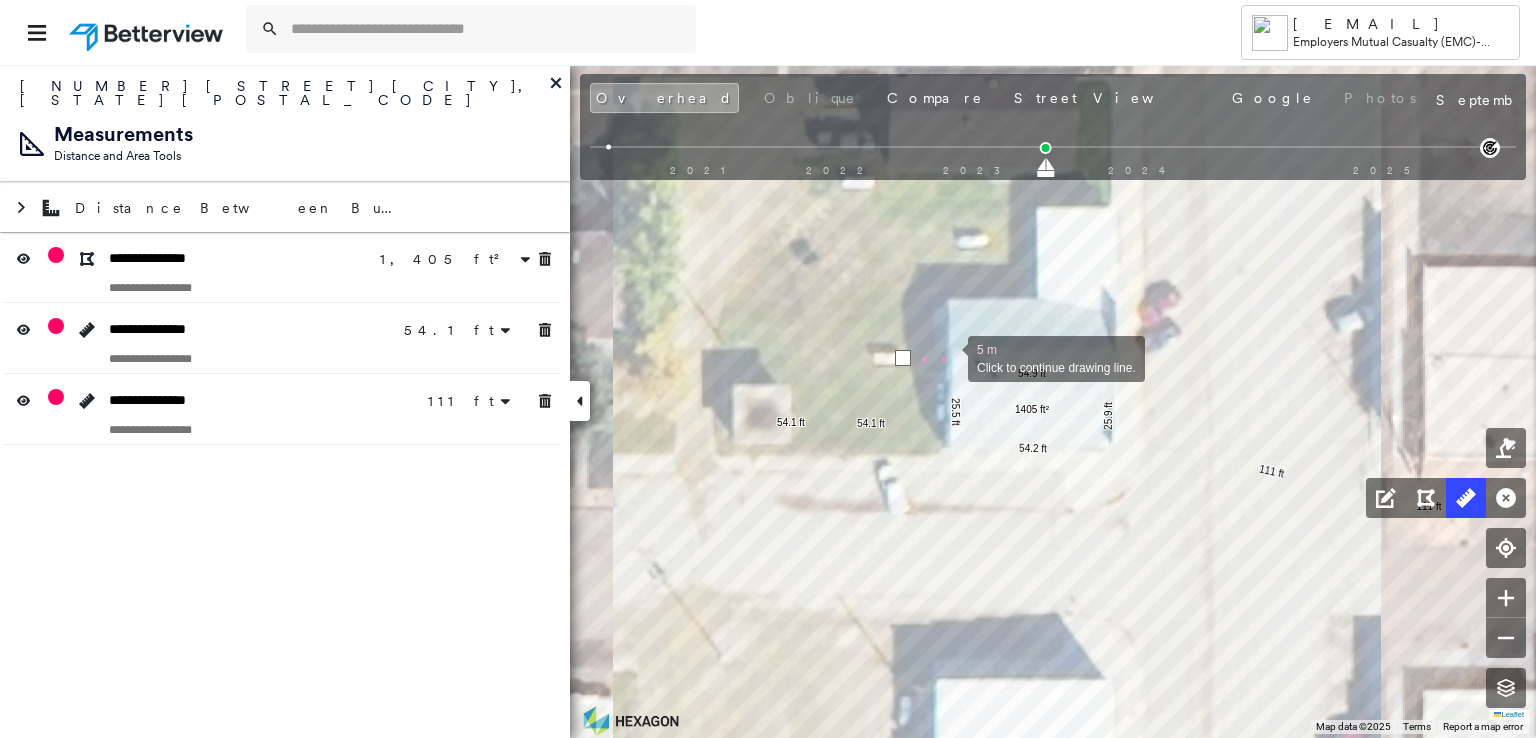 click at bounding box center (948, 357) 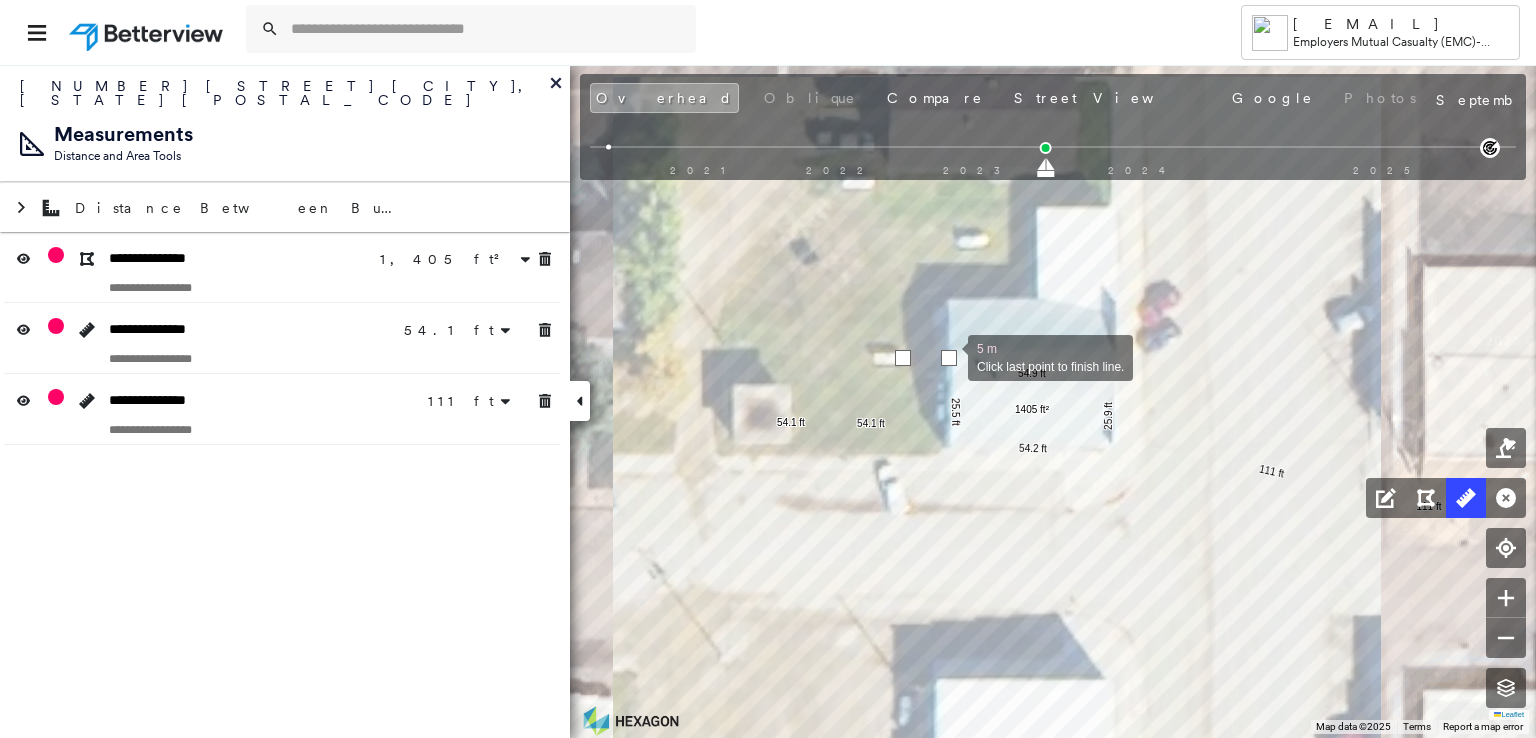 click at bounding box center (949, 358) 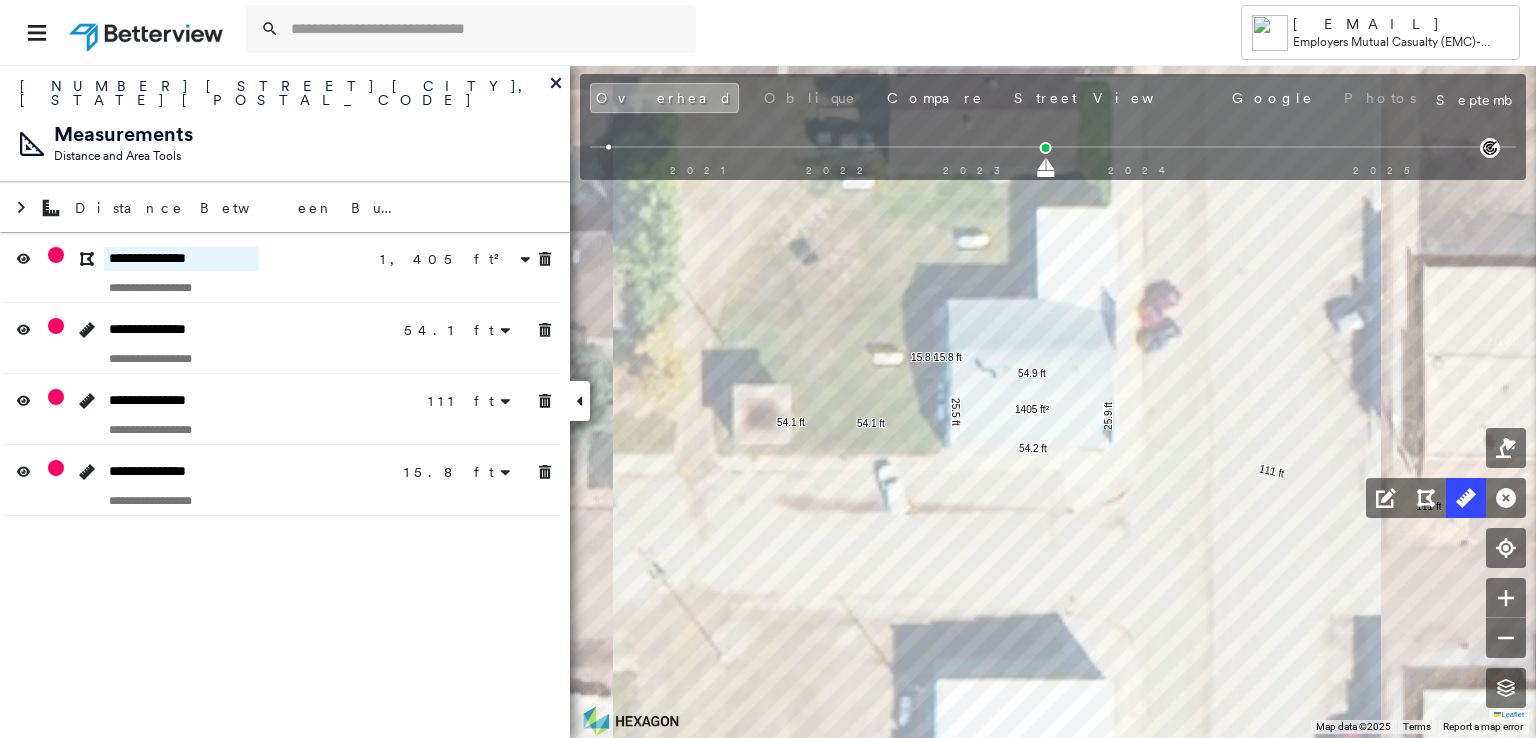 click on "**********" at bounding box center [181, 259] 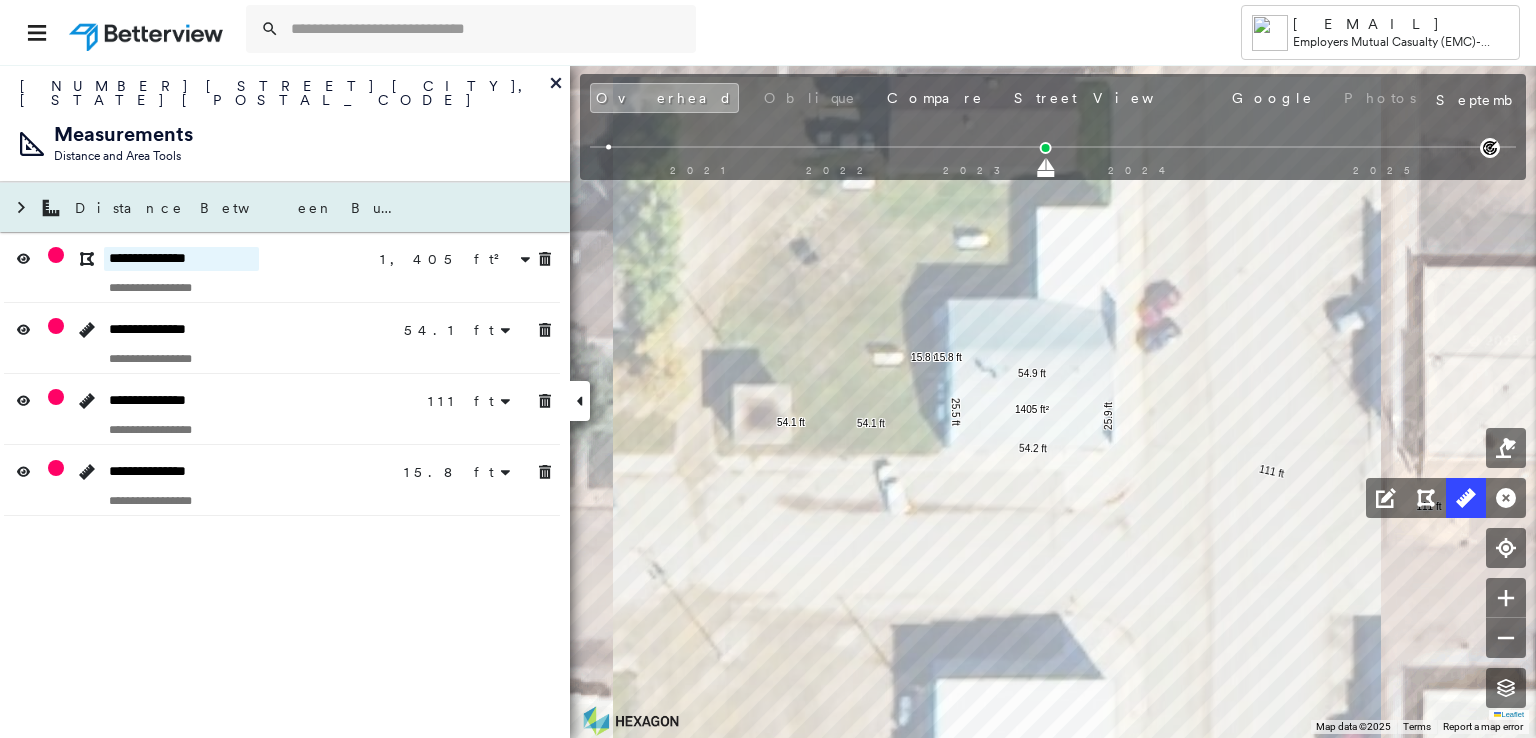 drag, startPoint x: 240, startPoint y: 246, endPoint x: 123, endPoint y: 213, distance: 121.5648 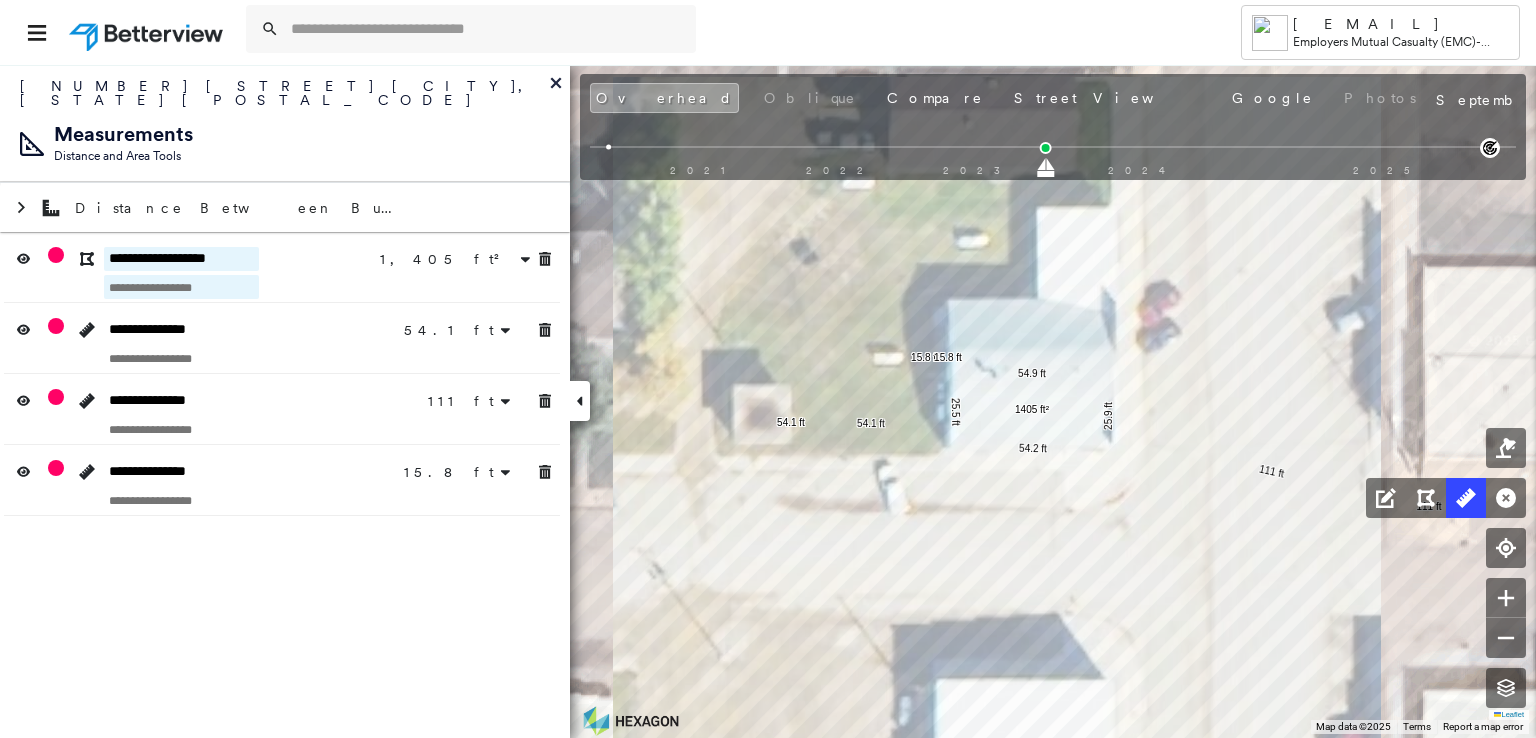 type on "**********" 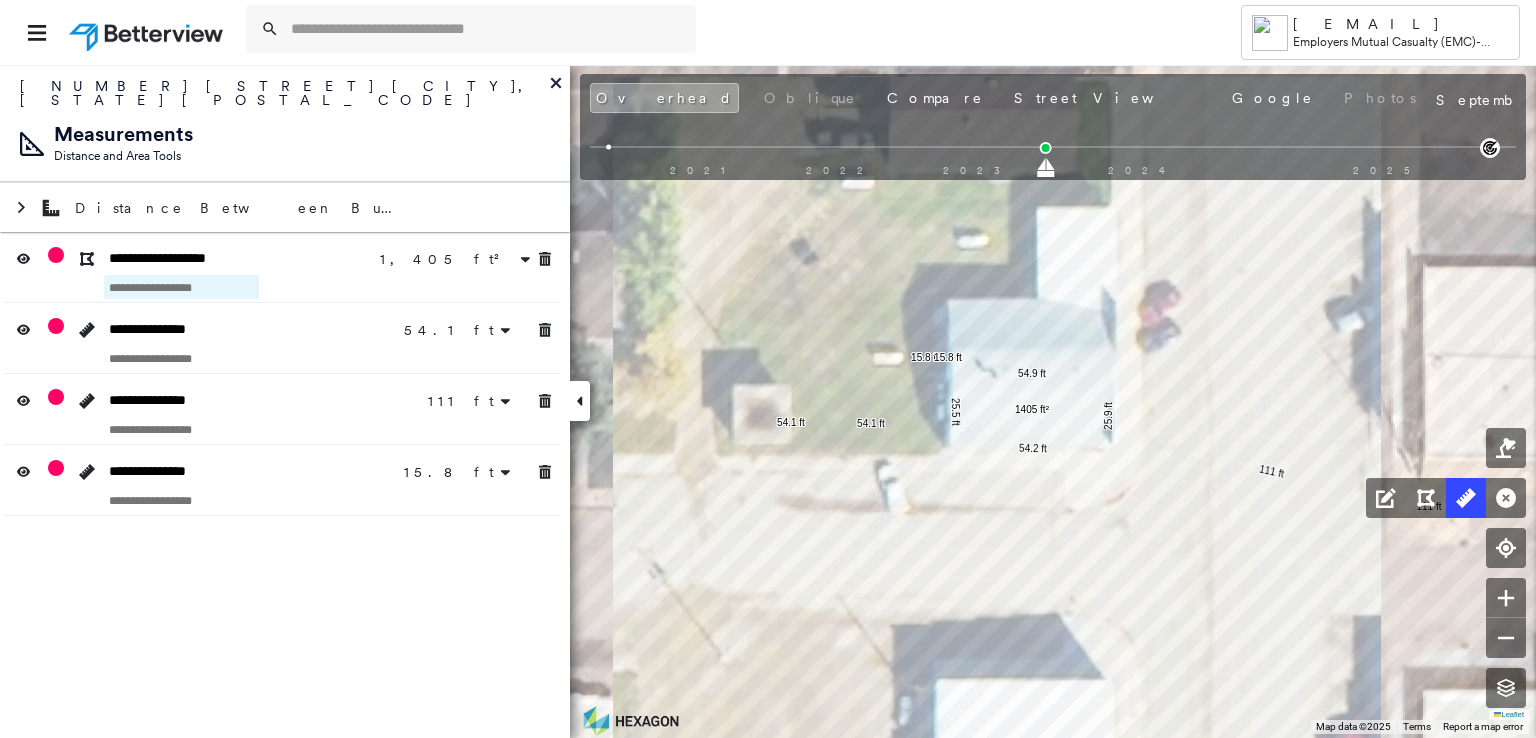 click at bounding box center (181, 287) 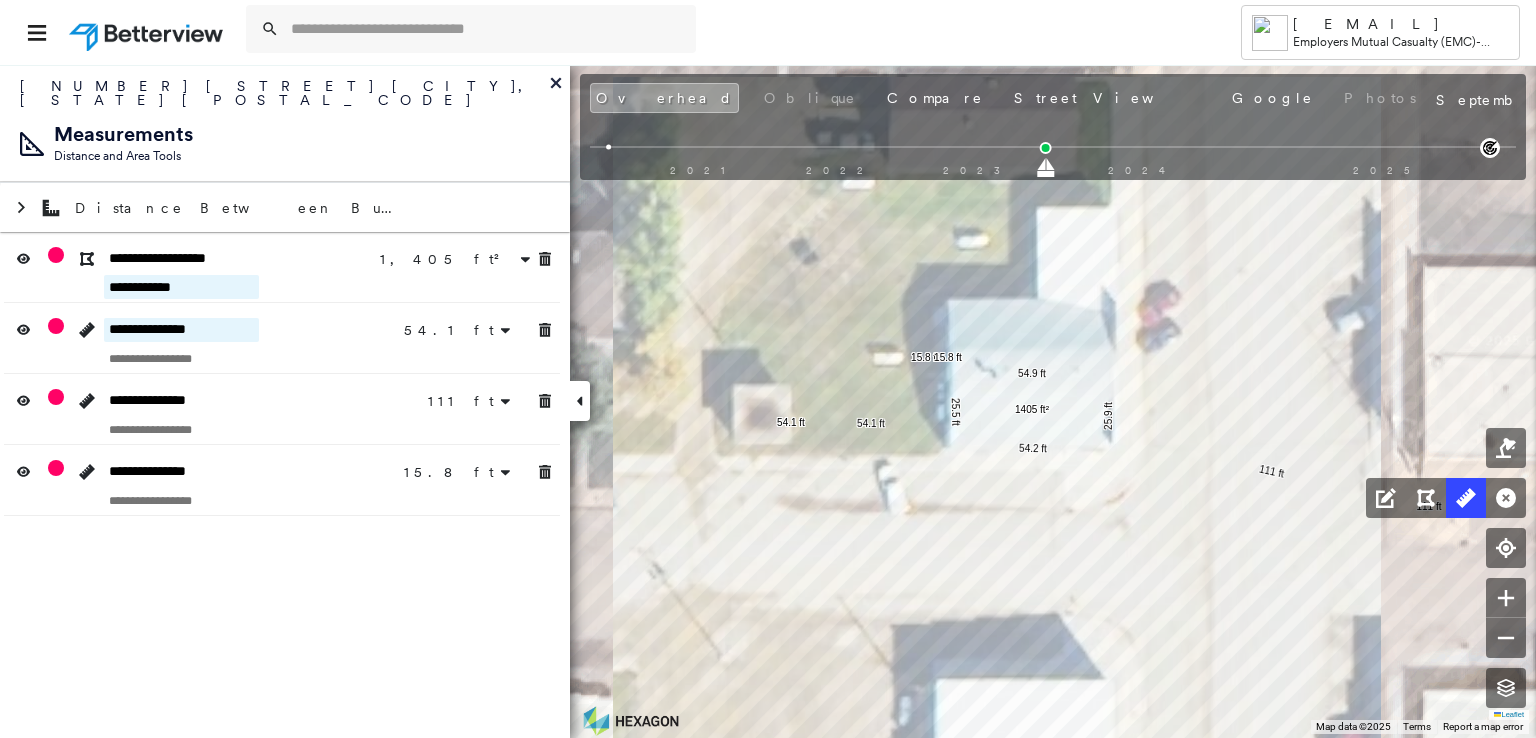 type on "**********" 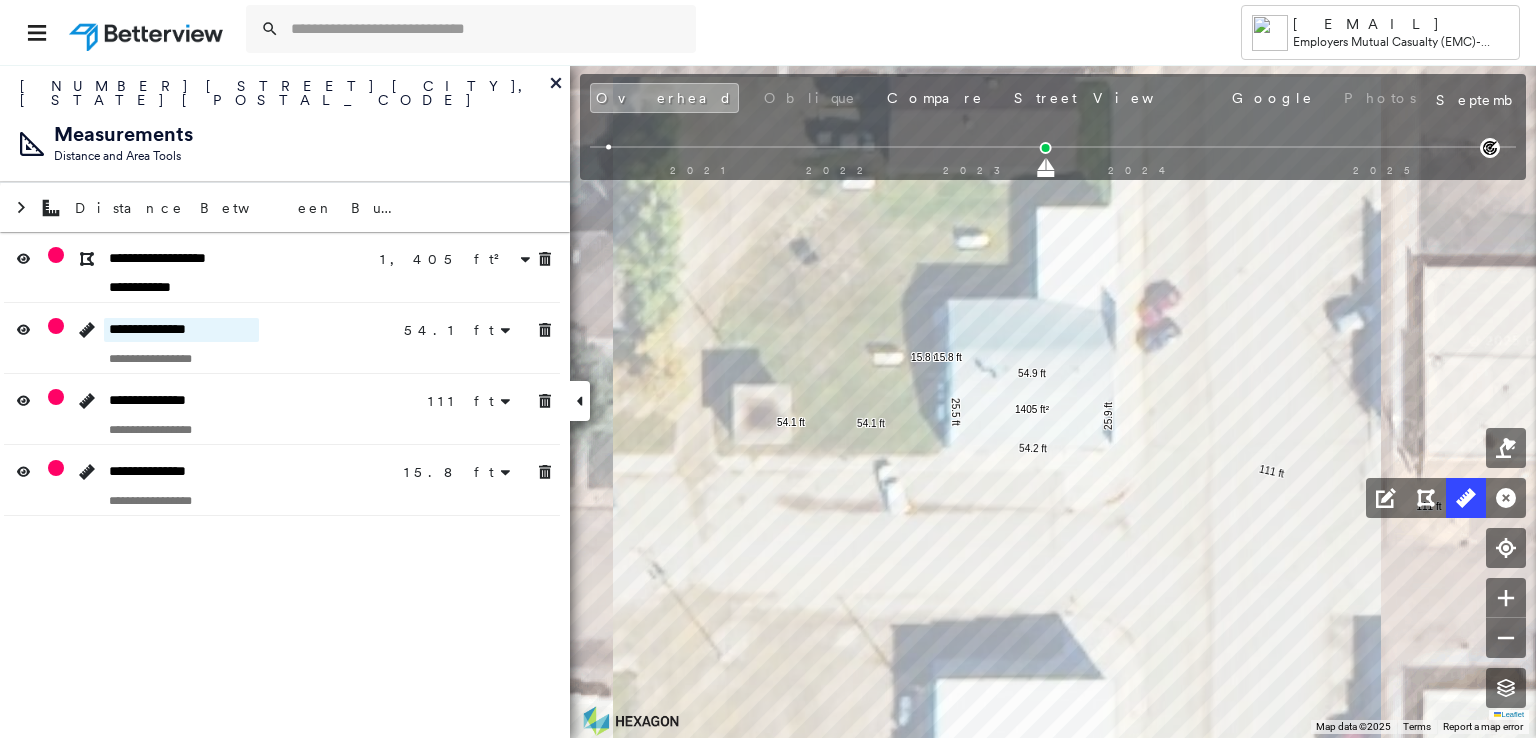 click on "**********" at bounding box center [181, 330] 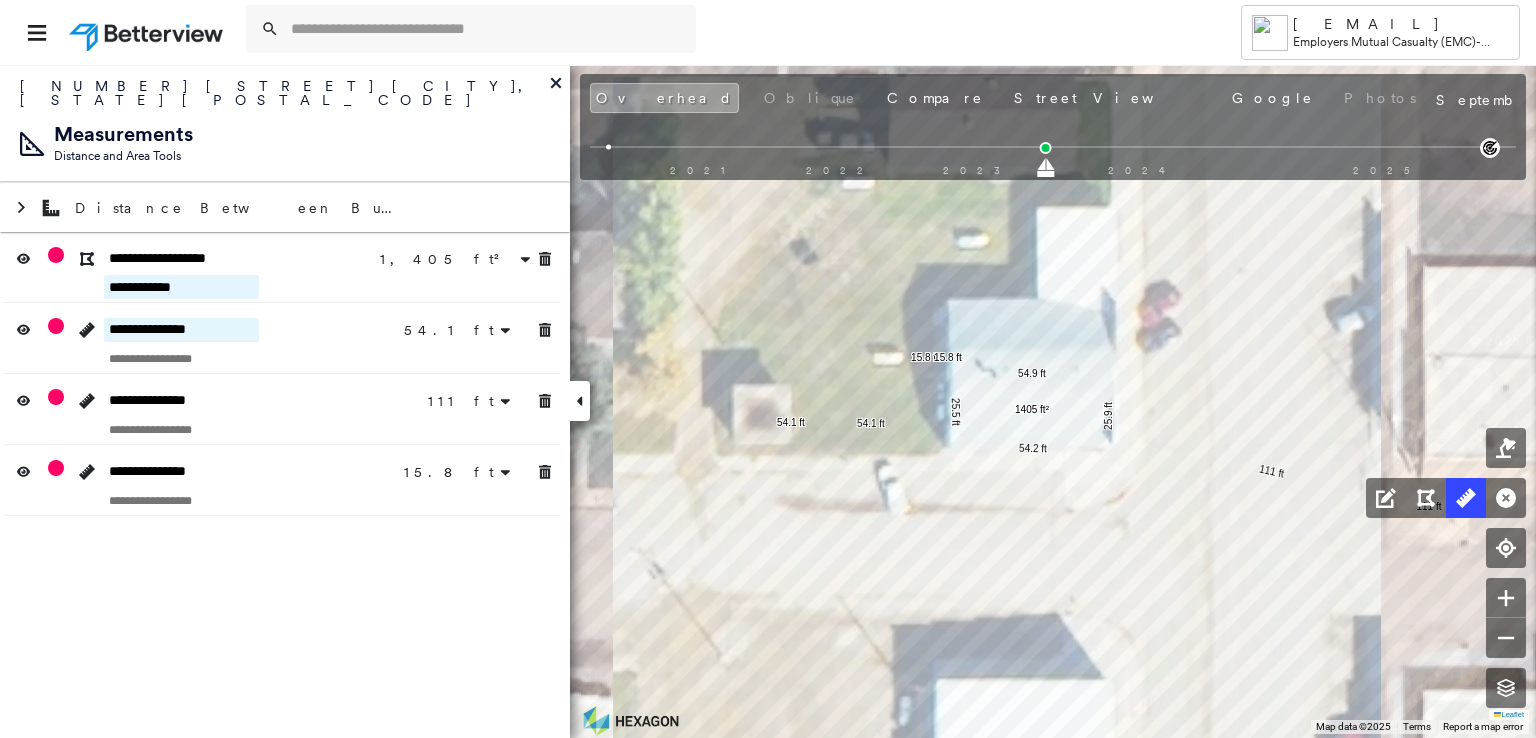 drag, startPoint x: 241, startPoint y: 313, endPoint x: 109, endPoint y: 270, distance: 138.82722 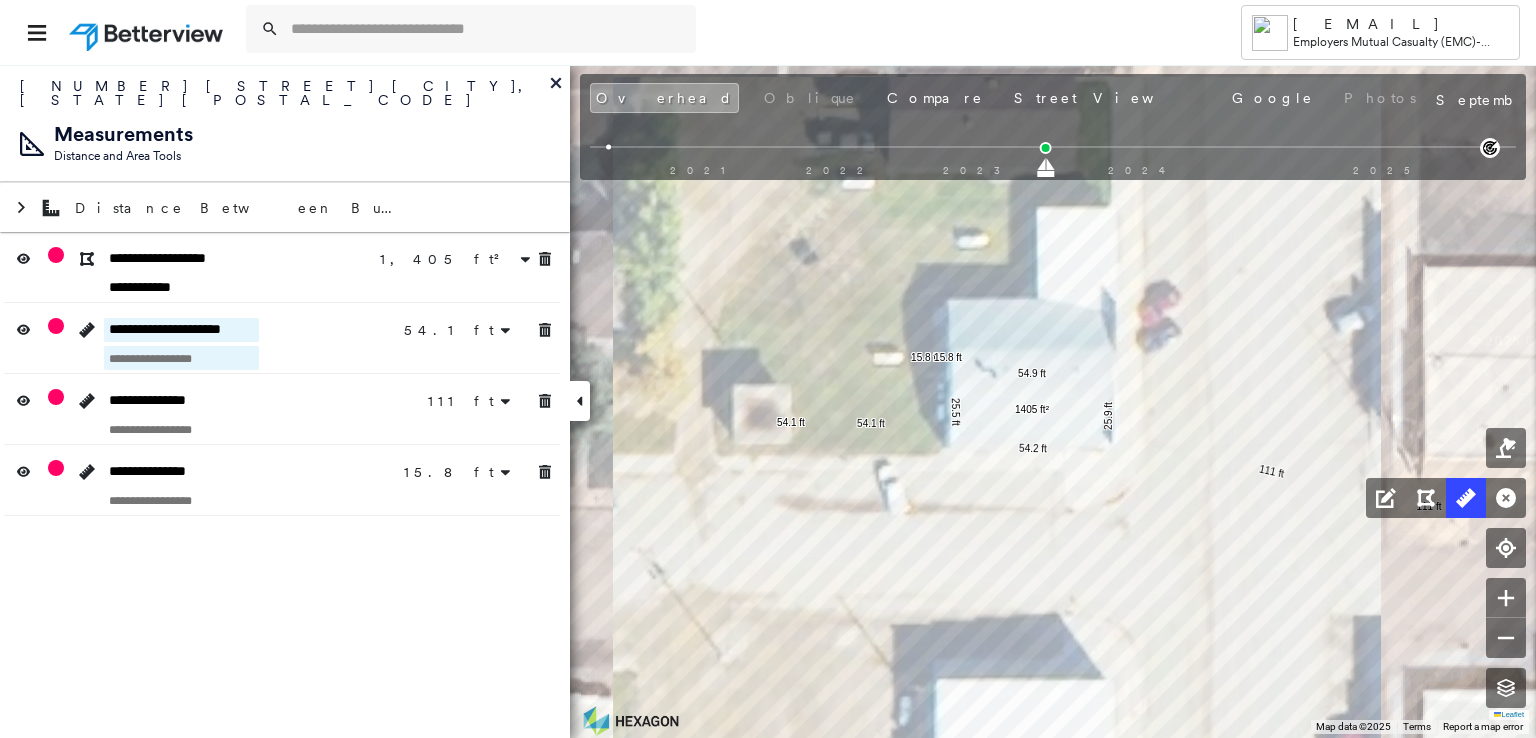 type on "**********" 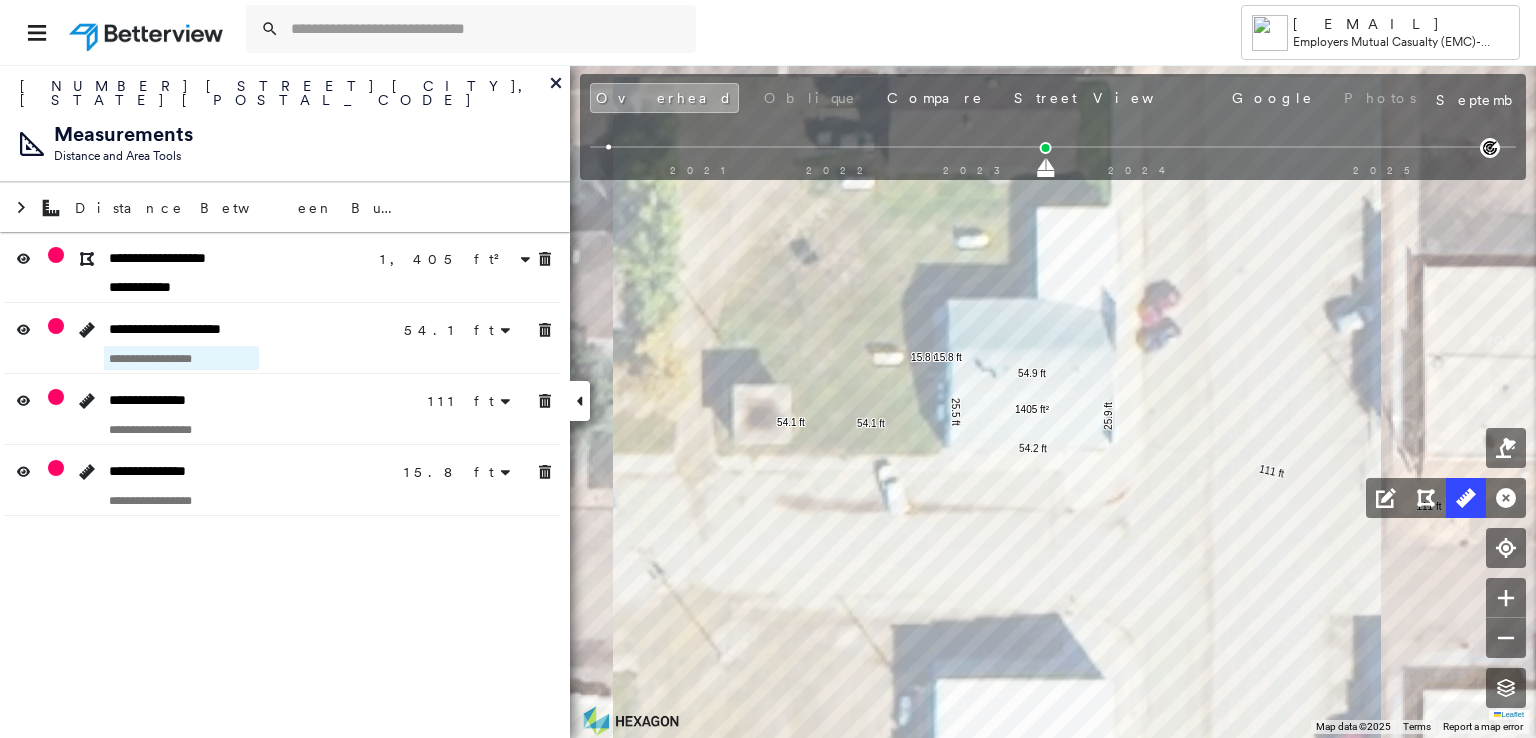 click at bounding box center (181, 358) 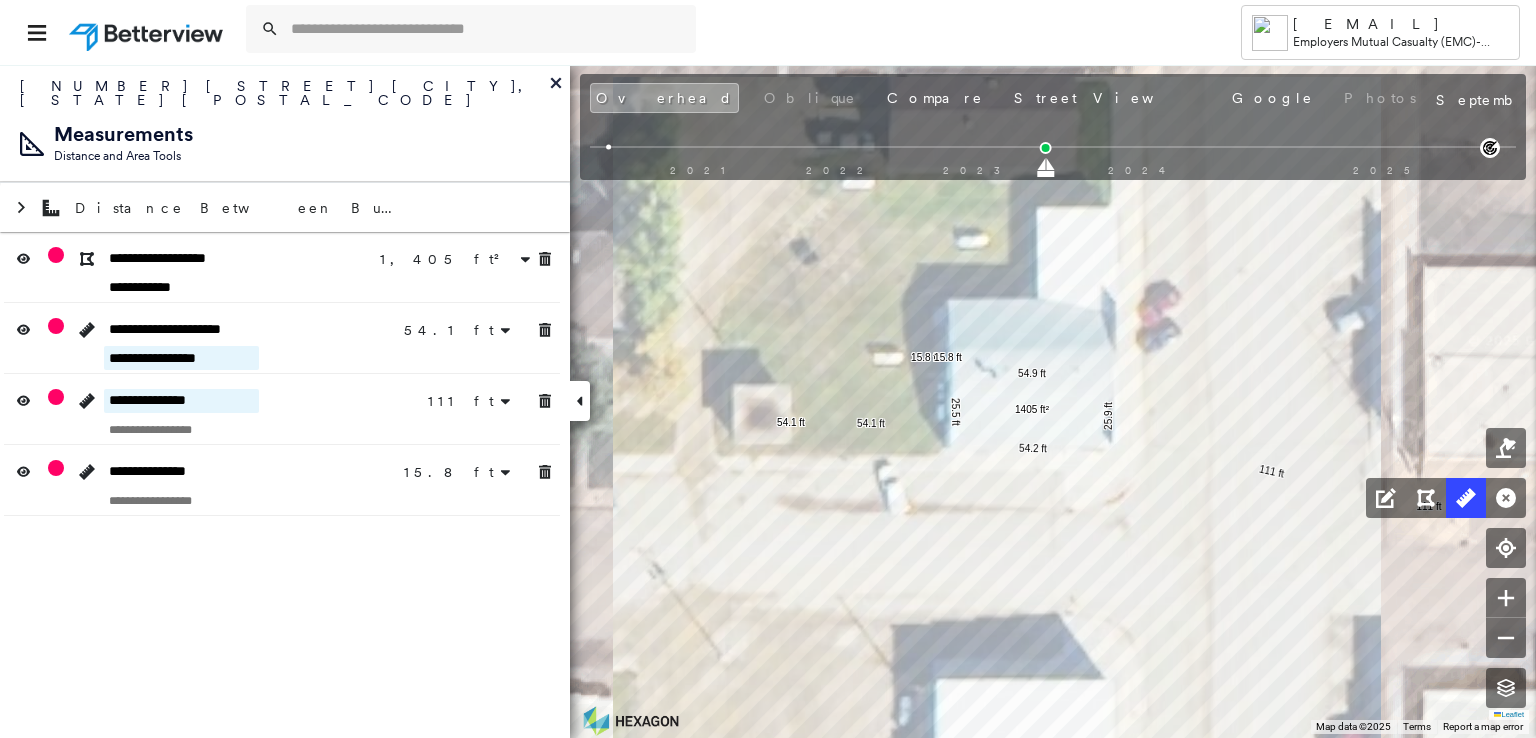 type on "**********" 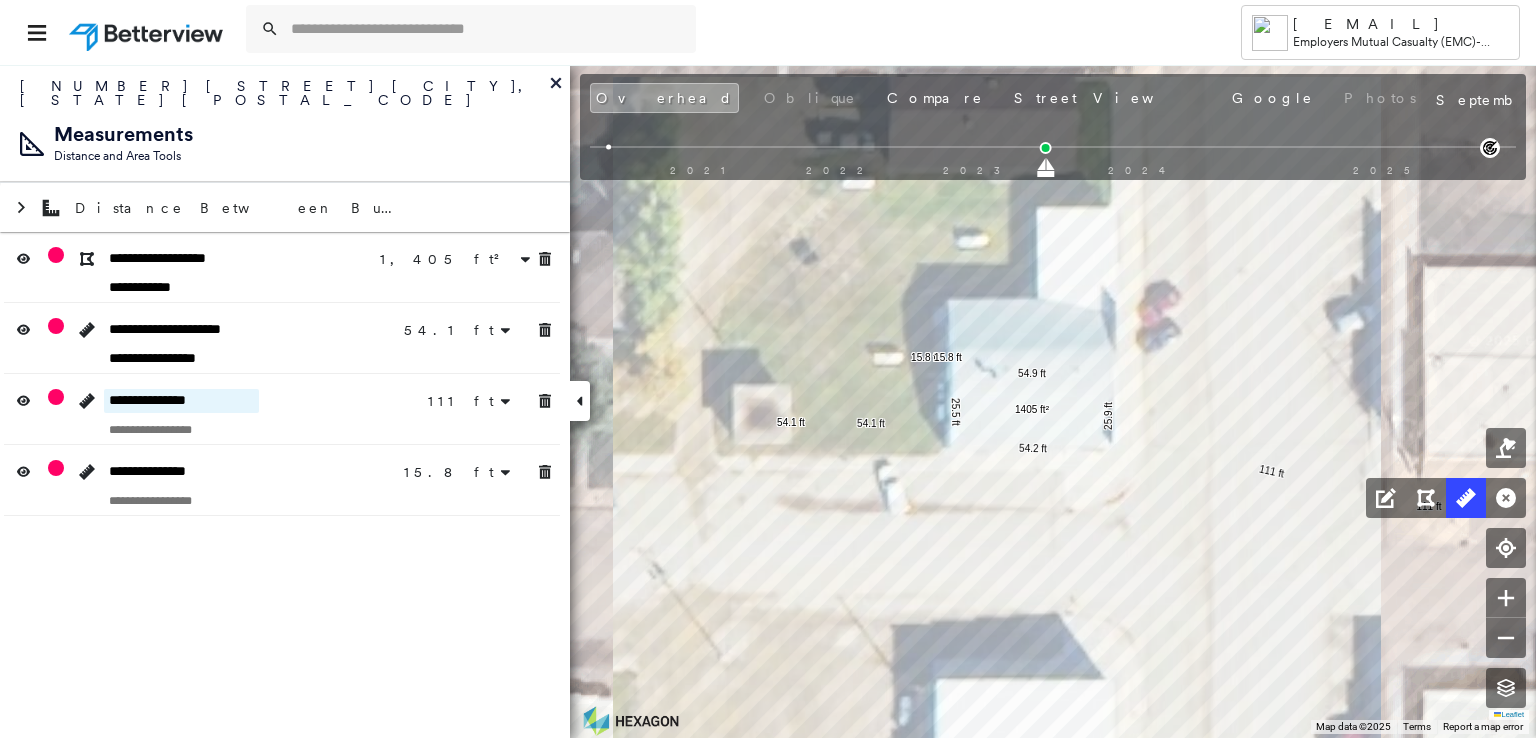 click on "**********" at bounding box center (181, 401) 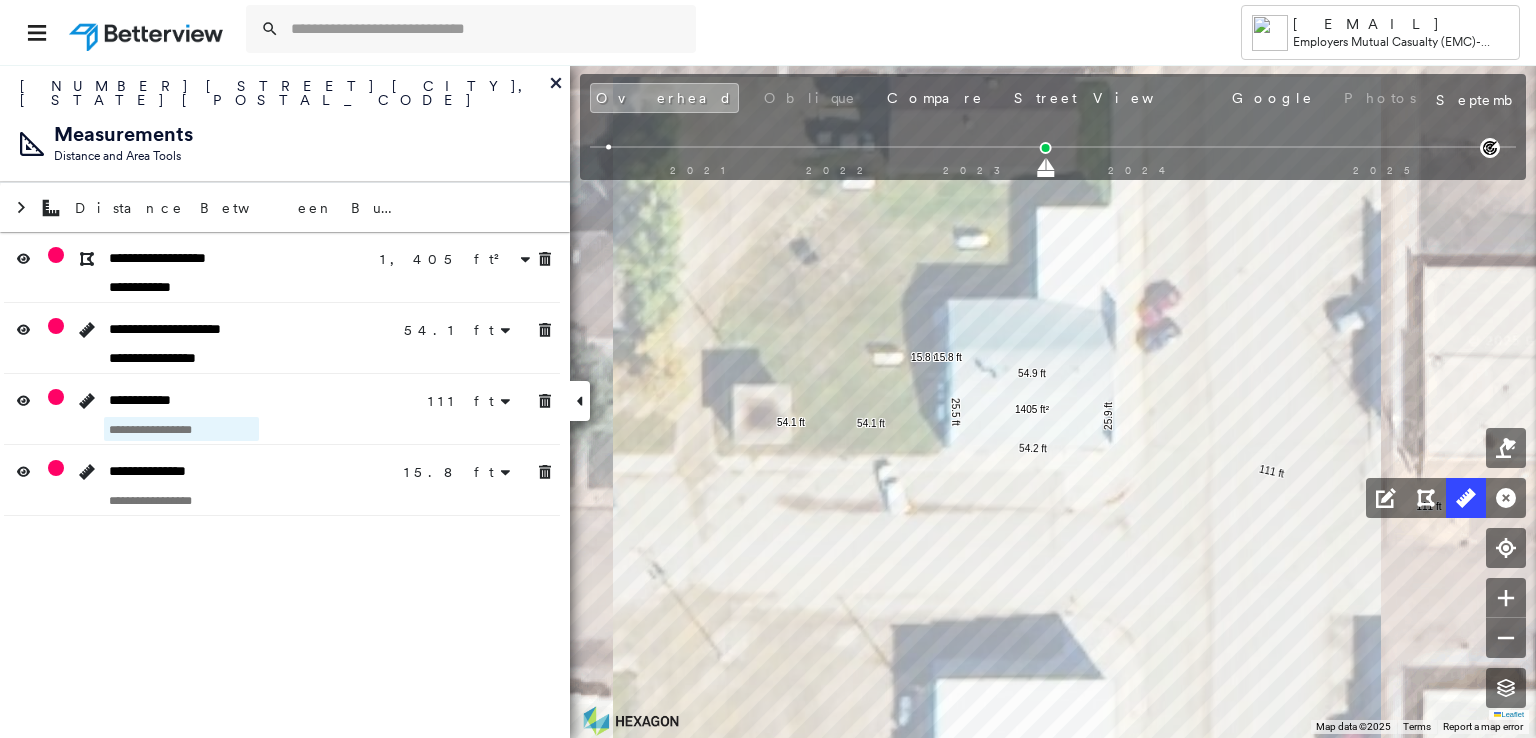 click at bounding box center (181, 429) 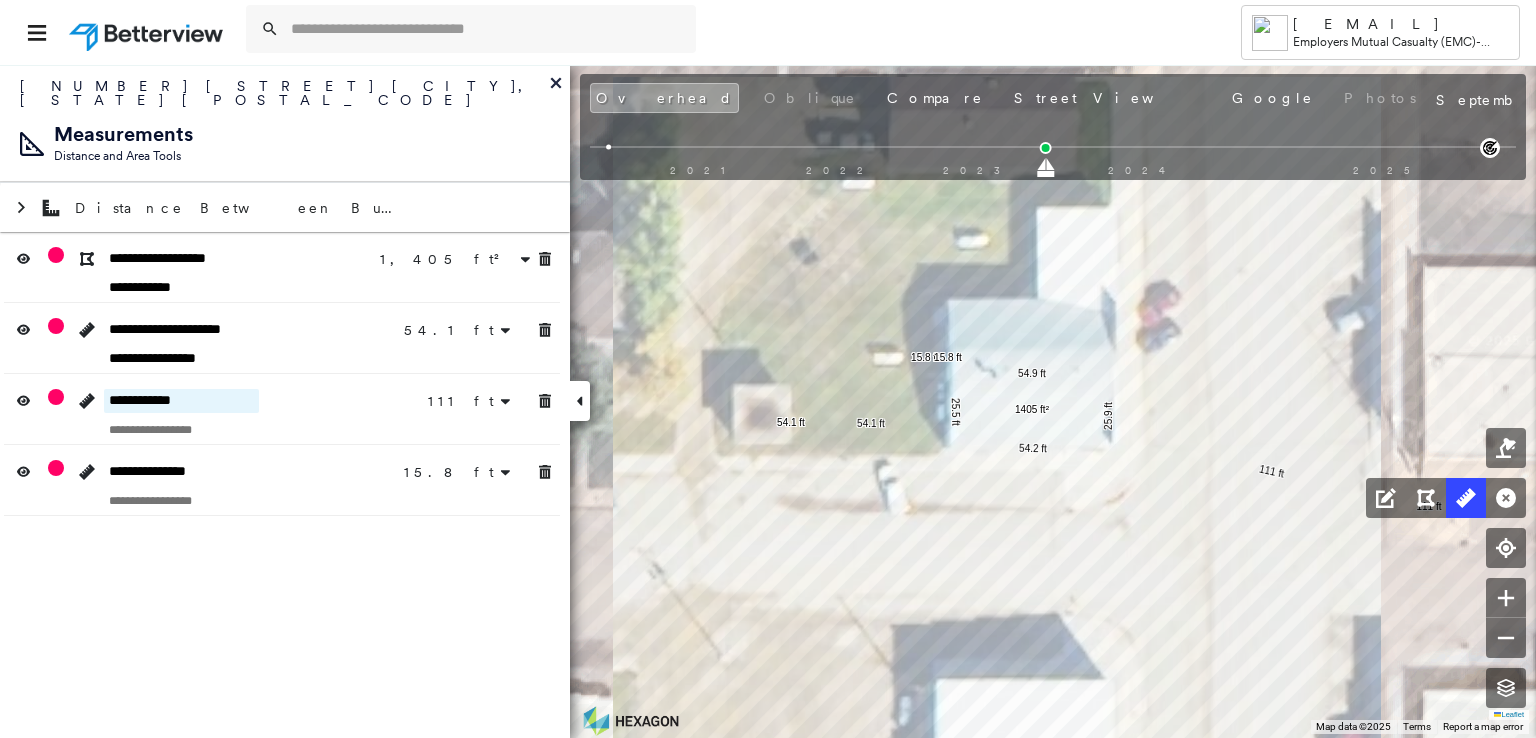click on "**********" at bounding box center (181, 401) 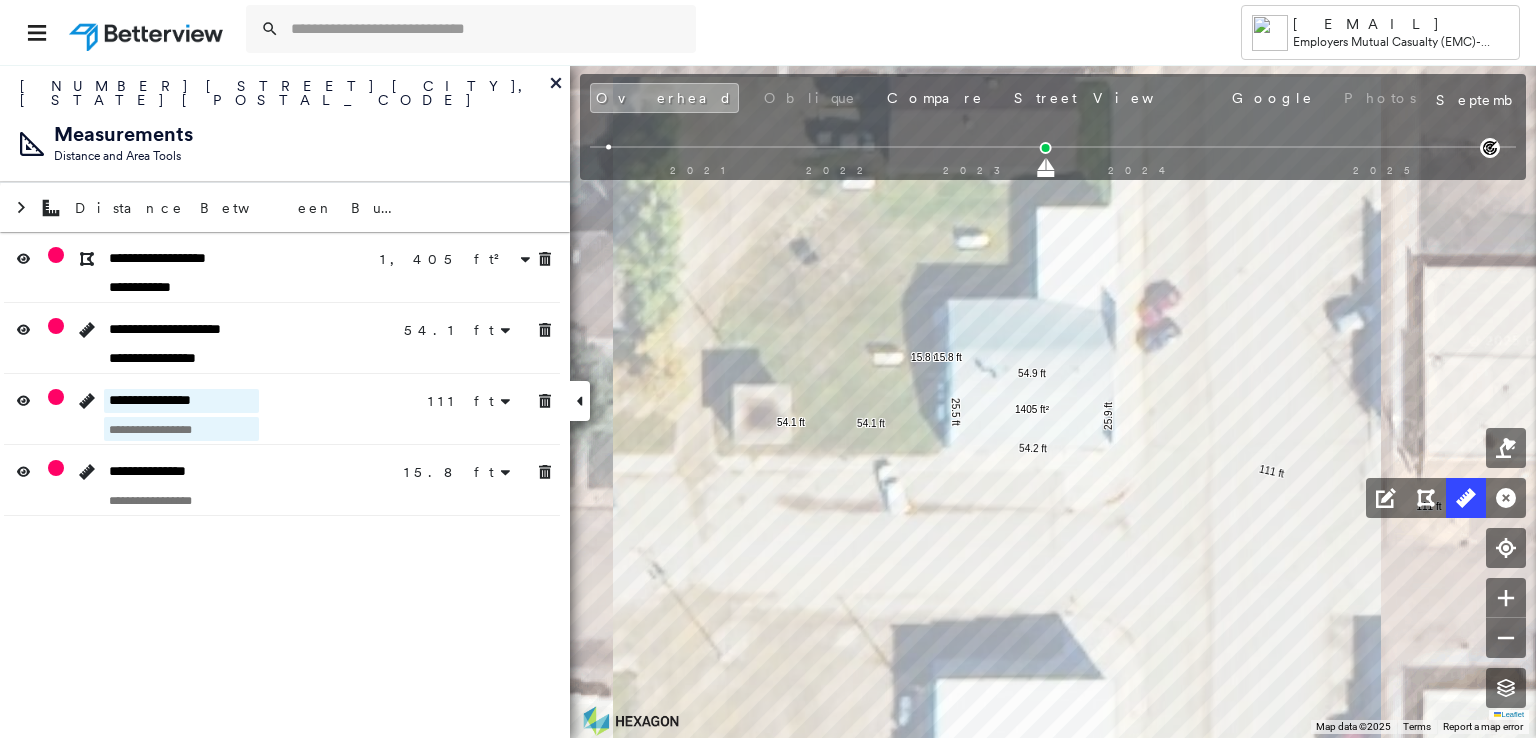 type on "**********" 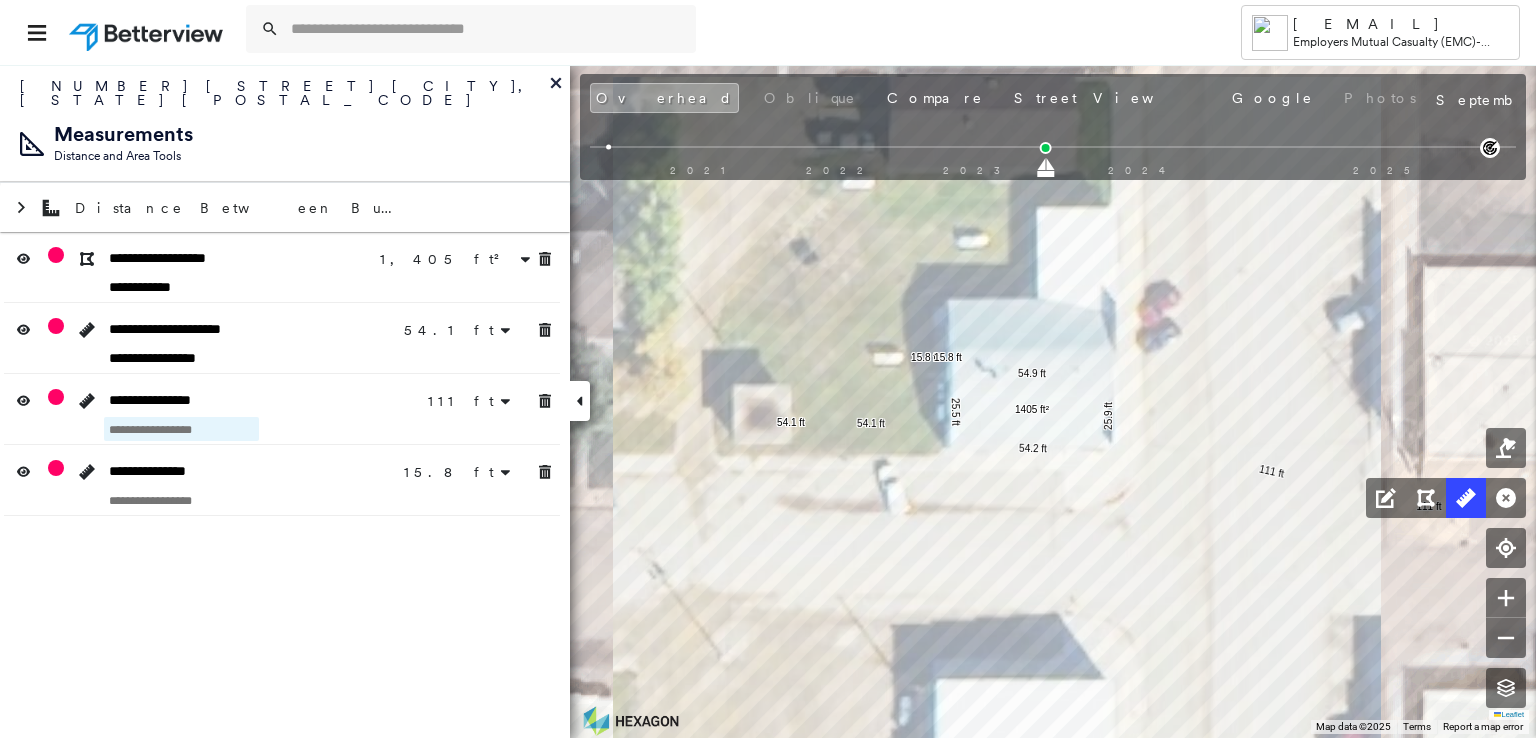 click at bounding box center [181, 429] 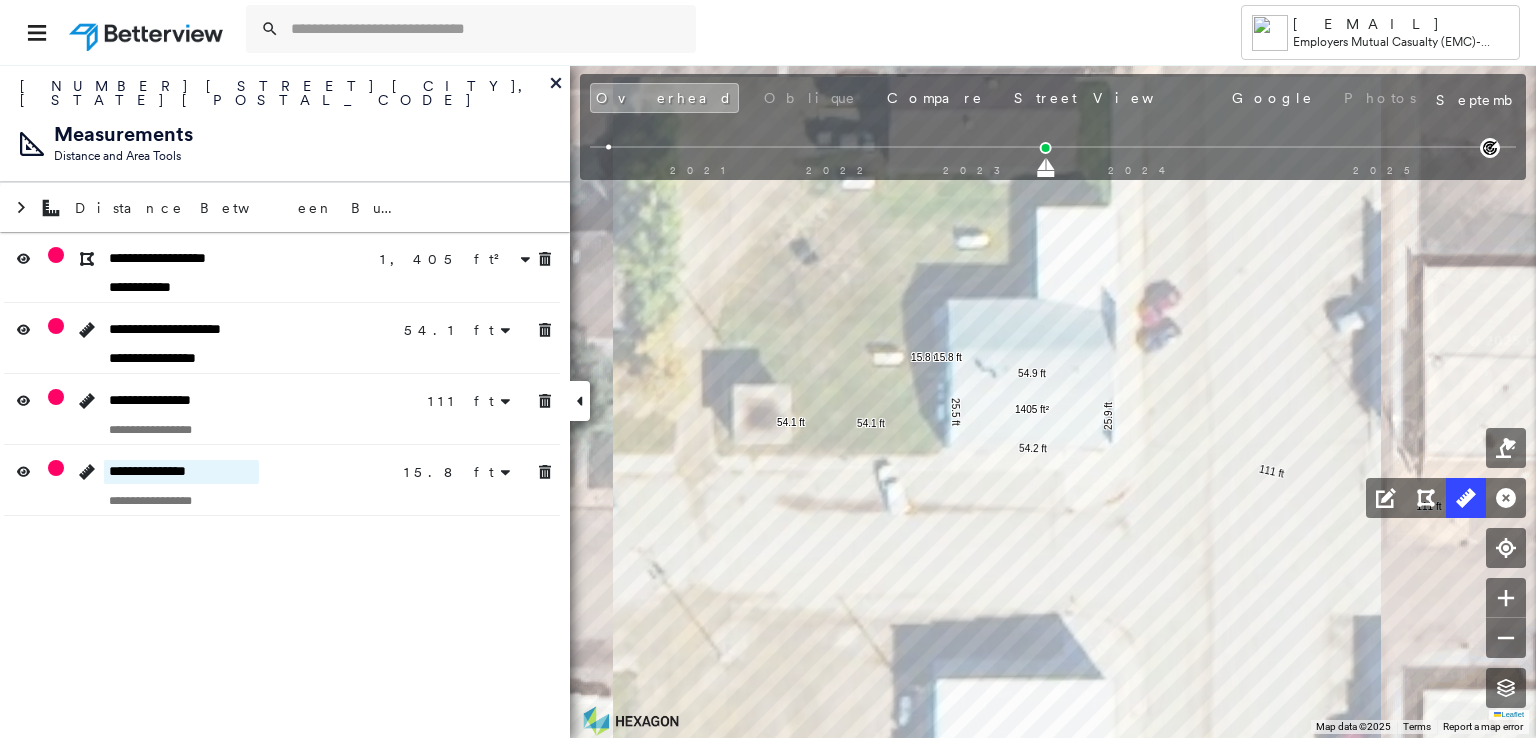 click on "**********" at bounding box center (181, 472) 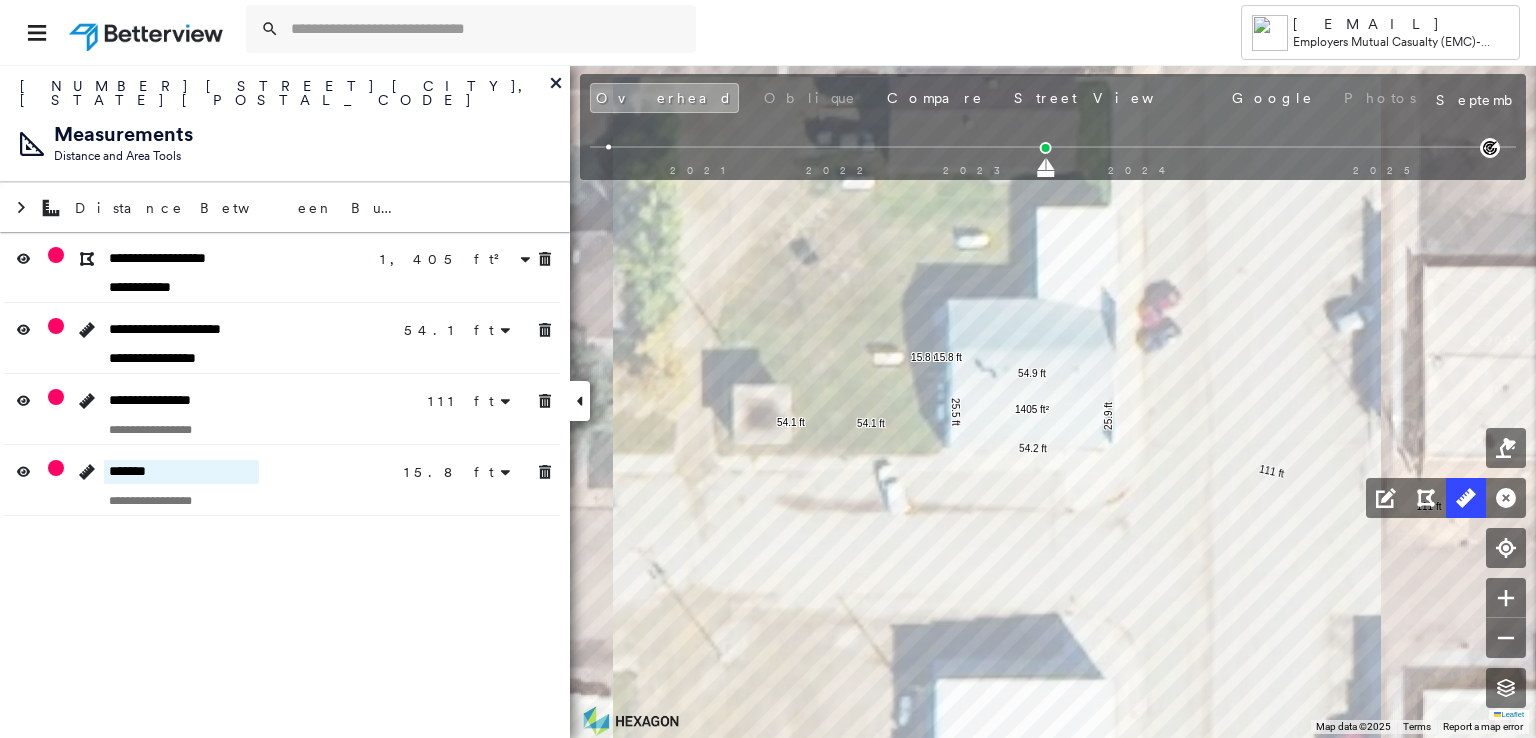 type on "*******" 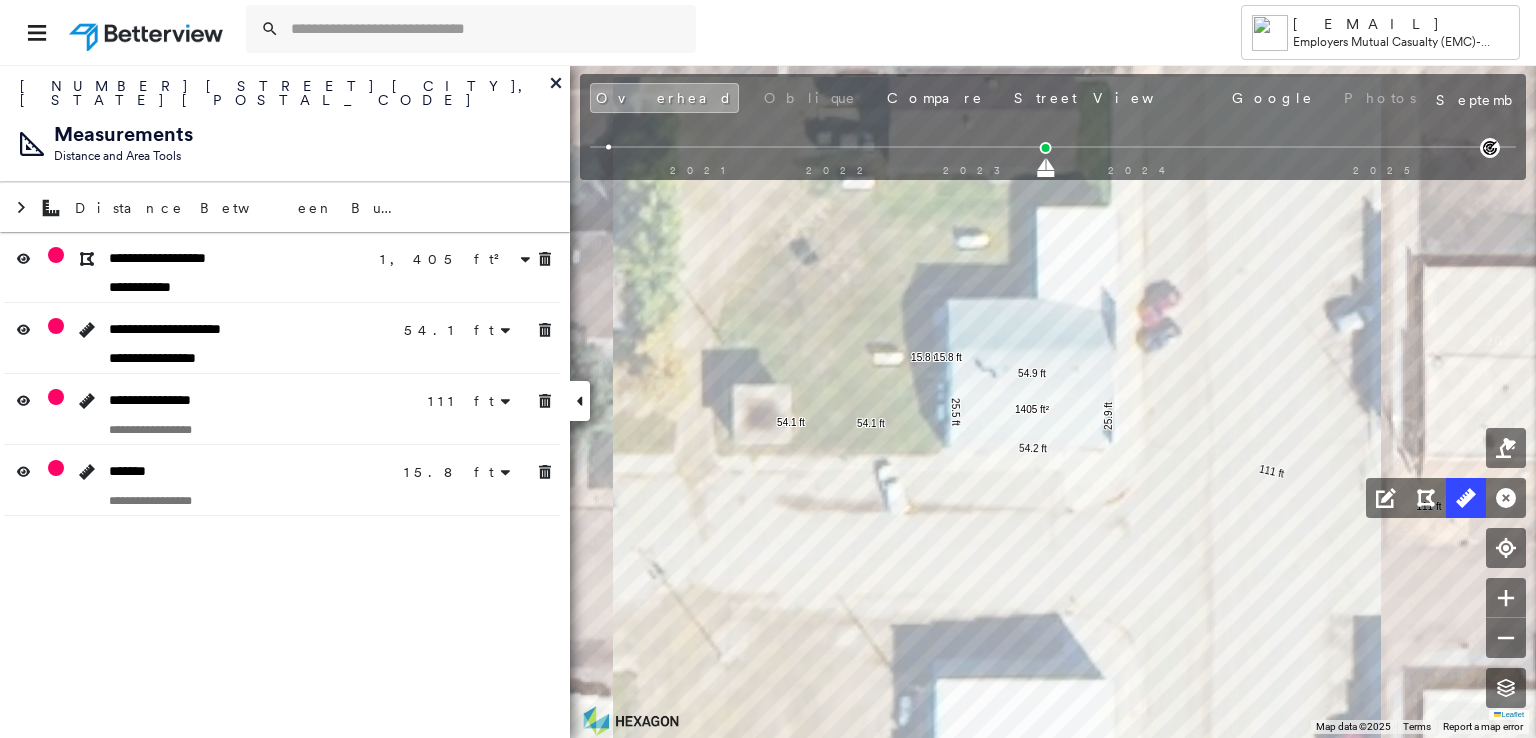 click on "[NUMBER] [STREET] [CITY], [STATE] [POSTAL_CODE]" at bounding box center (285, 401) 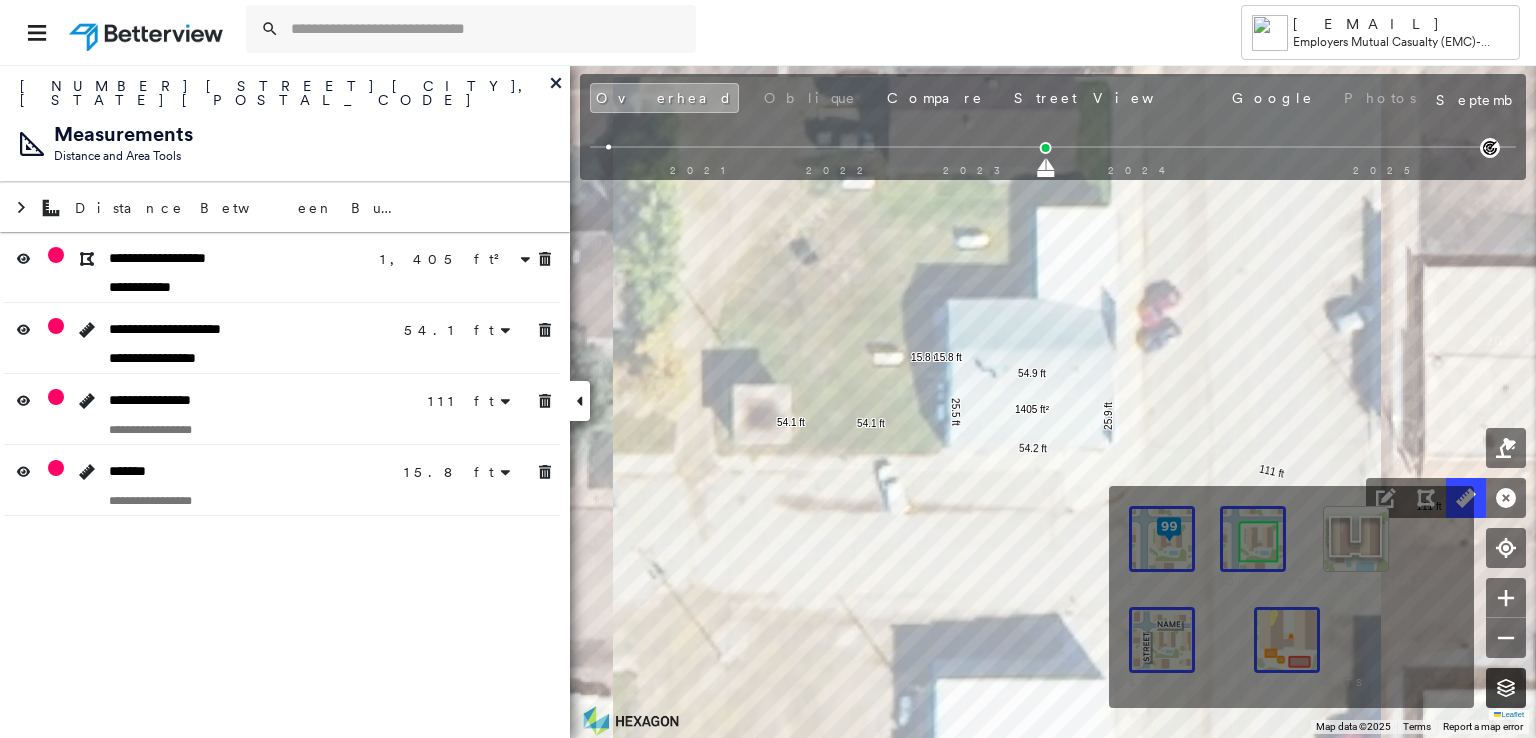 click at bounding box center (1506, 688) 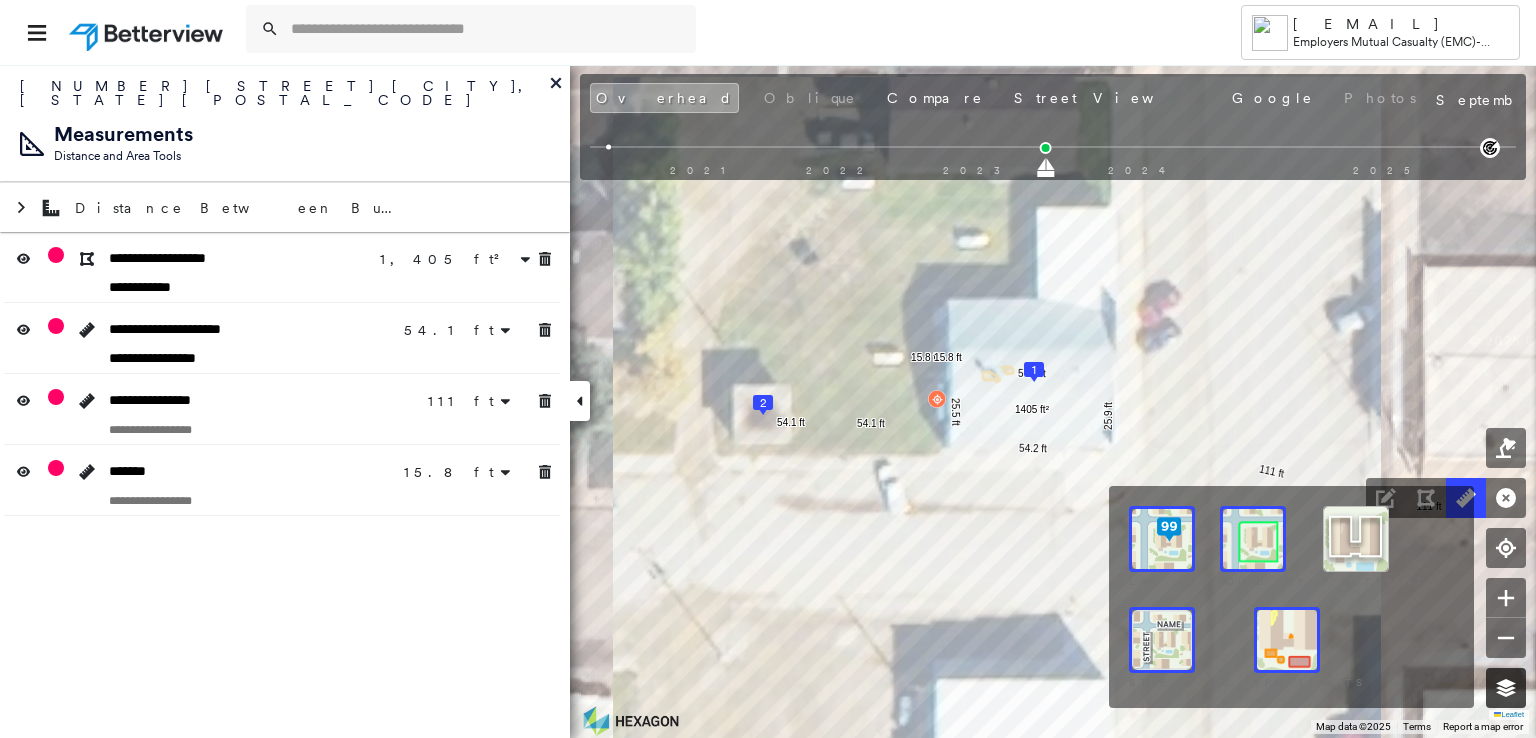 click 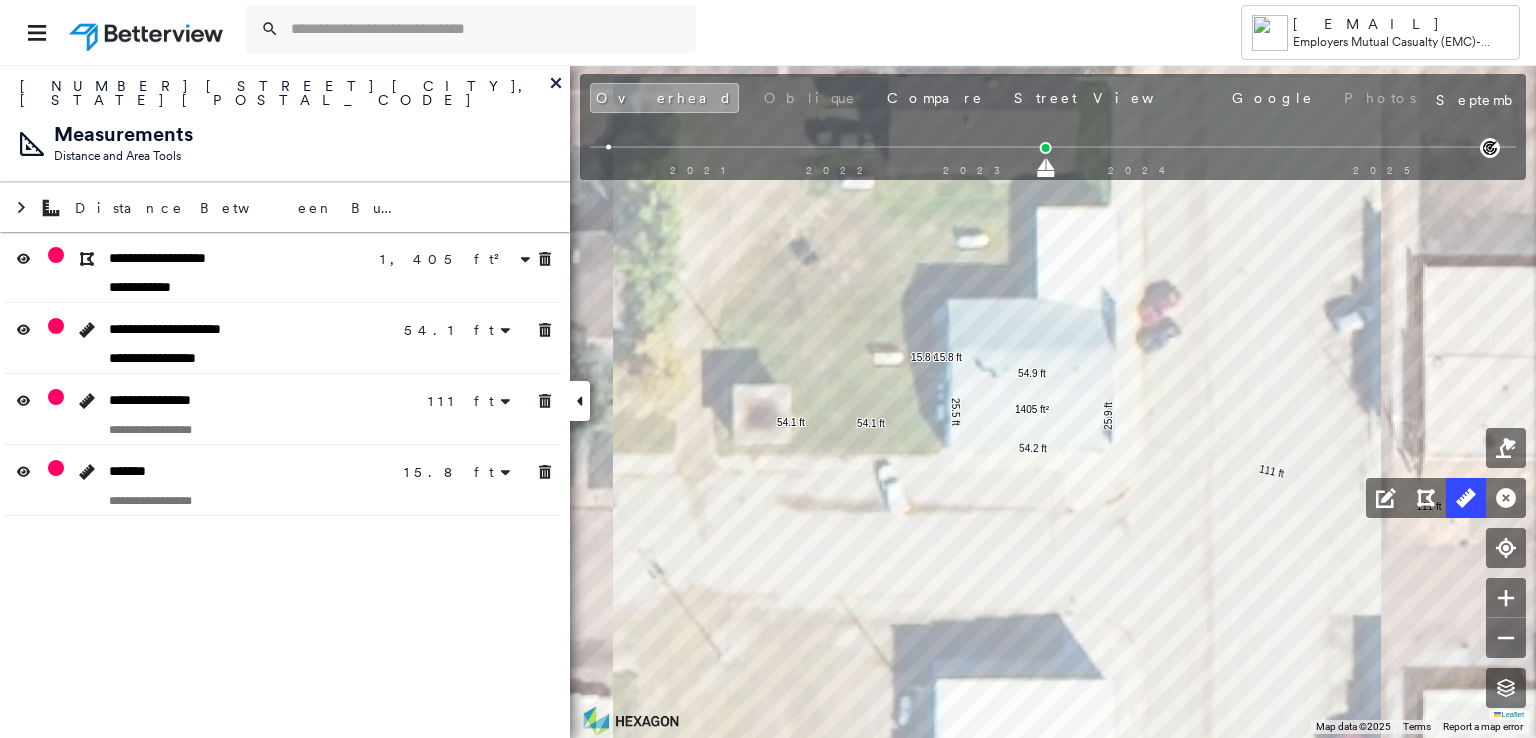 click at bounding box center [148, 32] 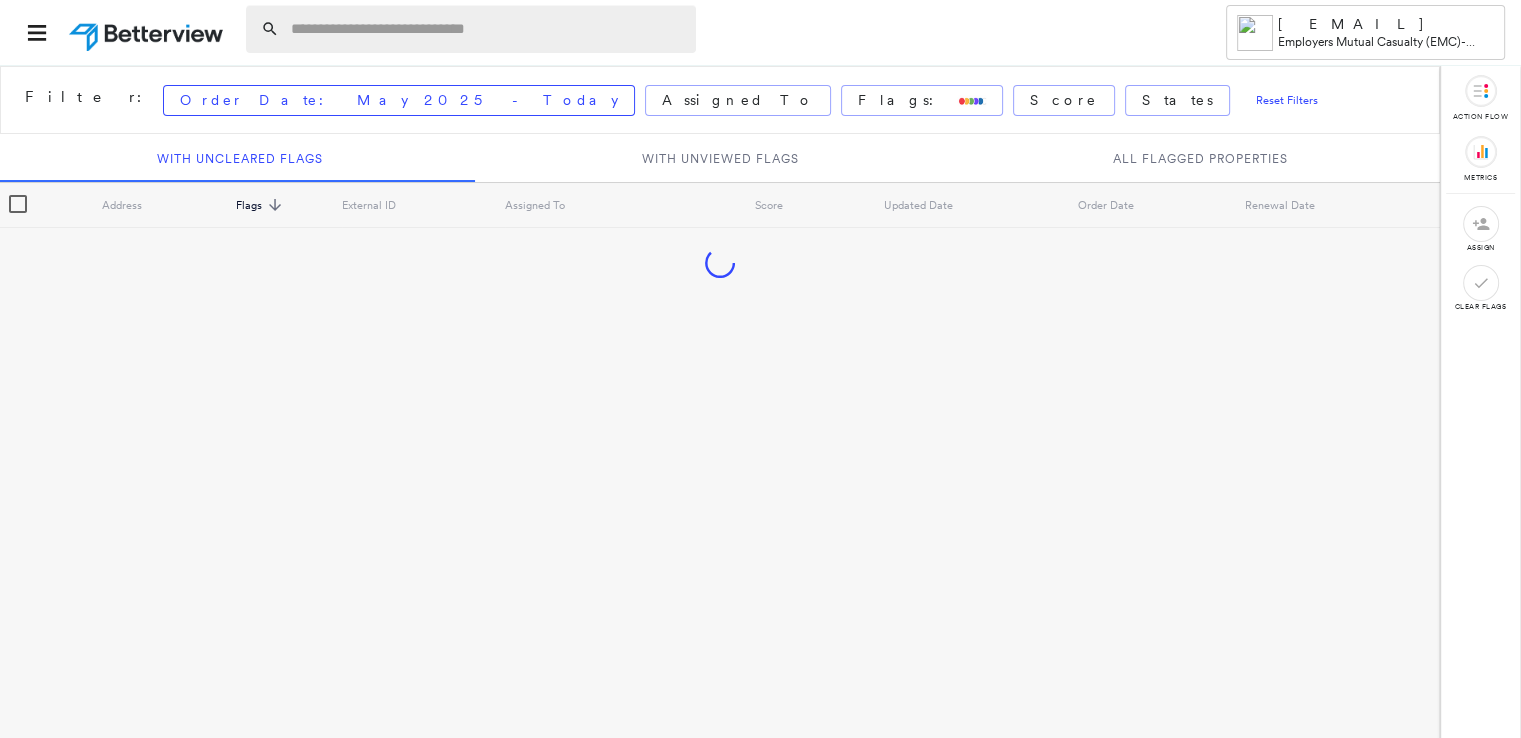click at bounding box center (487, 29) 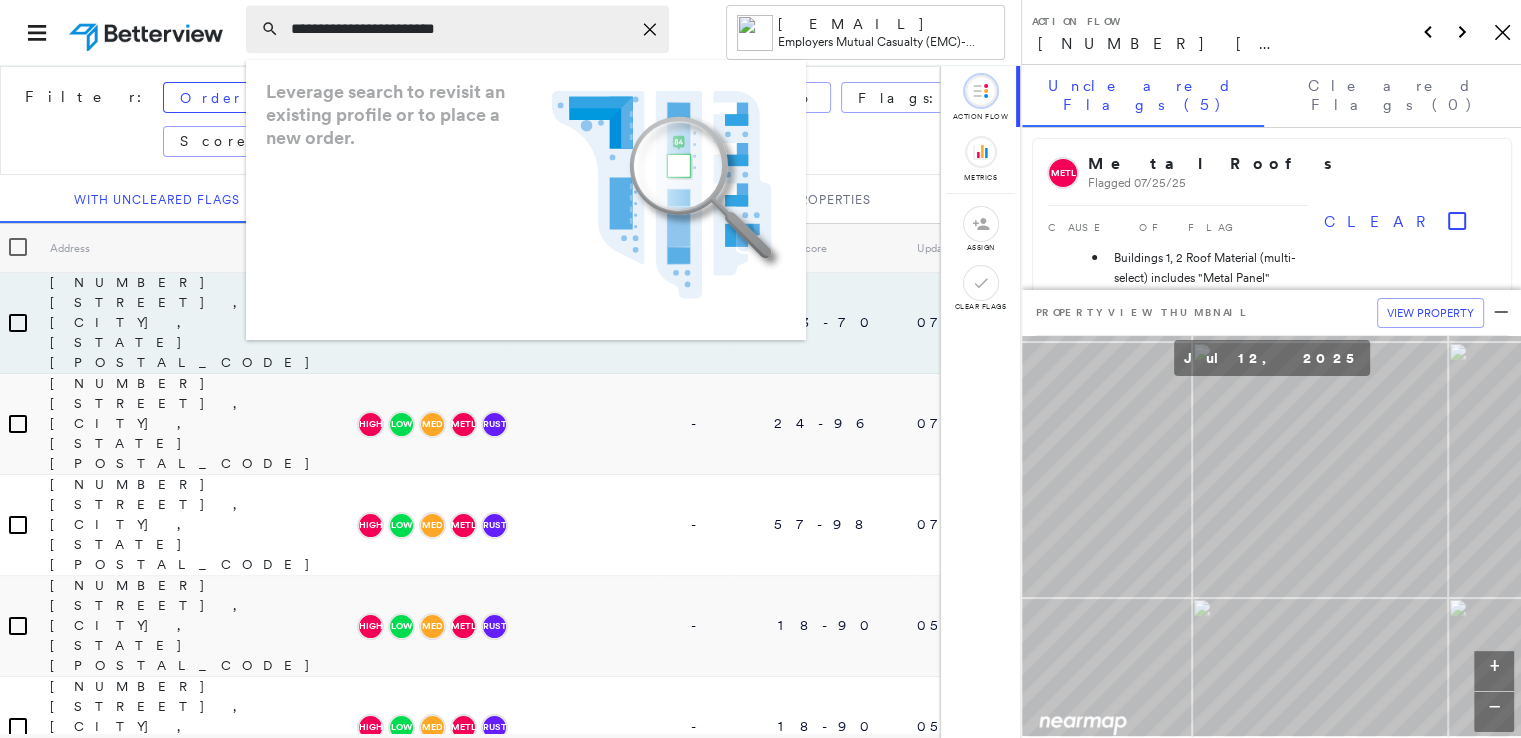 type on "**********" 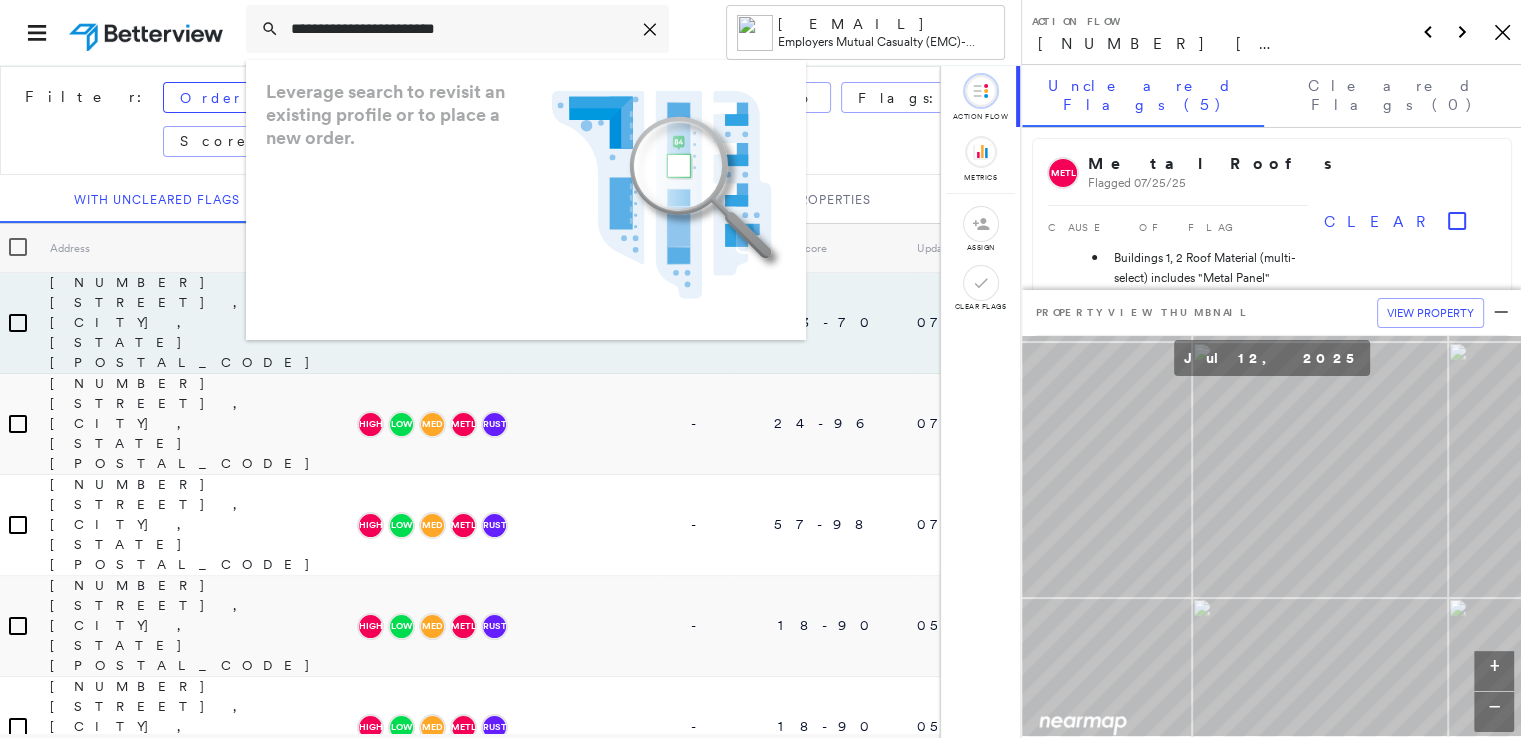 click on ".landscape-no-results-icon_svg__cls-3{fill:#5bafe7}.landscape-no-results-icon_svg__cls-4{fill:#90c5ee}.landscape-no-results-icon_svg__cls-12{fill:#33a4e3}.landscape-no-results-icon_svg__cls-13{fill:#fff}.landscape-no-results-icon_svg__cls-15{opacity:.3;mix-blend-mode:multiply}.landscape-no-results-icon_svg__cls-17{fill:#00a74f}" 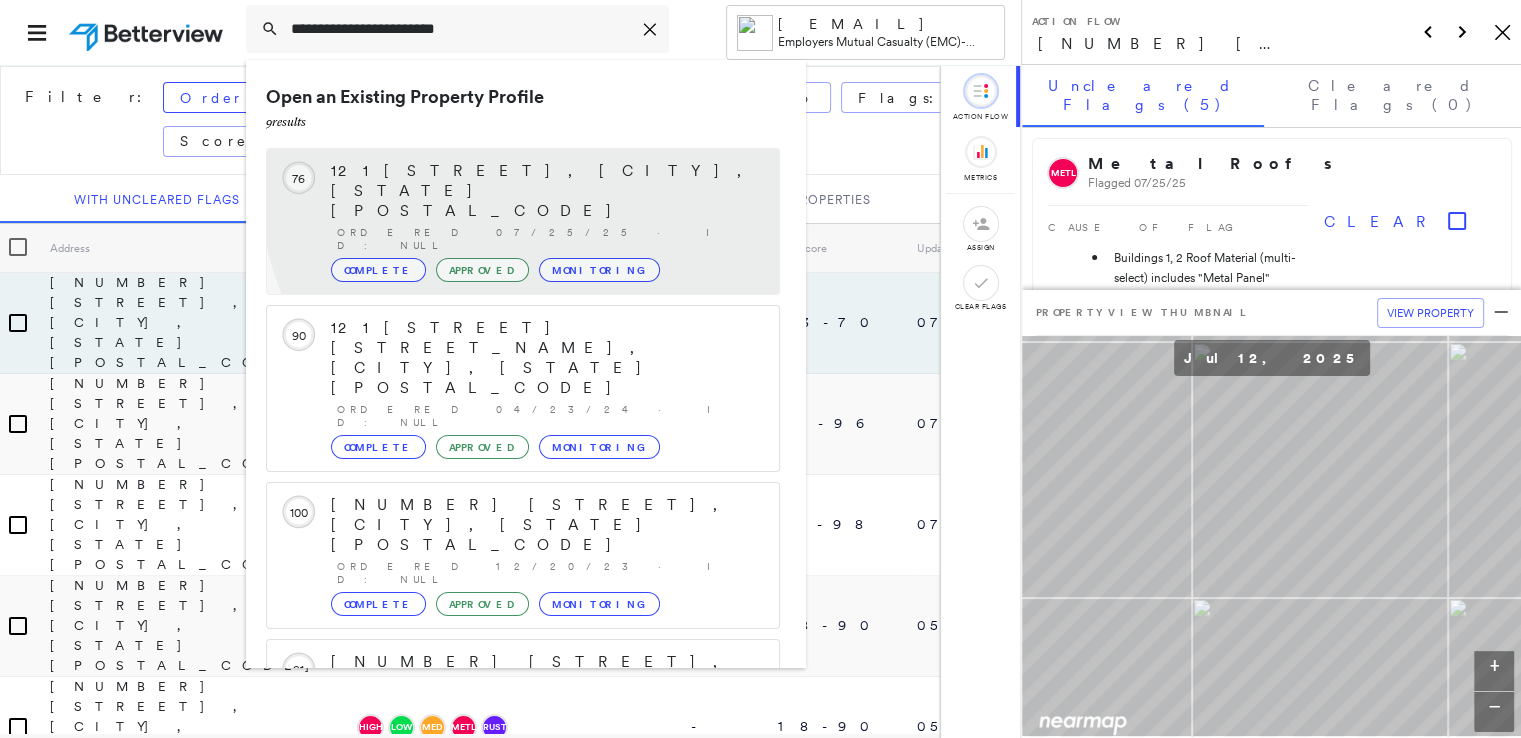 click on "121  [STREET], [CITY], [STATE] [POSTAL_CODE]" at bounding box center [545, 191] 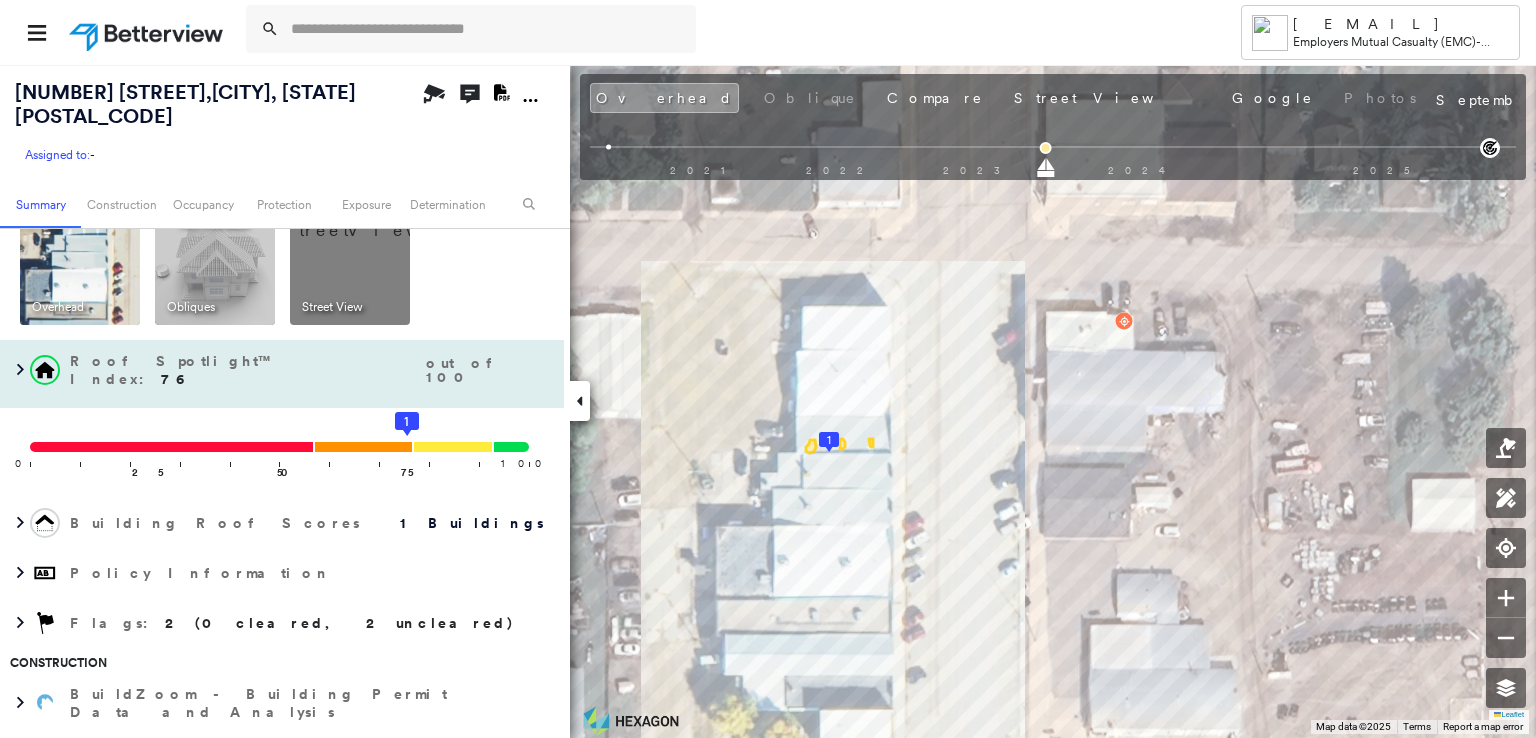 scroll, scrollTop: 0, scrollLeft: 0, axis: both 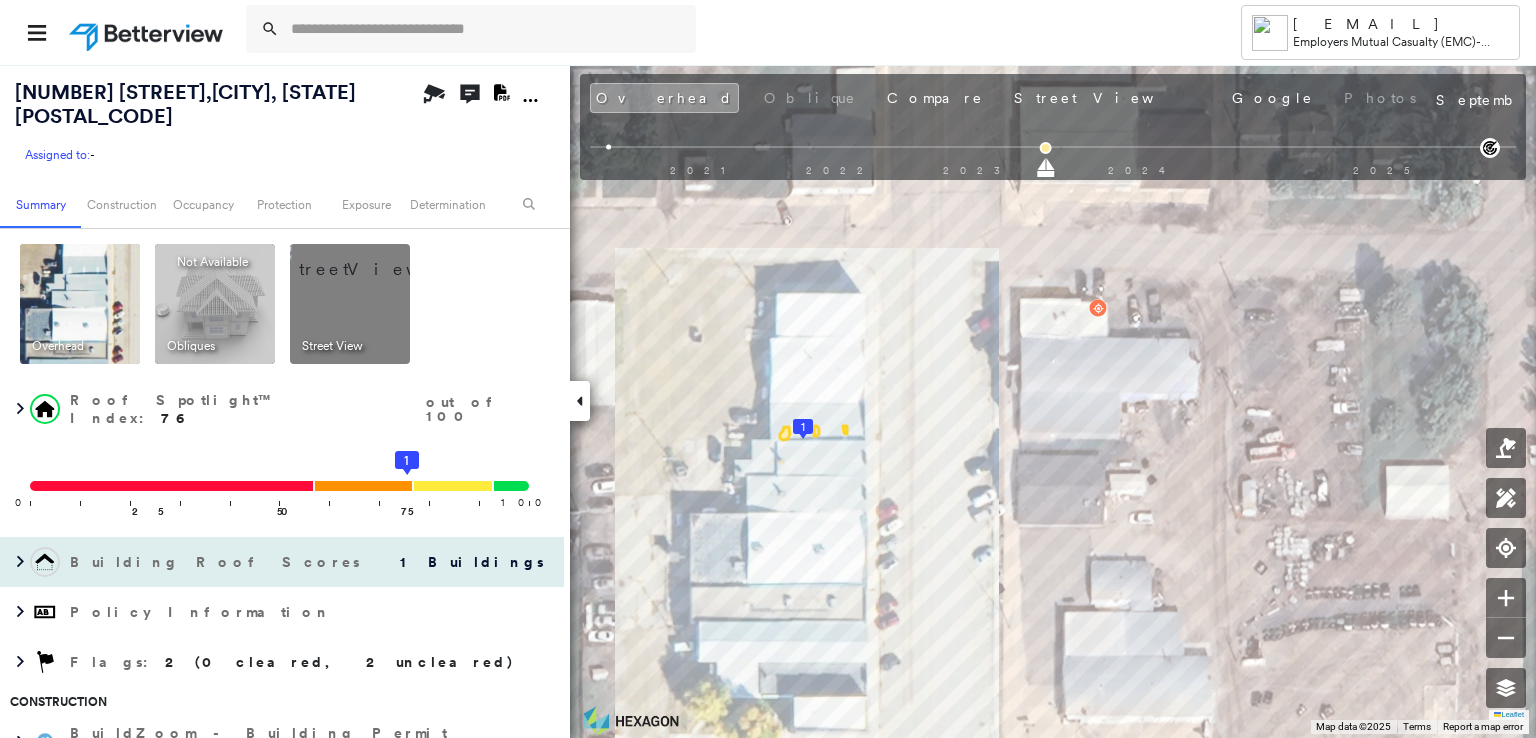 drag, startPoint x: 547, startPoint y: 248, endPoint x: 359, endPoint y: 532, distance: 340.58774 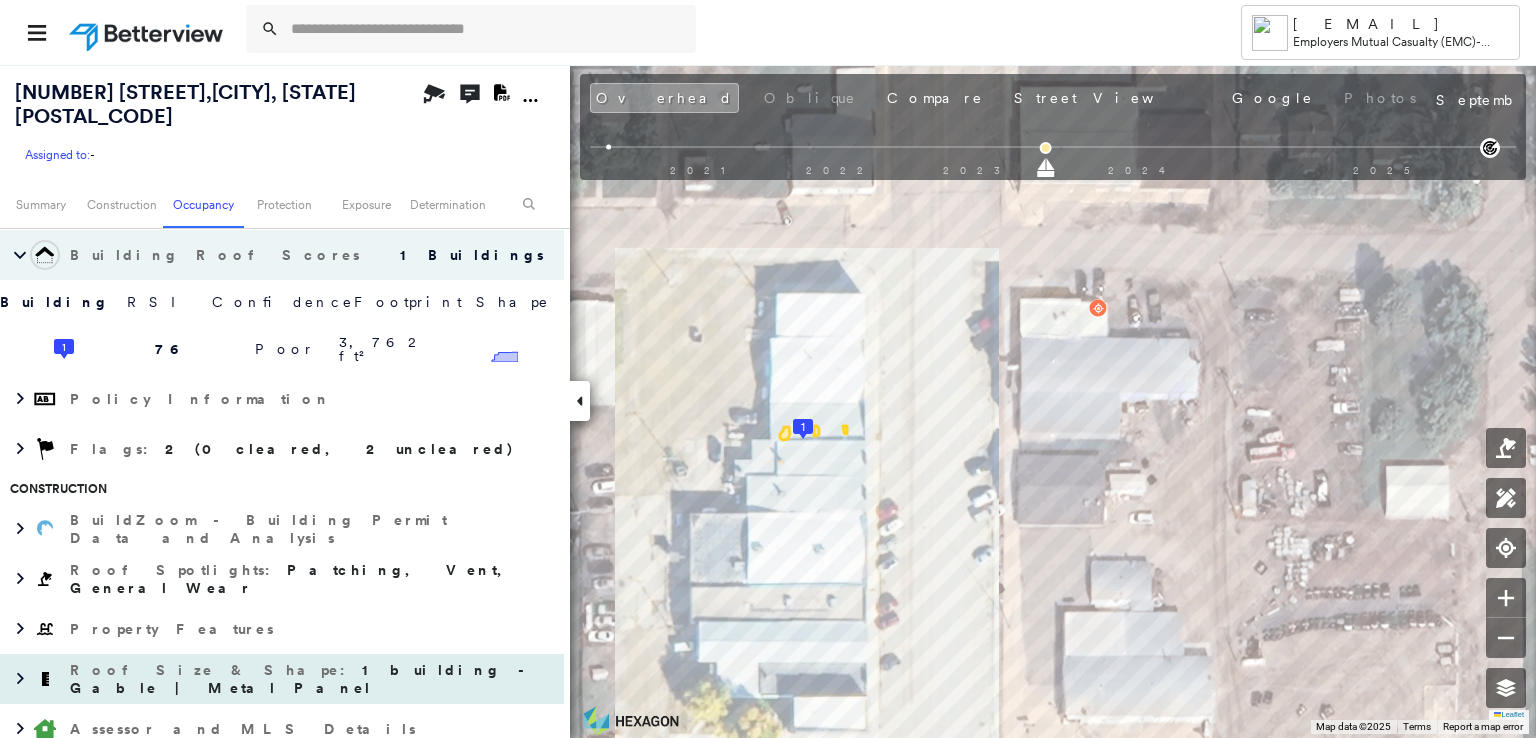 scroll, scrollTop: 0, scrollLeft: 0, axis: both 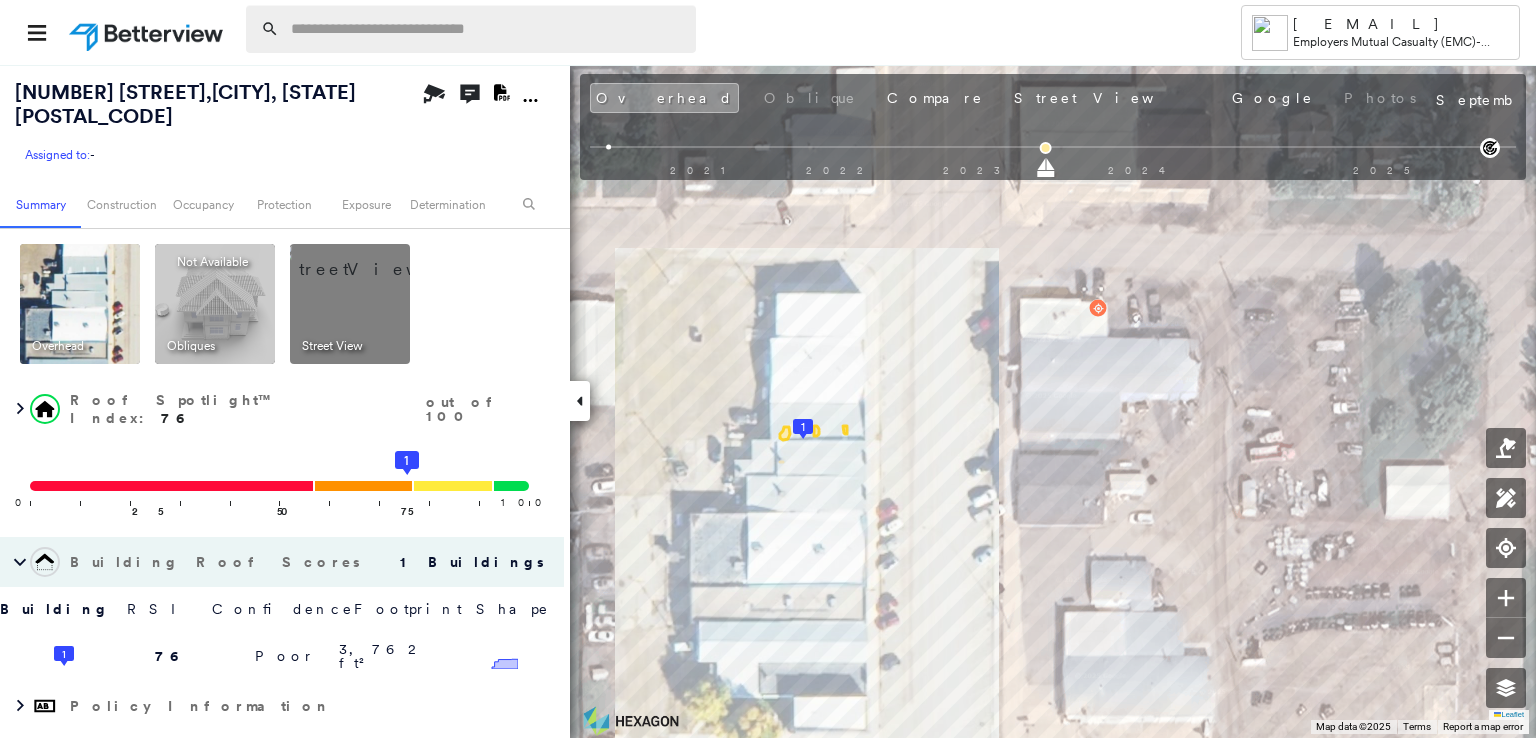 click at bounding box center [487, 29] 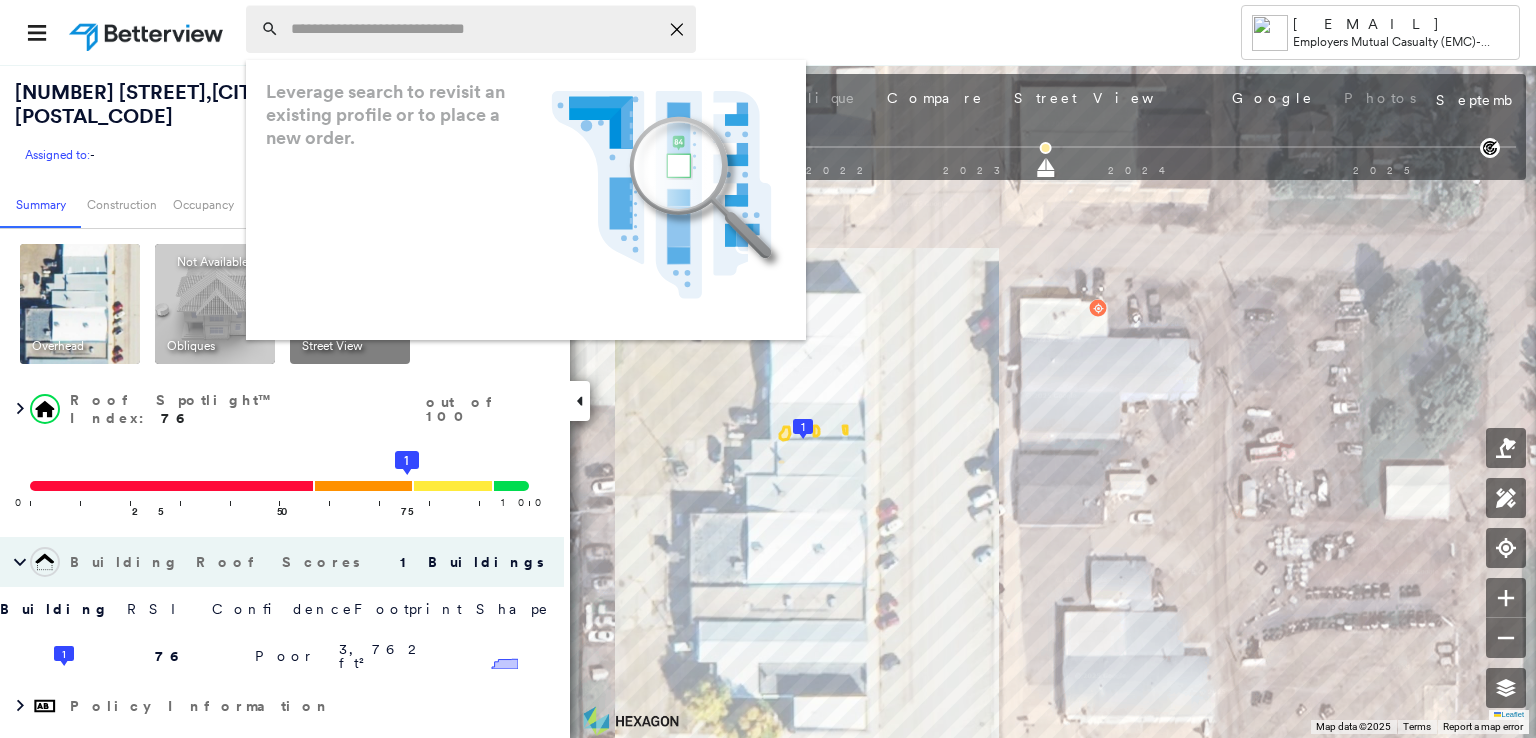 click on "Icon_Closemodal" 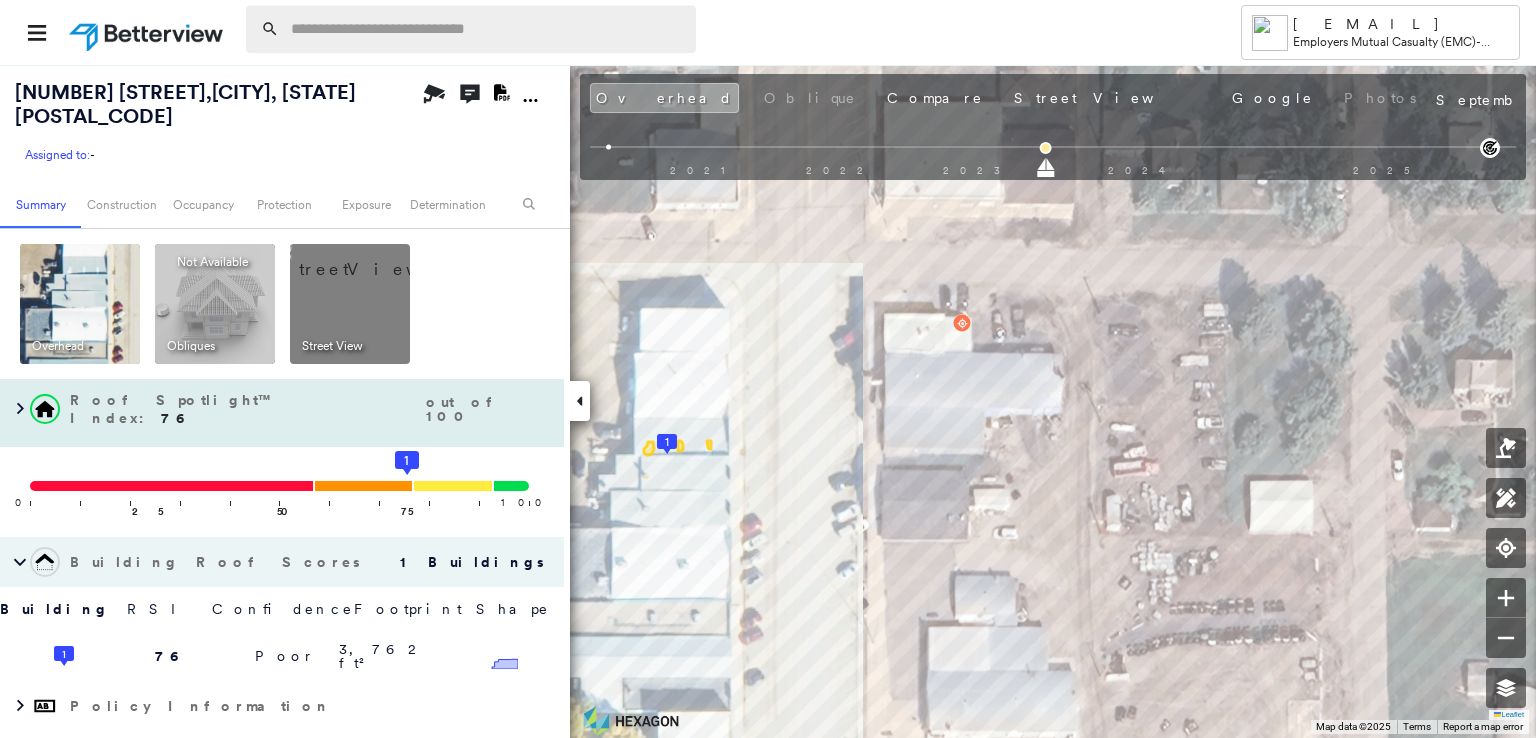 drag, startPoint x: 276, startPoint y: 421, endPoint x: 384, endPoint y: 389, distance: 112.64102 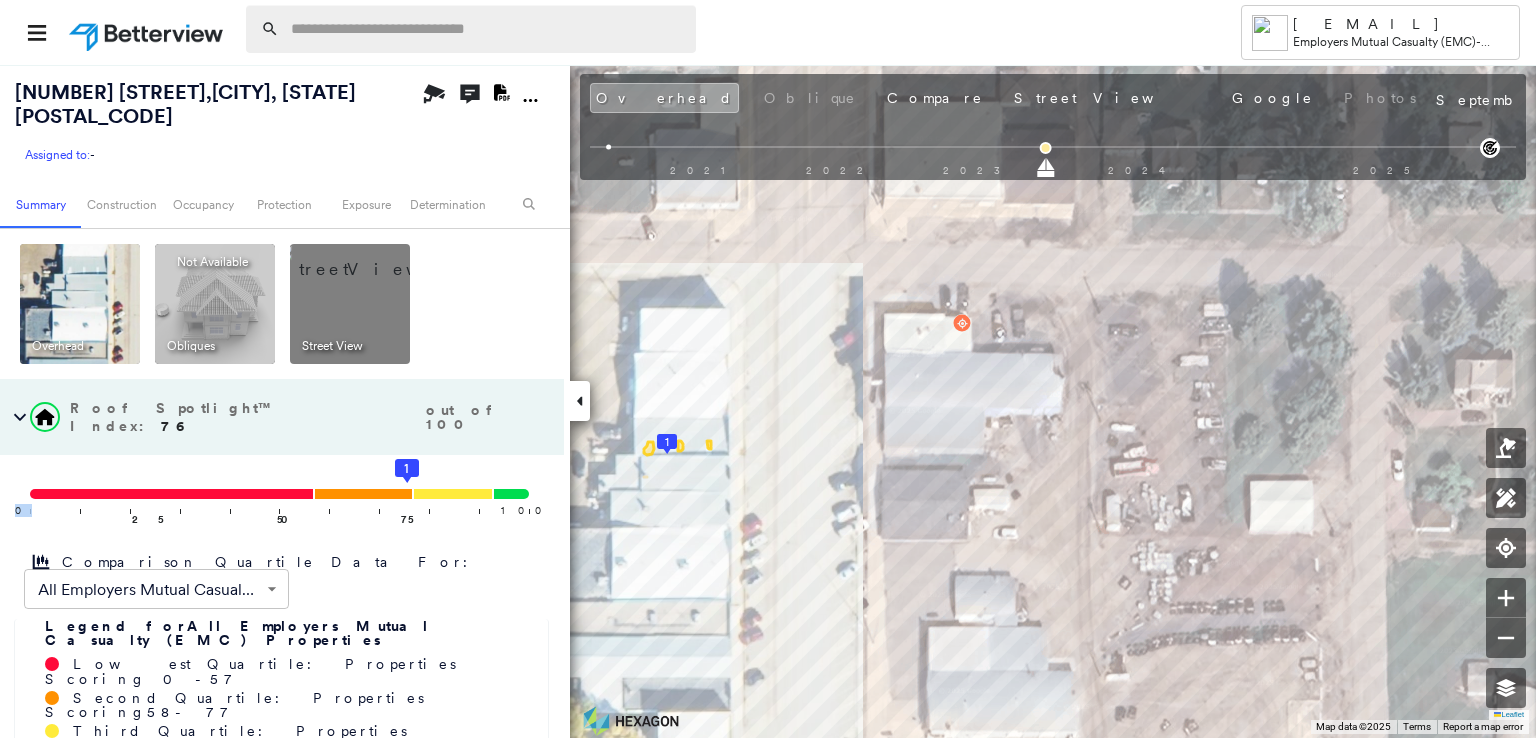 drag, startPoint x: 277, startPoint y: 459, endPoint x: 328, endPoint y: 420, distance: 64.202805 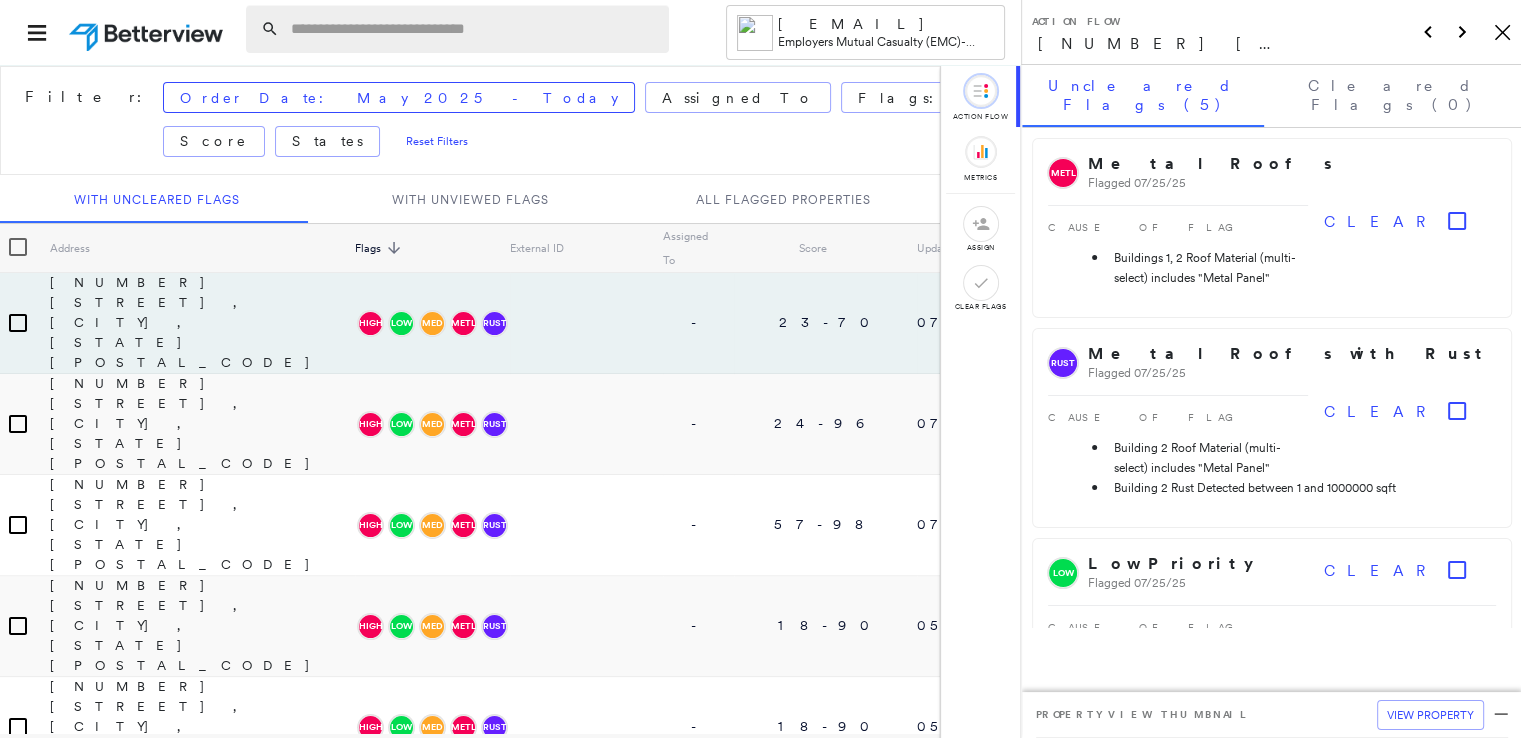 click at bounding box center [474, 29] 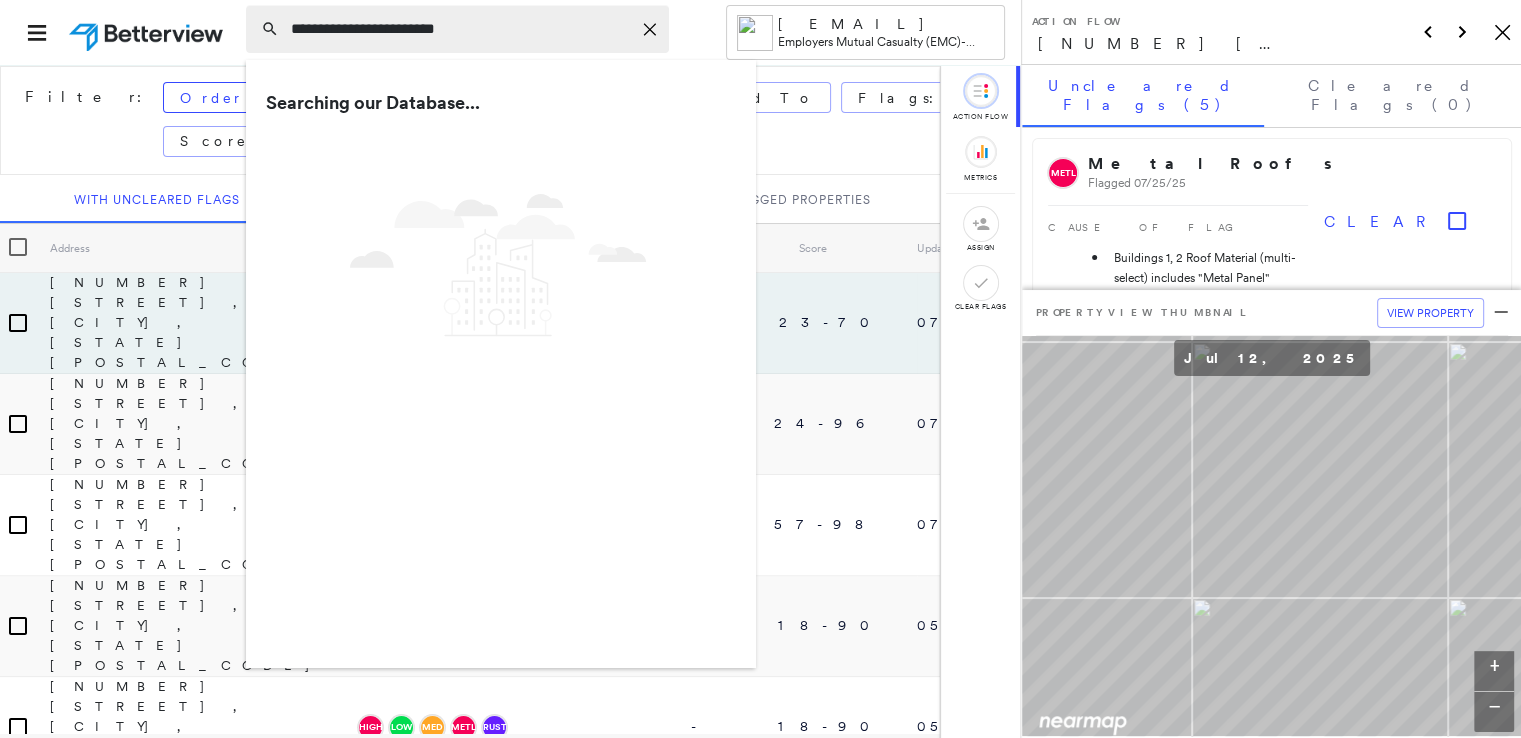 type on "**********" 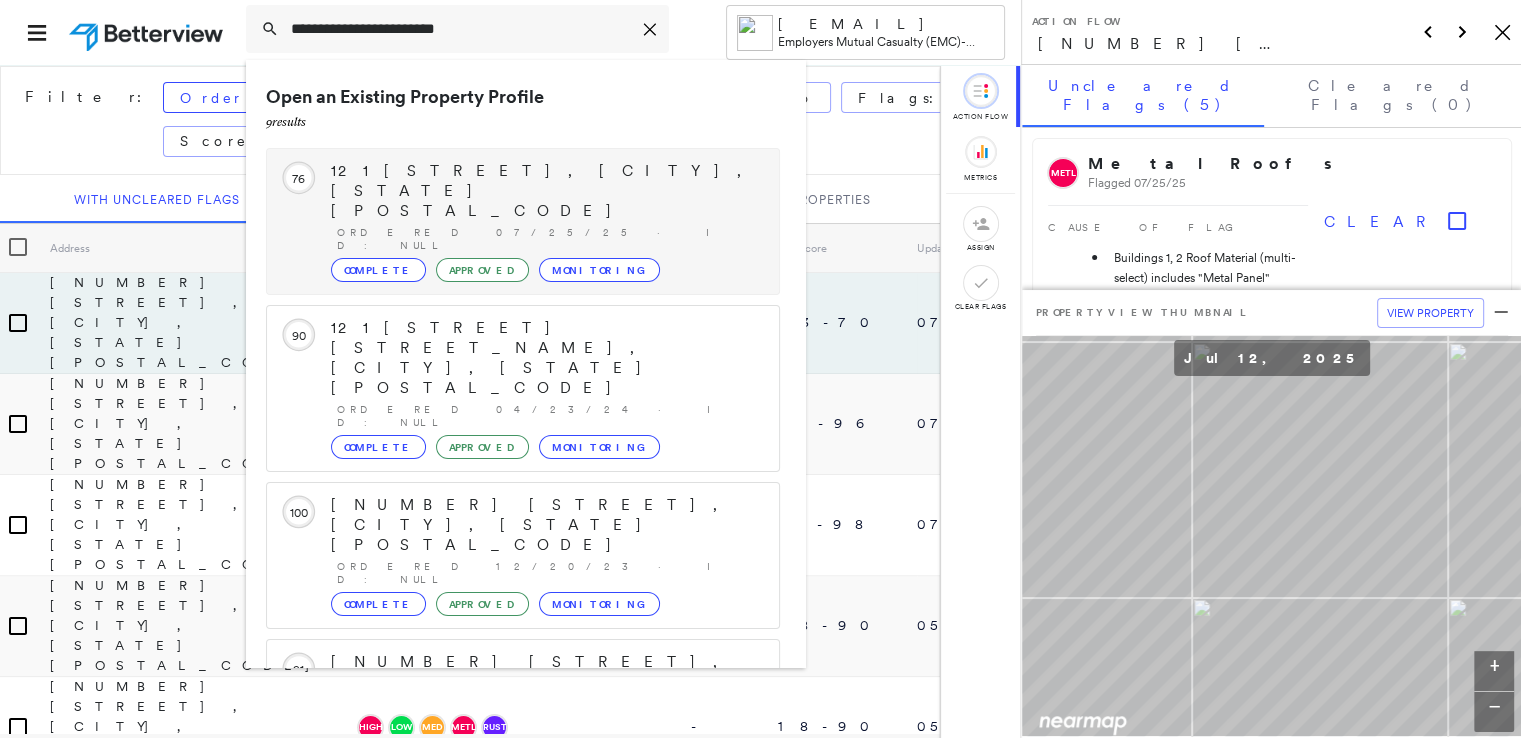 click on "Ordered 07/25/25 · ID: null" at bounding box center (548, 239) 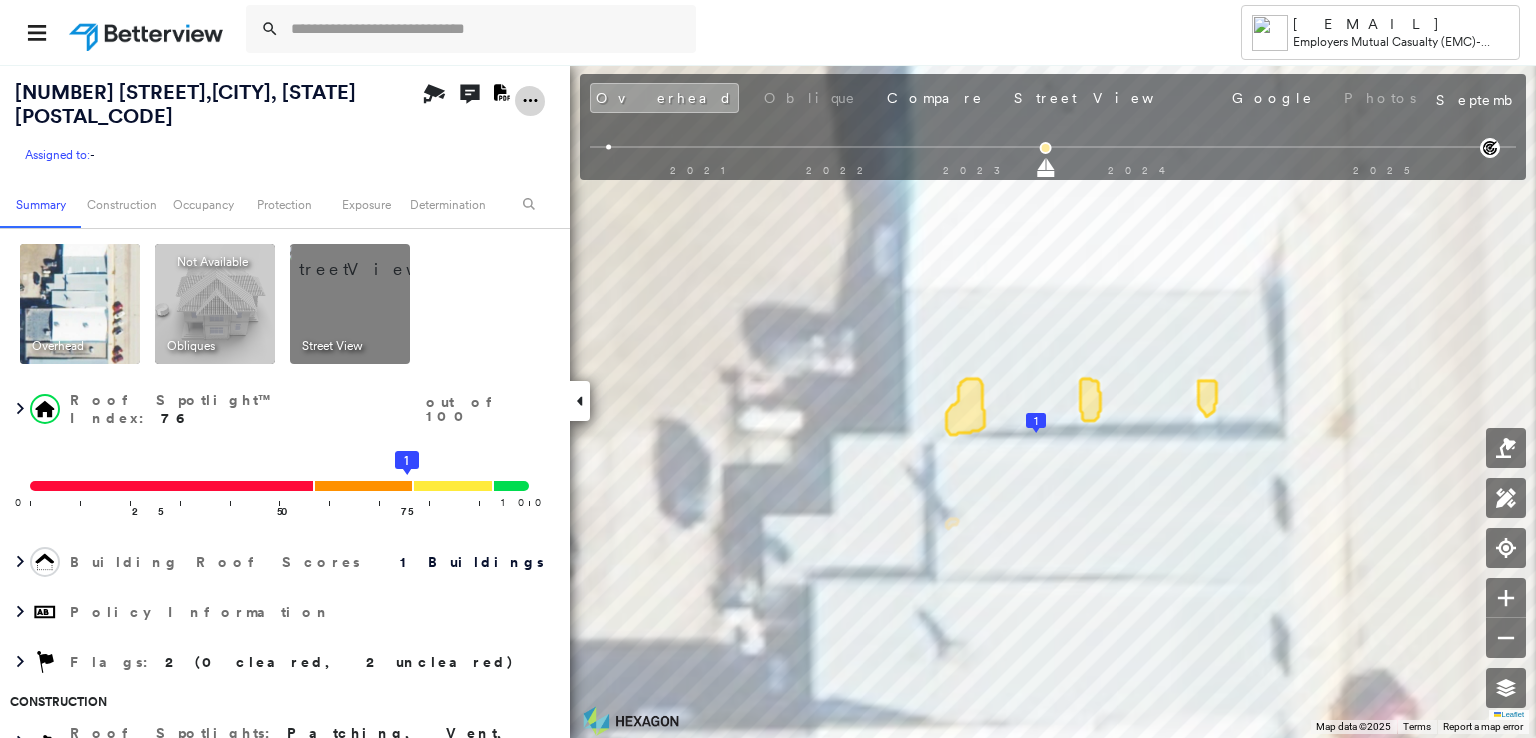 click 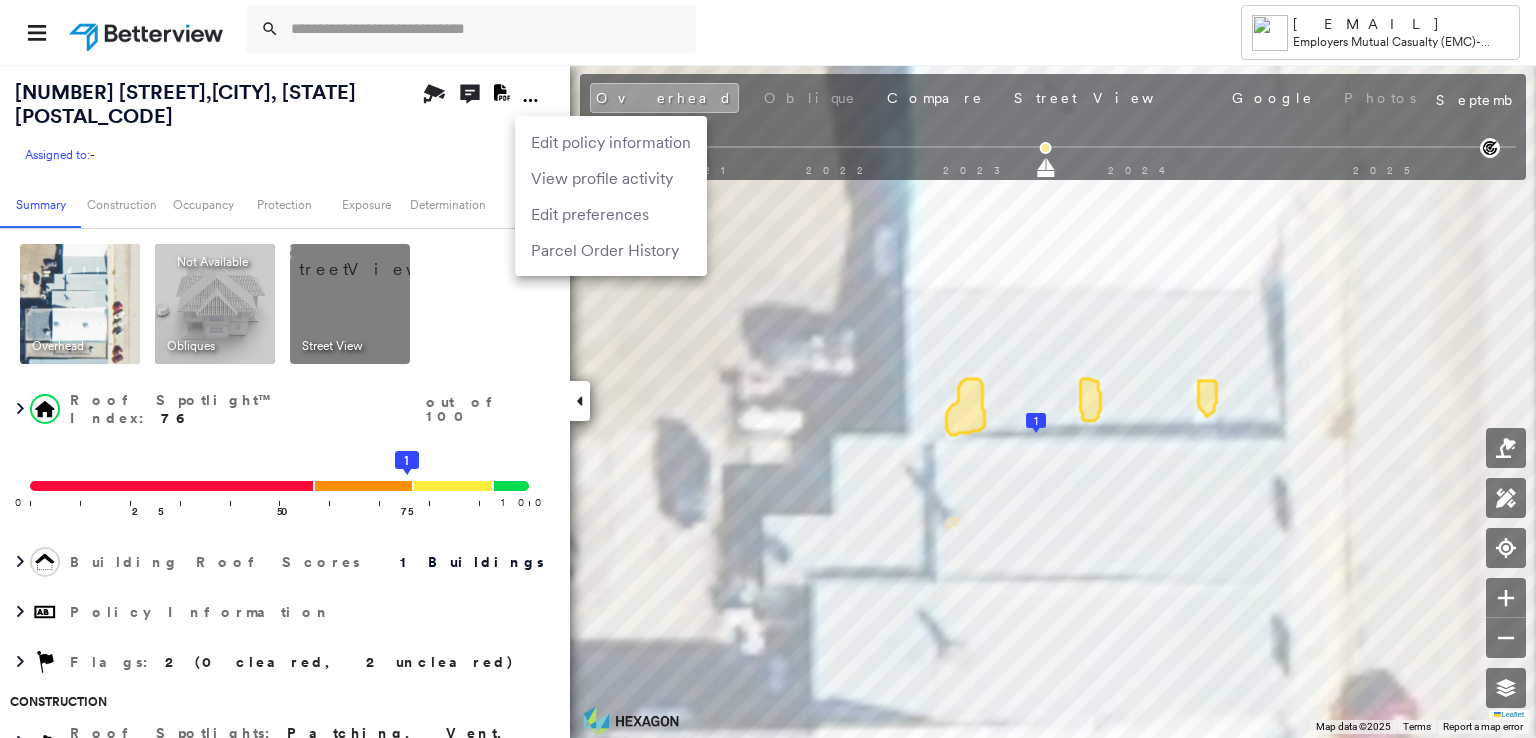 click at bounding box center [768, 369] 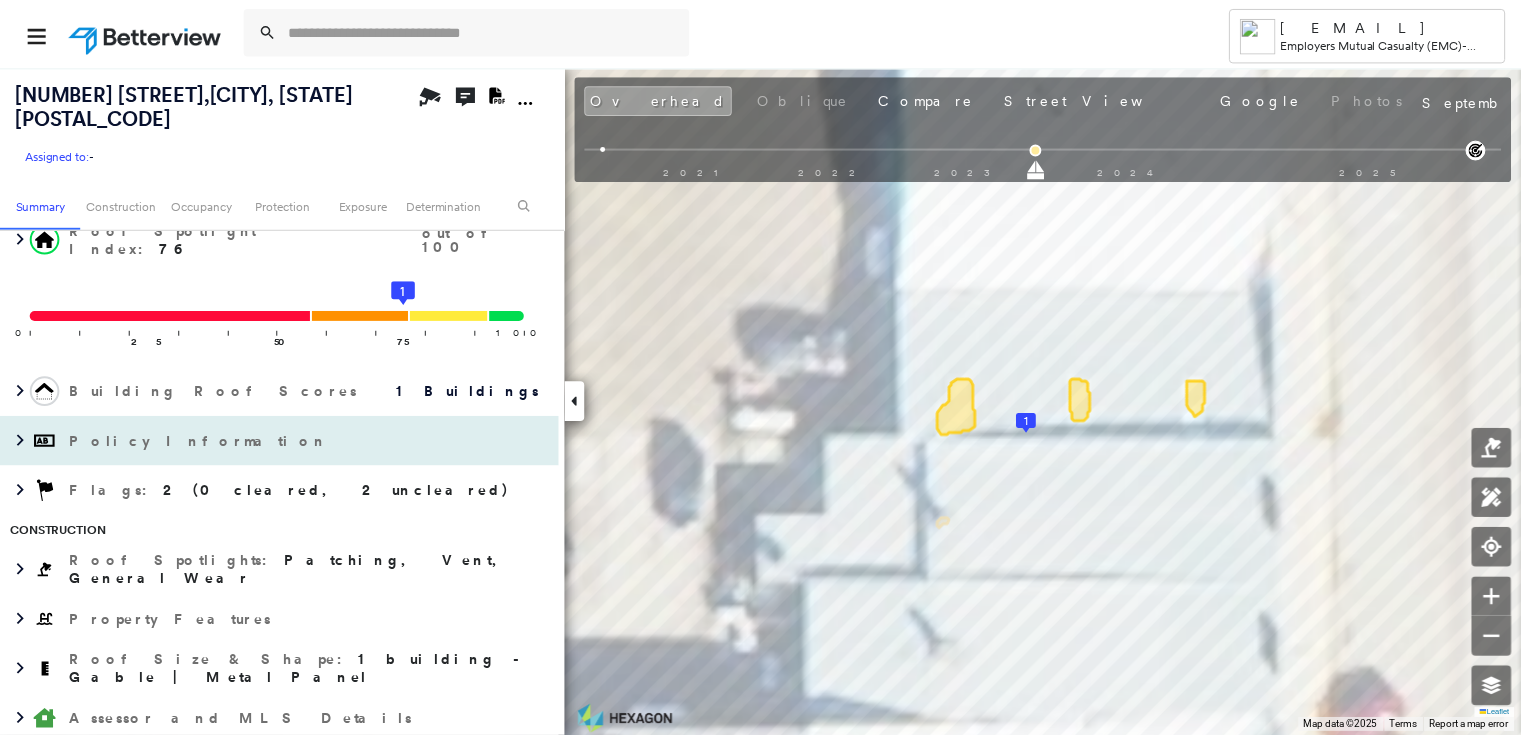 scroll, scrollTop: 200, scrollLeft: 0, axis: vertical 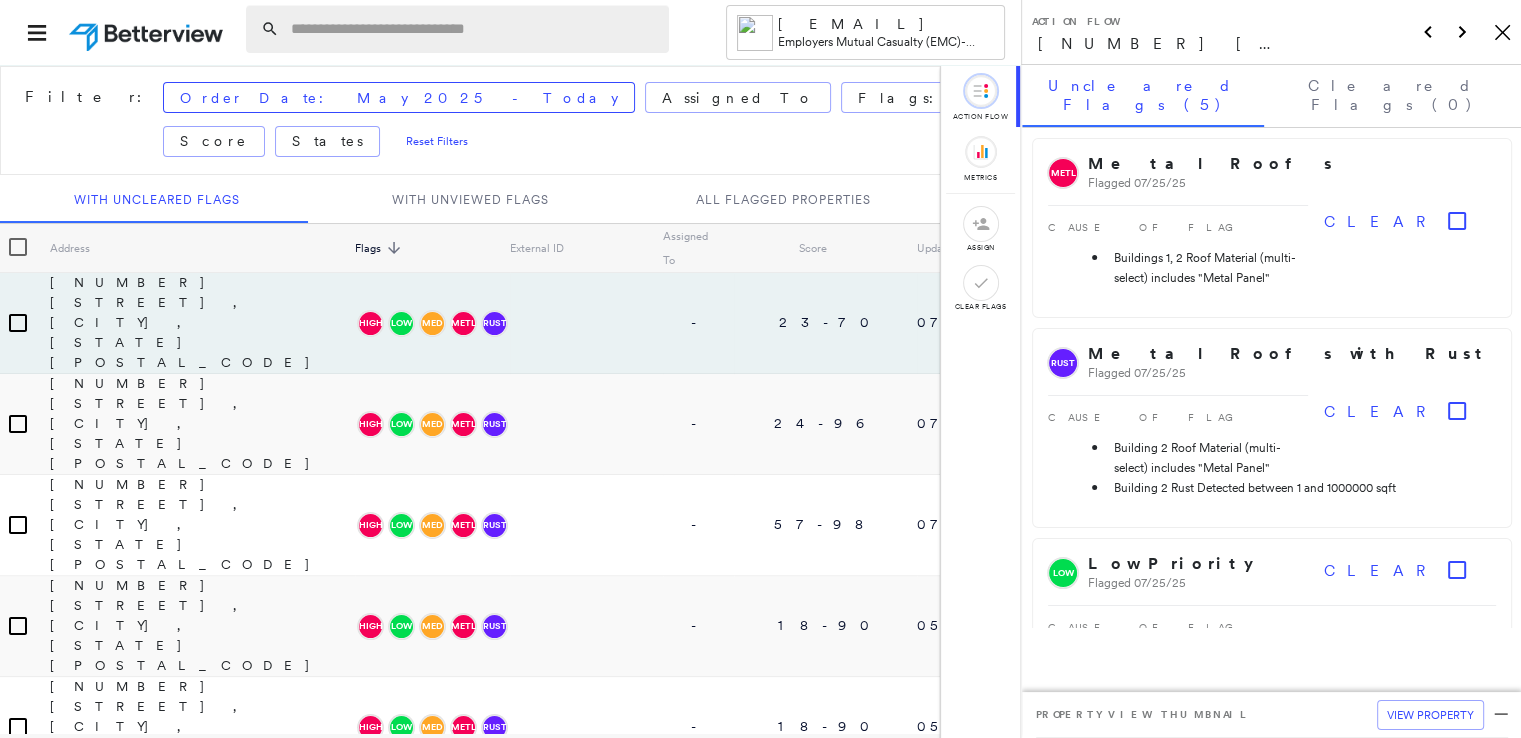 click at bounding box center [474, 29] 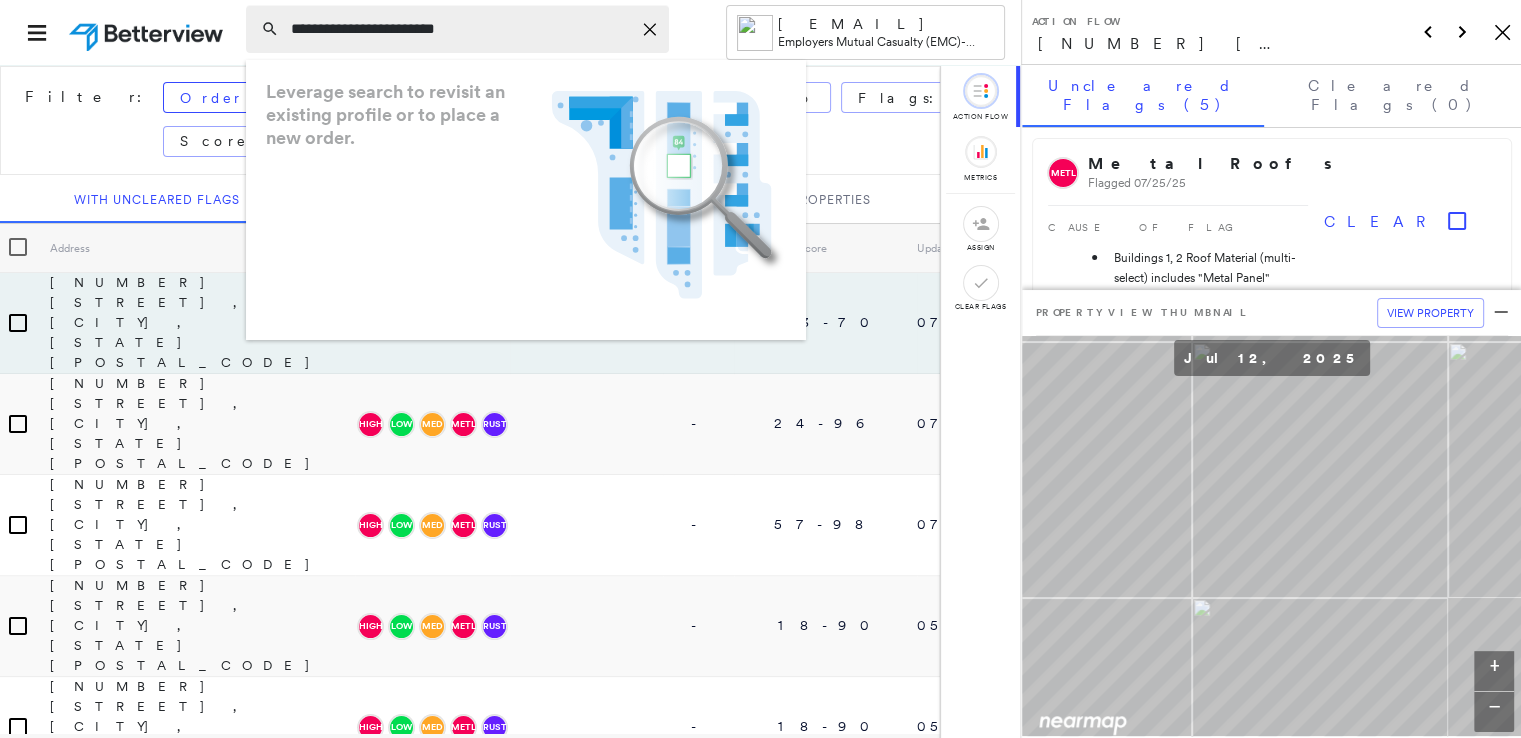 type on "**********" 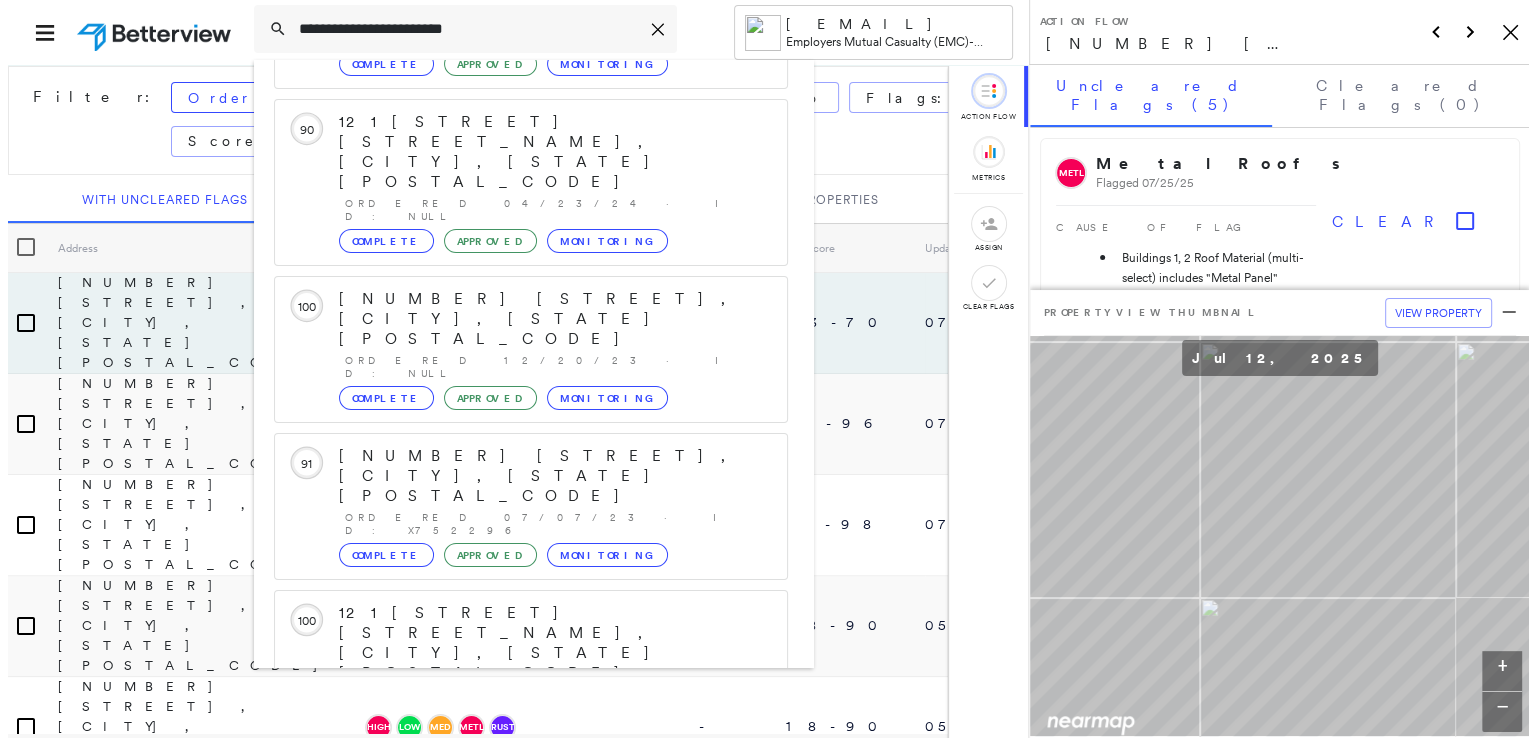 scroll, scrollTop: 208, scrollLeft: 0, axis: vertical 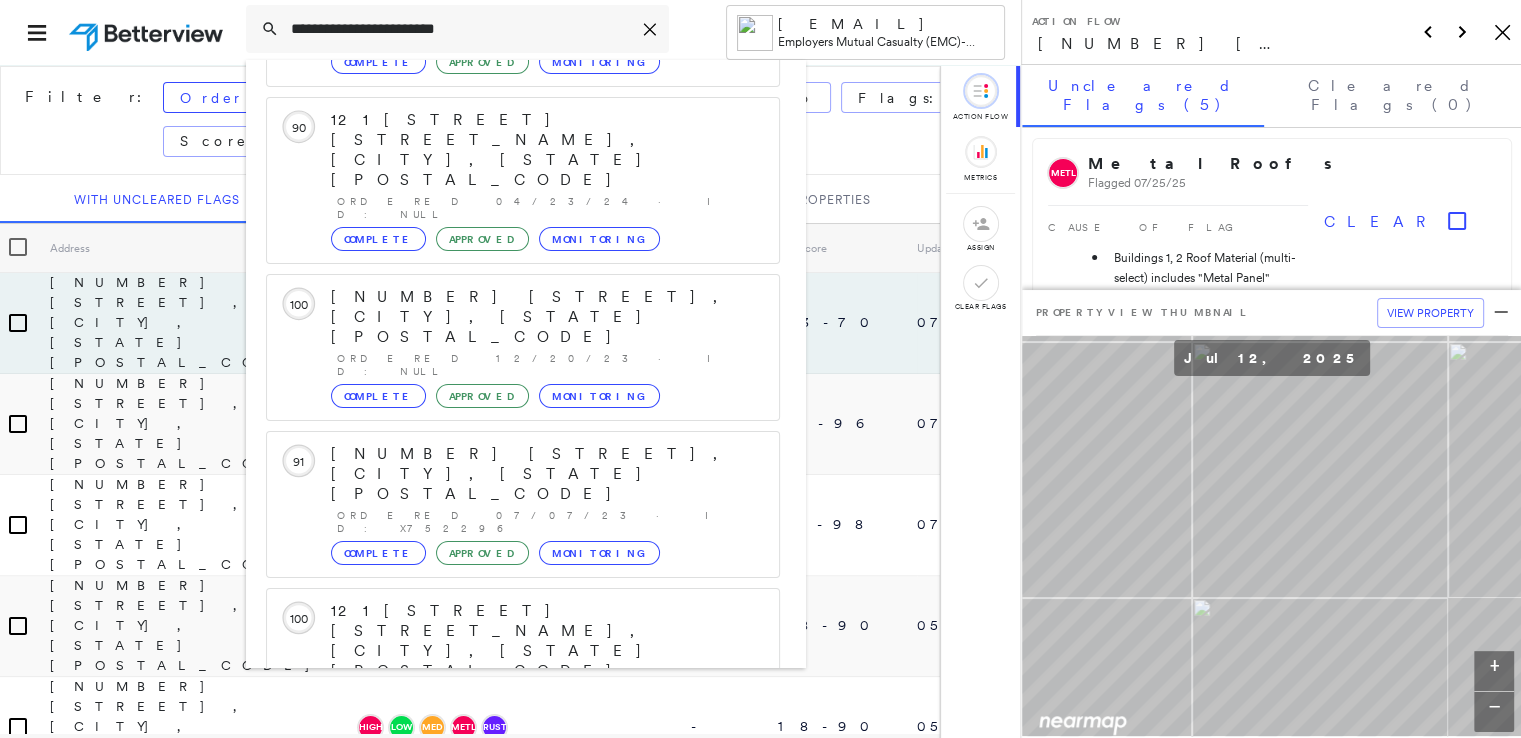 click on "[NUMBER] [STREET], [CITY], [STATE], [COUNTRY]" at bounding box center [501, 943] 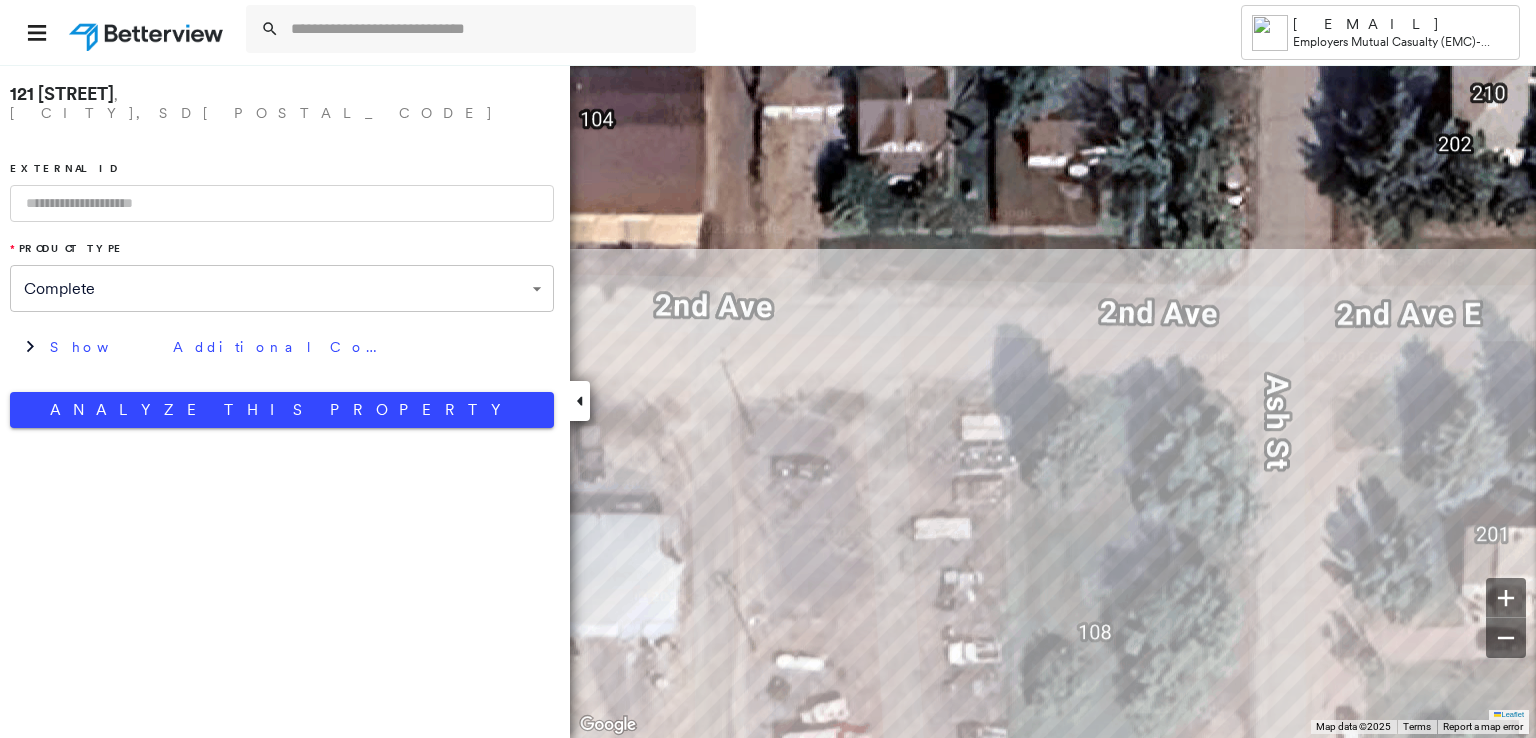 click on "**********" at bounding box center (768, 369) 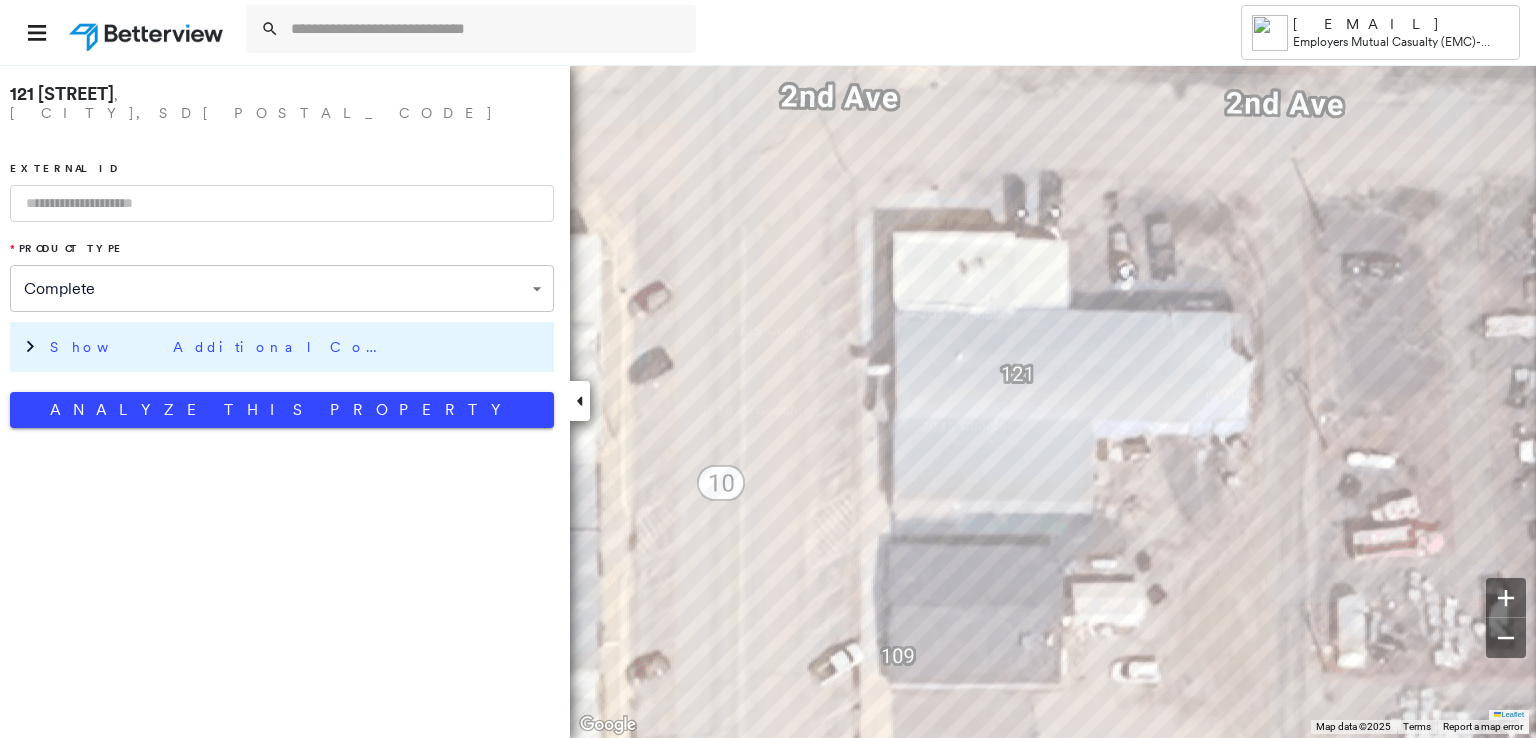 drag, startPoint x: 195, startPoint y: 337, endPoint x: 214, endPoint y: 333, distance: 19.416489 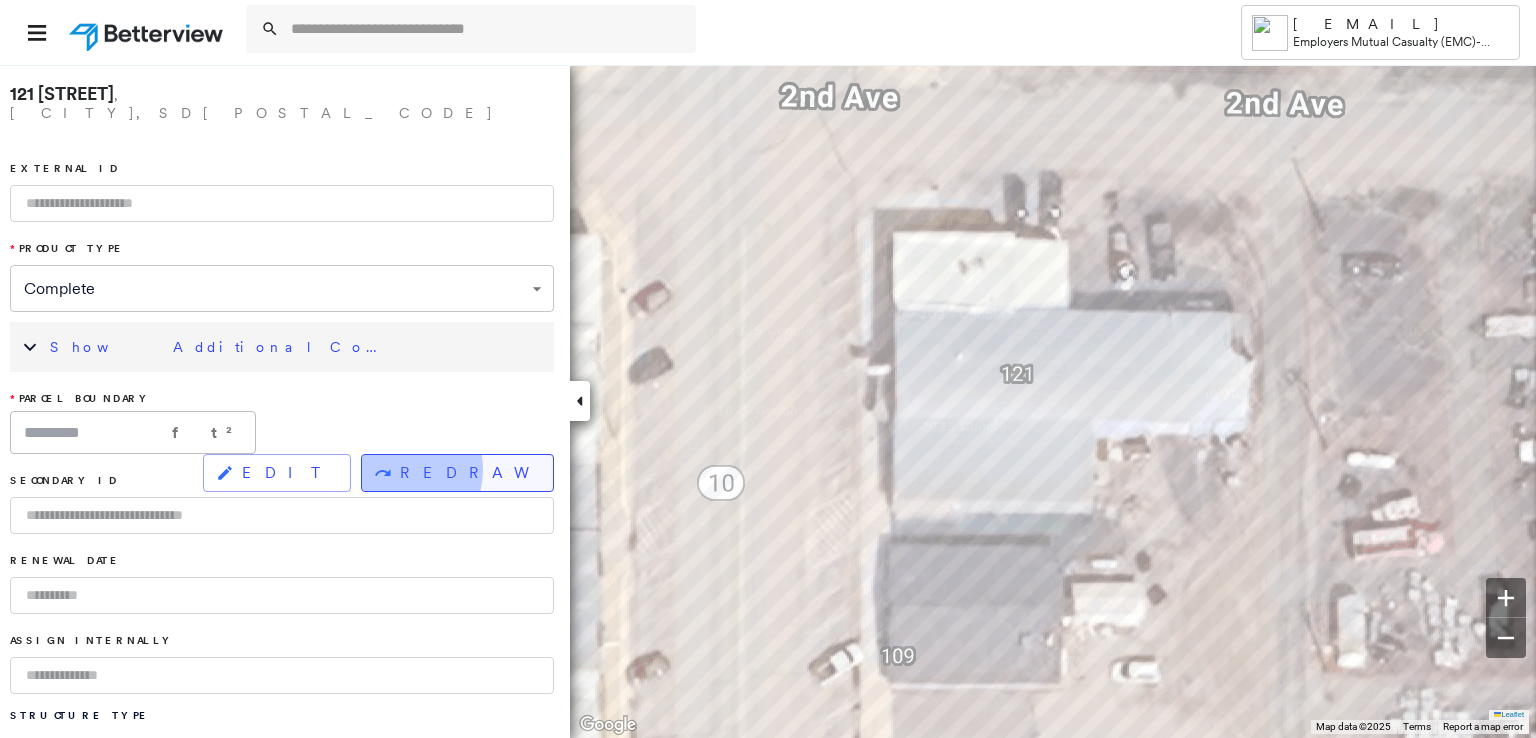 click on "REDRAW" at bounding box center (468, 473) 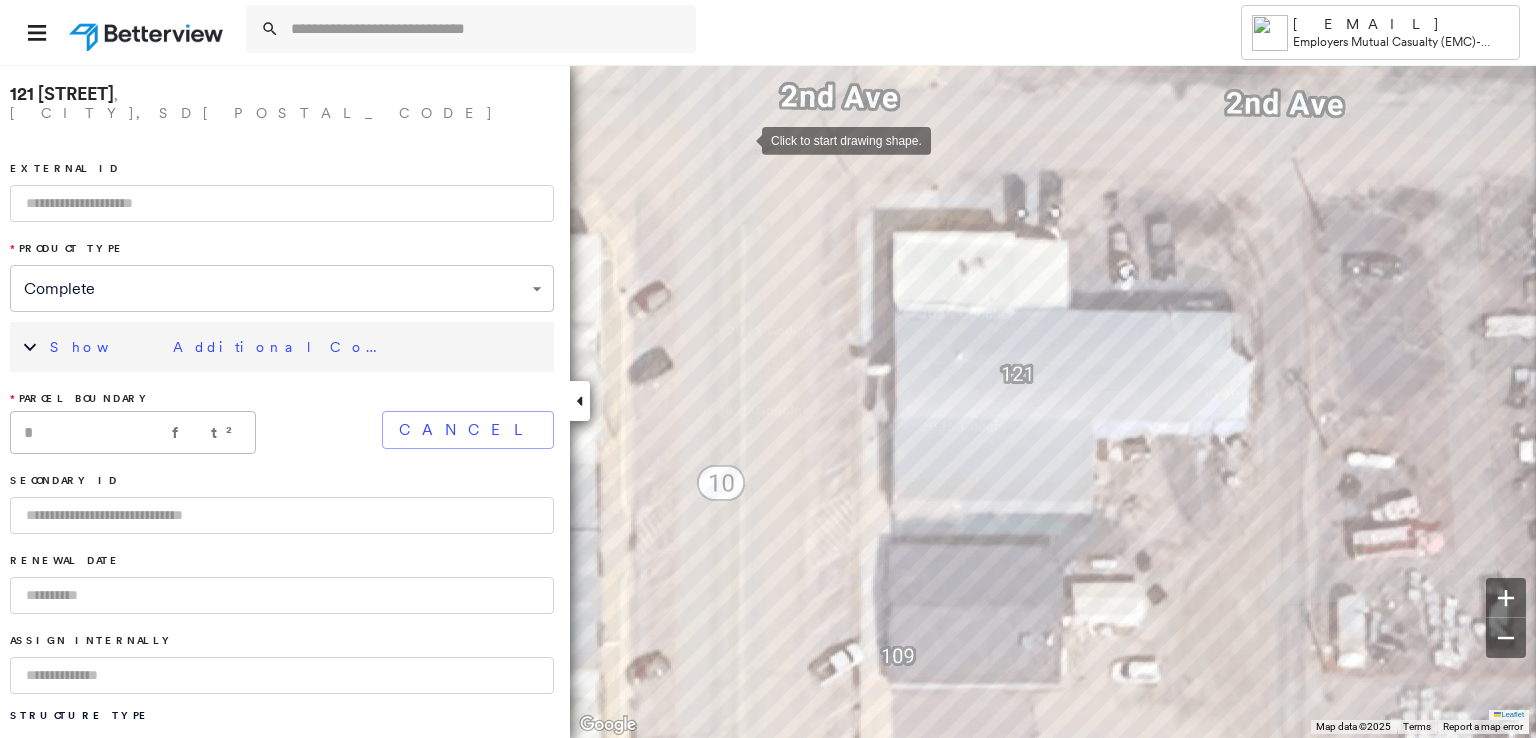 click at bounding box center (742, 139) 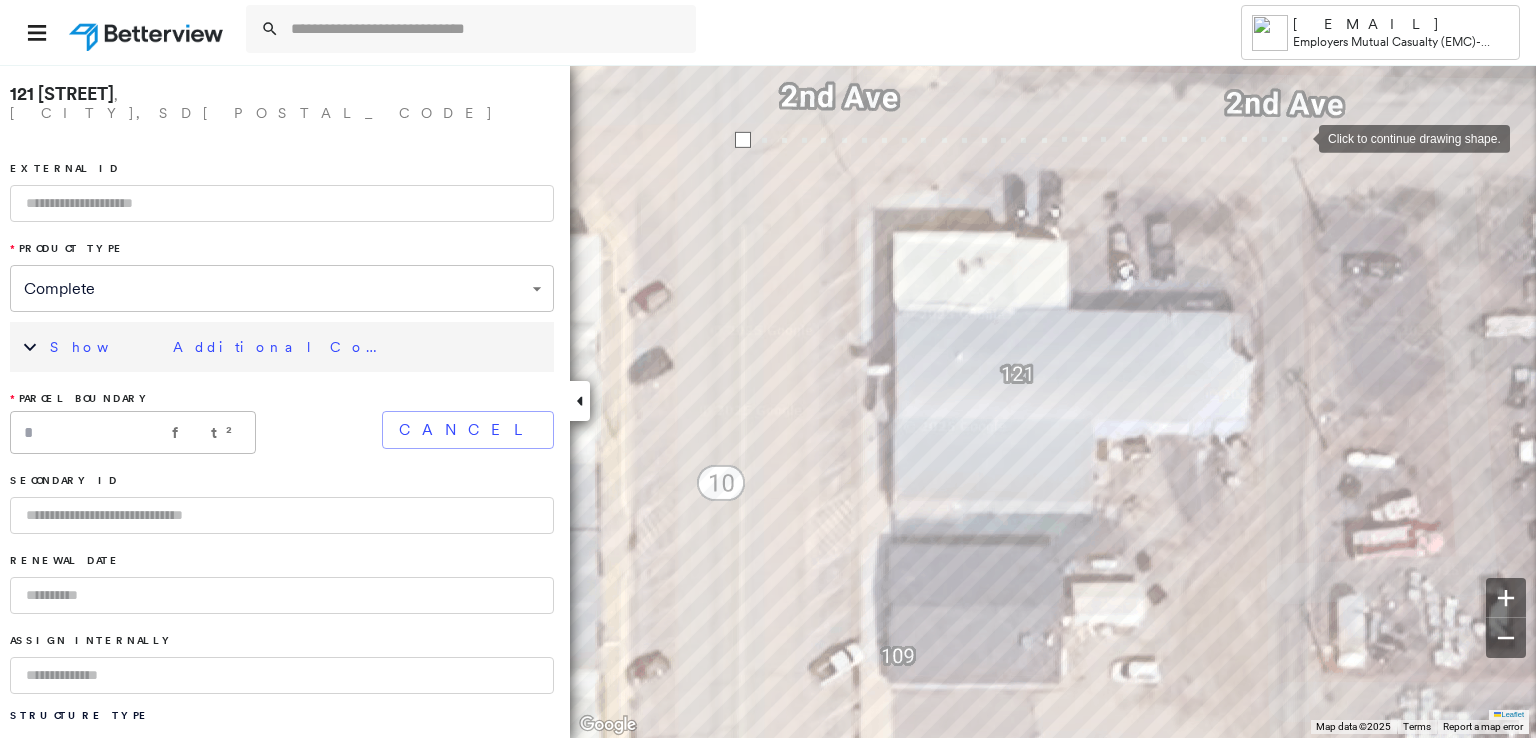 click at bounding box center [1299, 137] 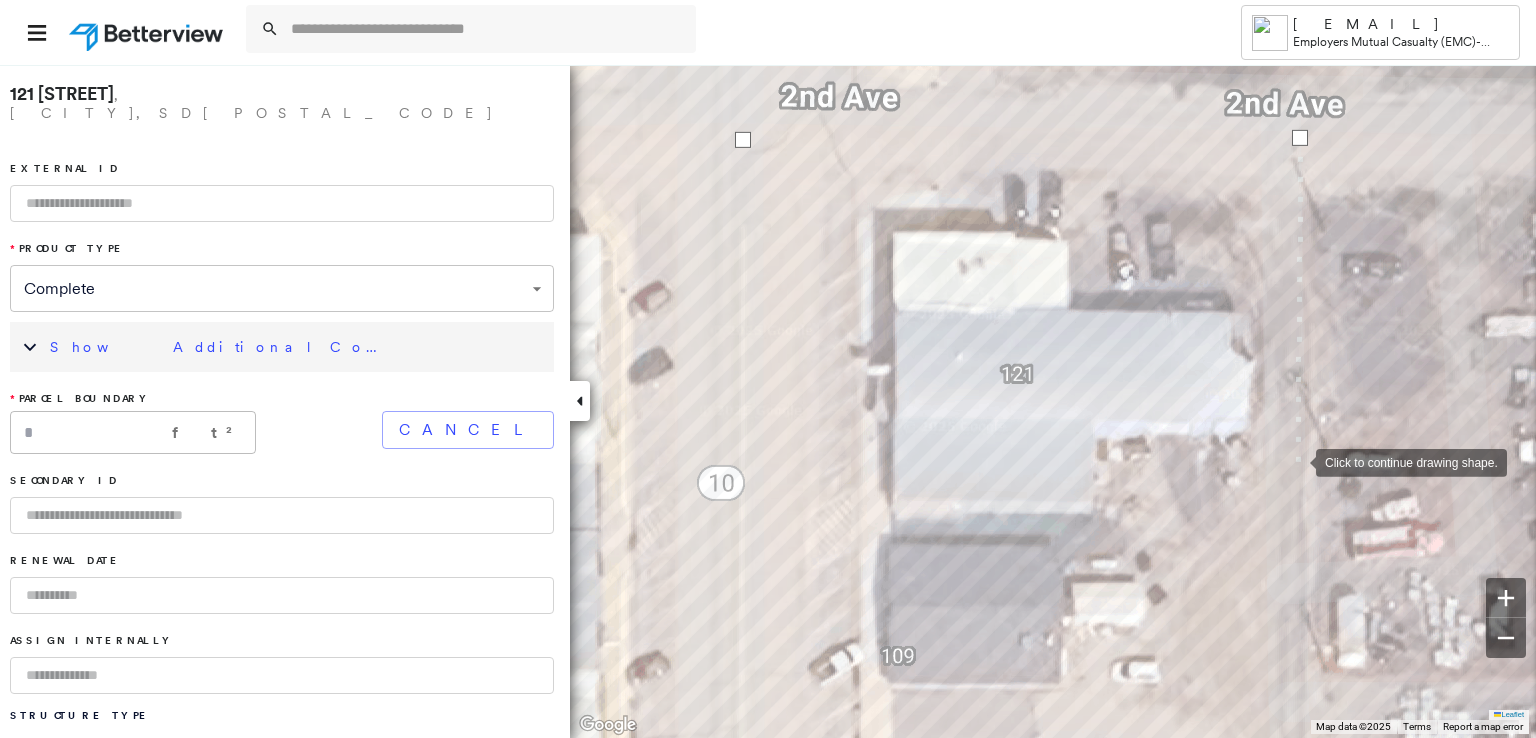 click at bounding box center [1296, 461] 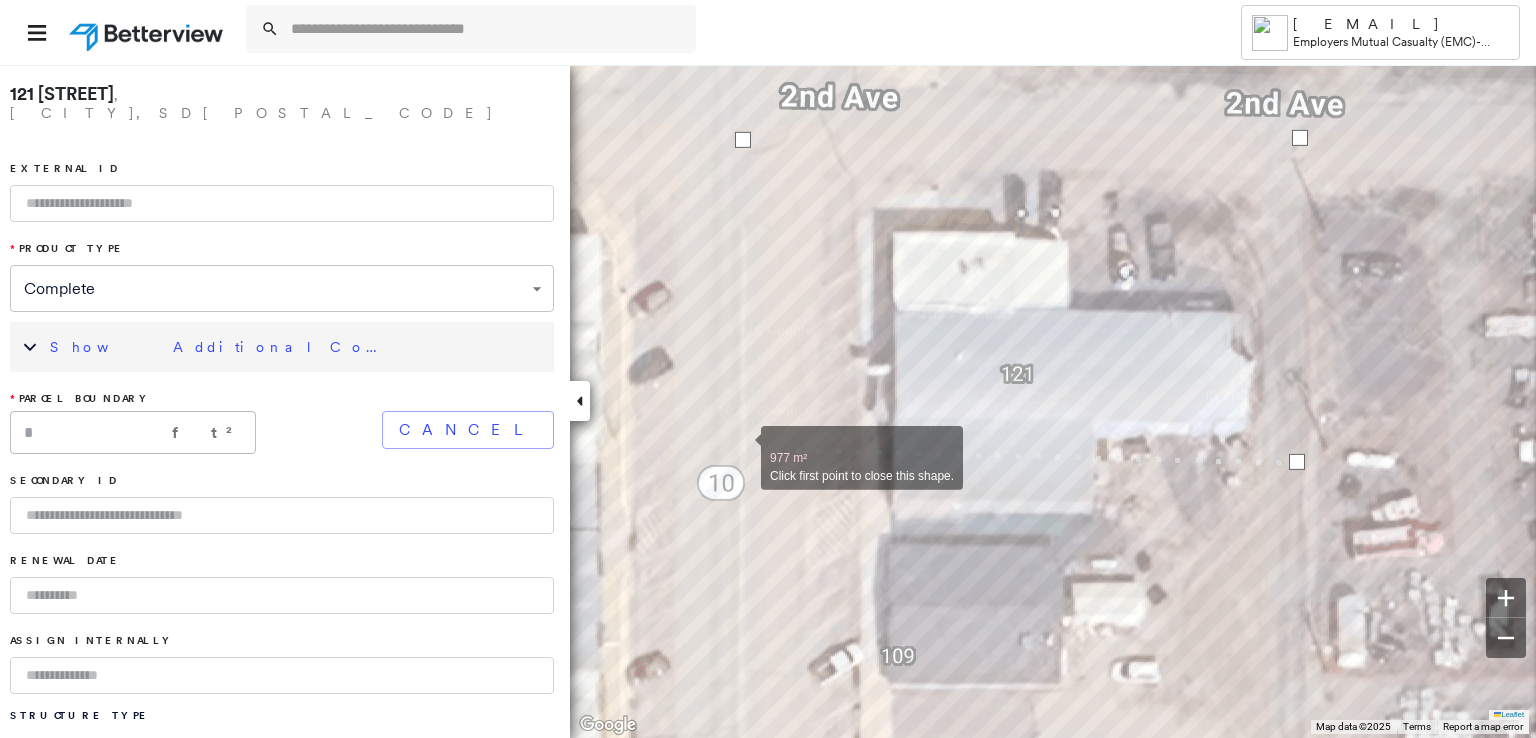 click at bounding box center [741, 447] 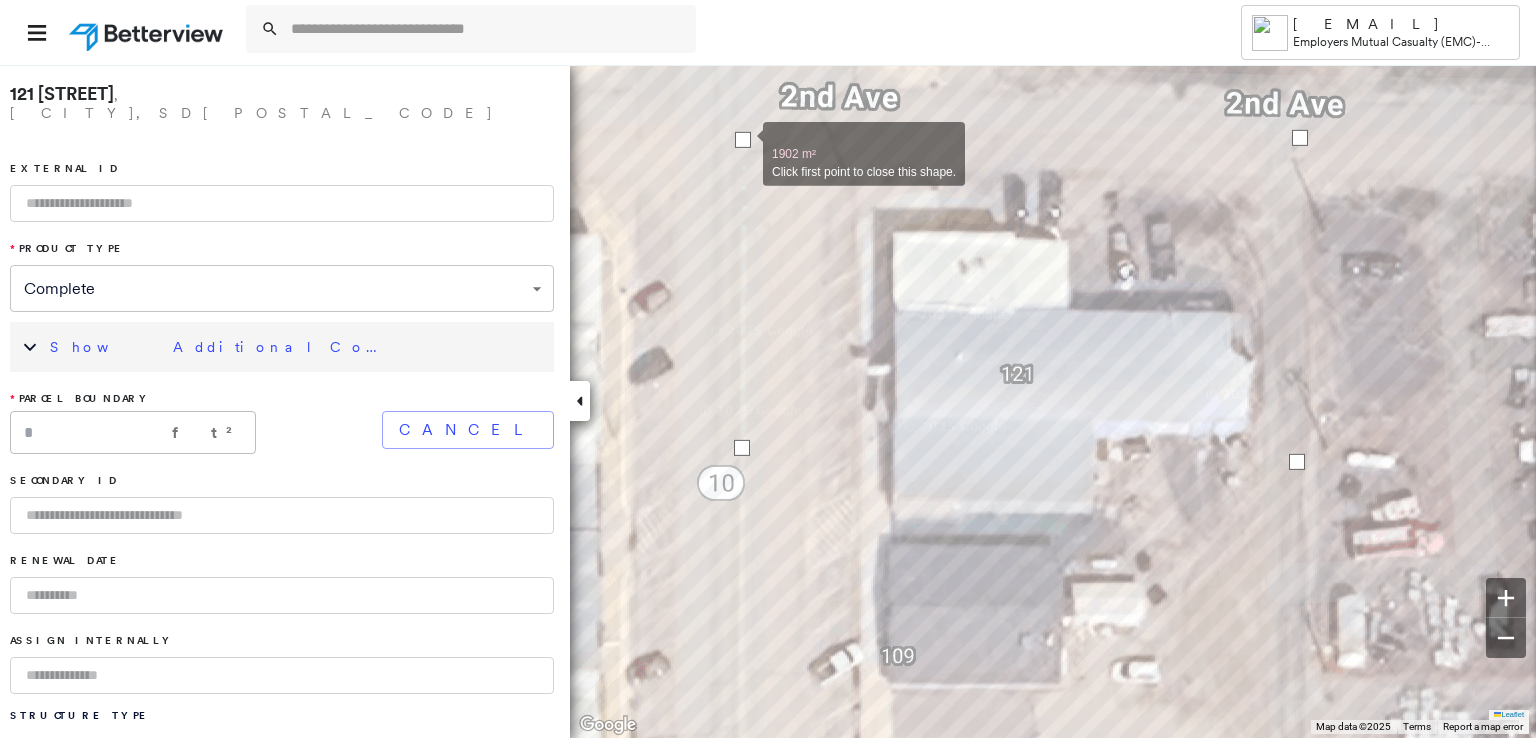 click at bounding box center [743, 140] 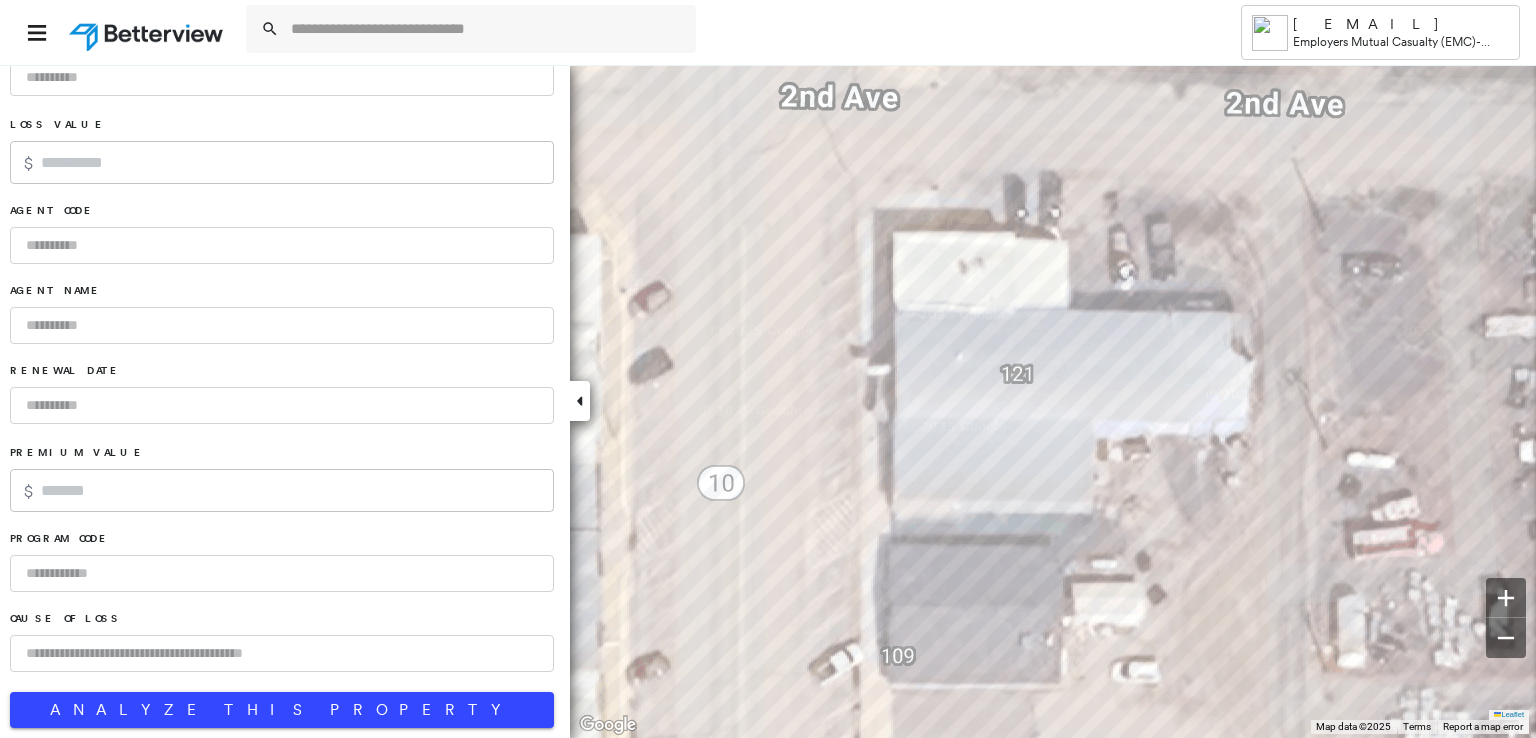 scroll, scrollTop: 1302, scrollLeft: 0, axis: vertical 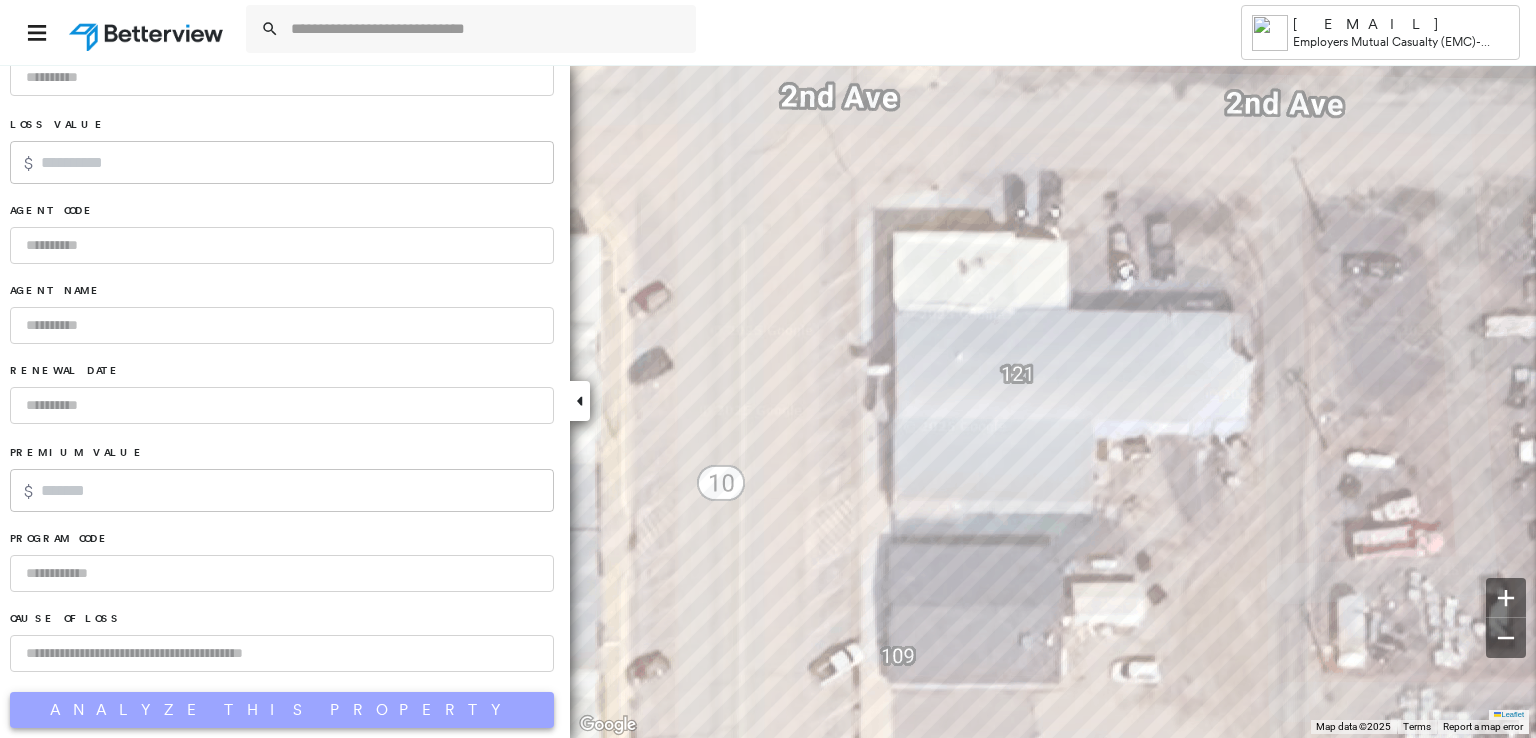 click on "Analyze This Property" at bounding box center [282, 710] 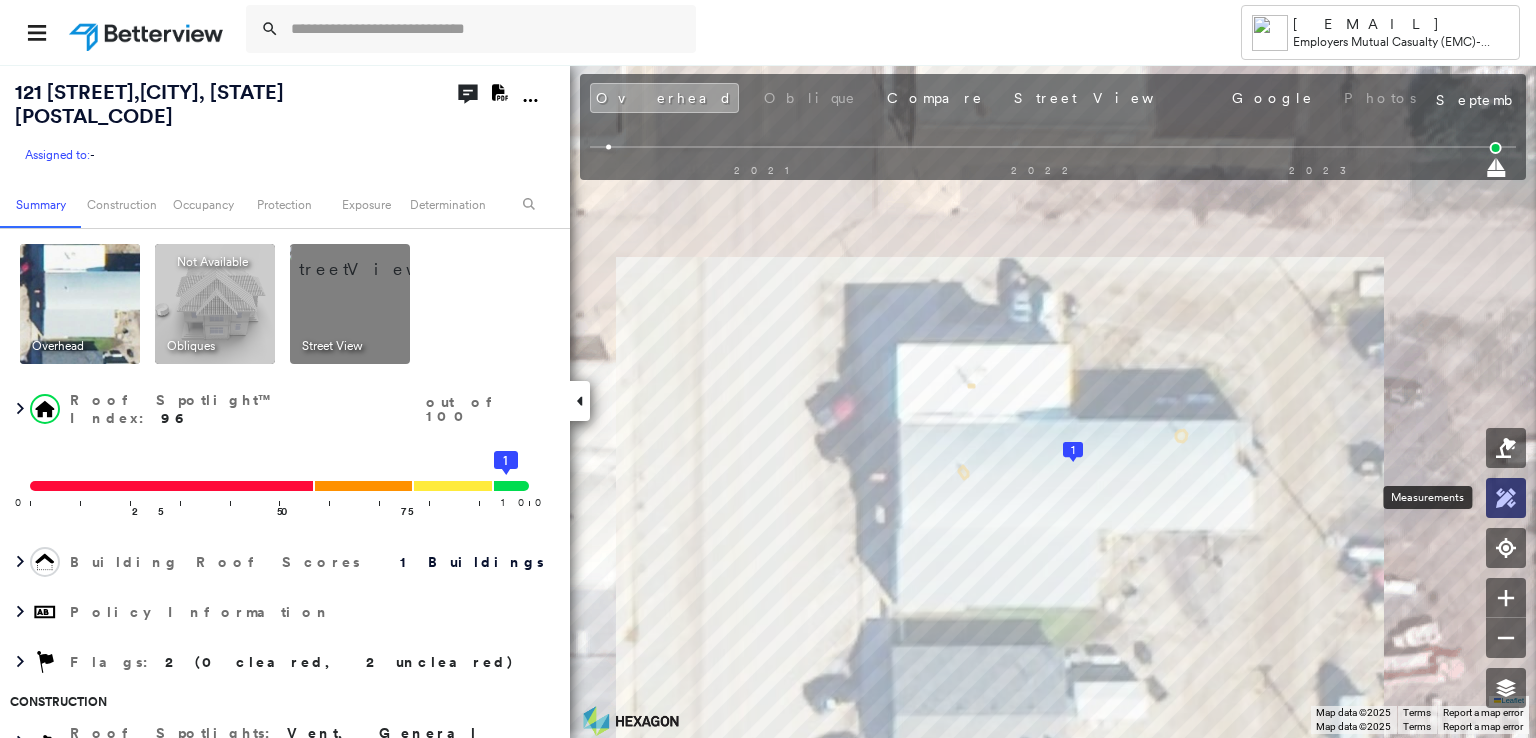 click 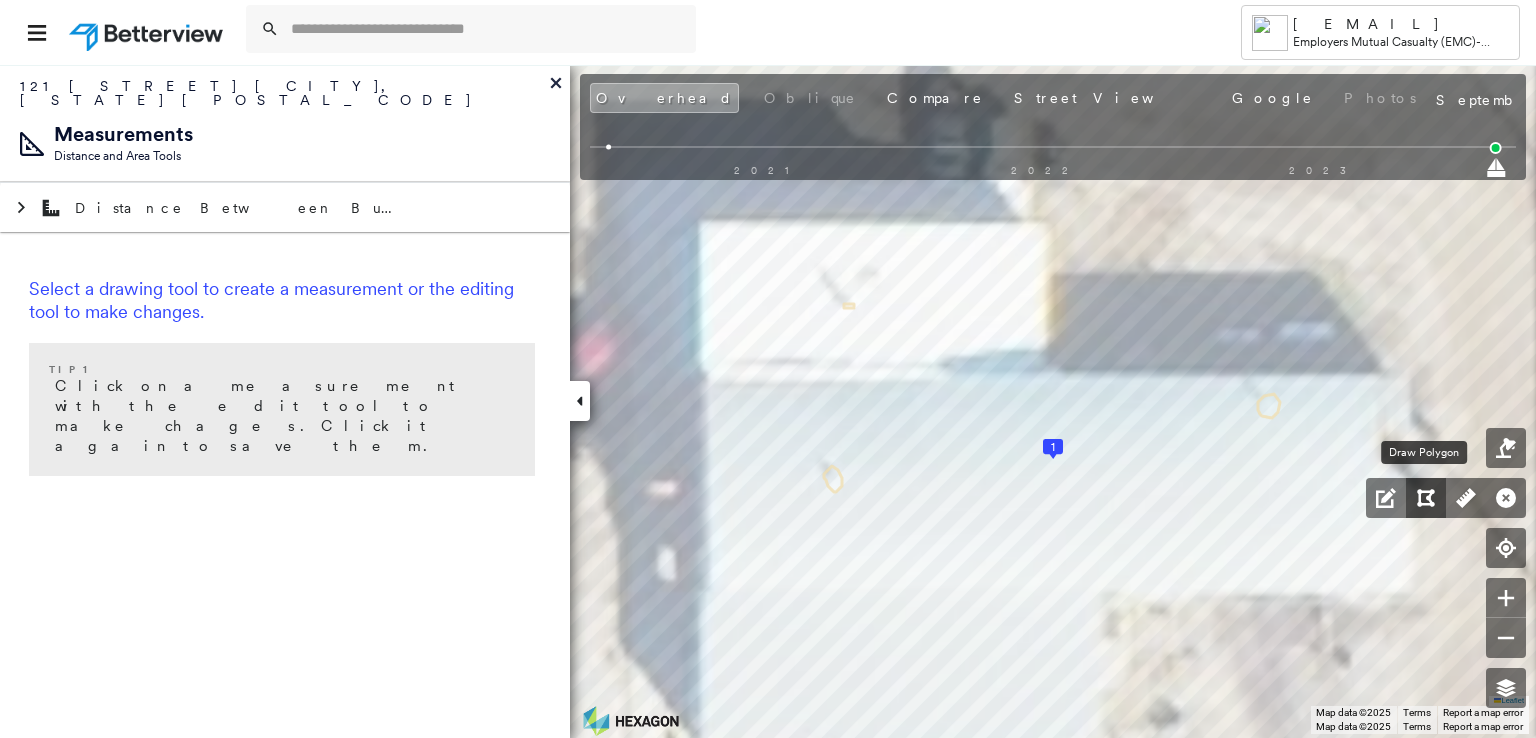 click 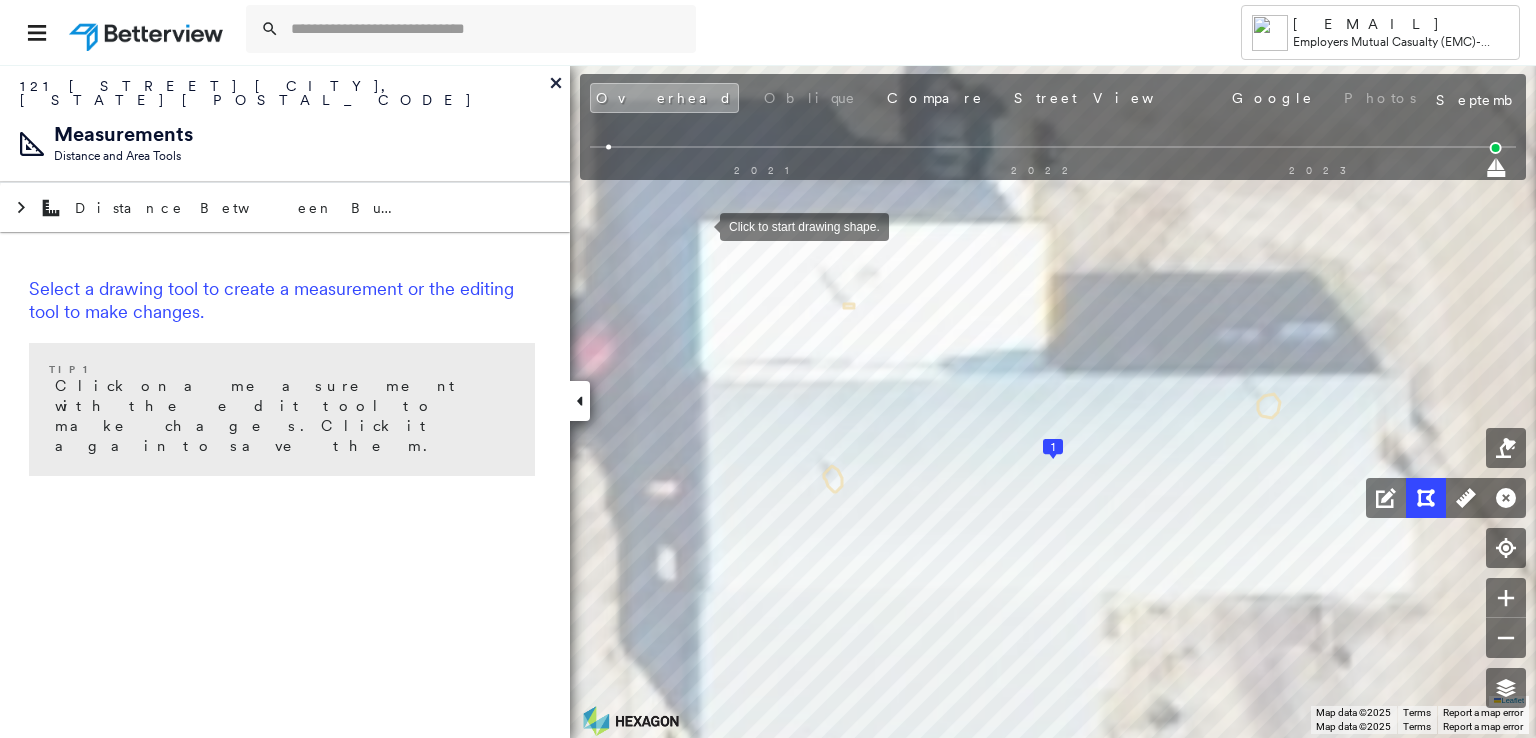 click at bounding box center [700, 225] 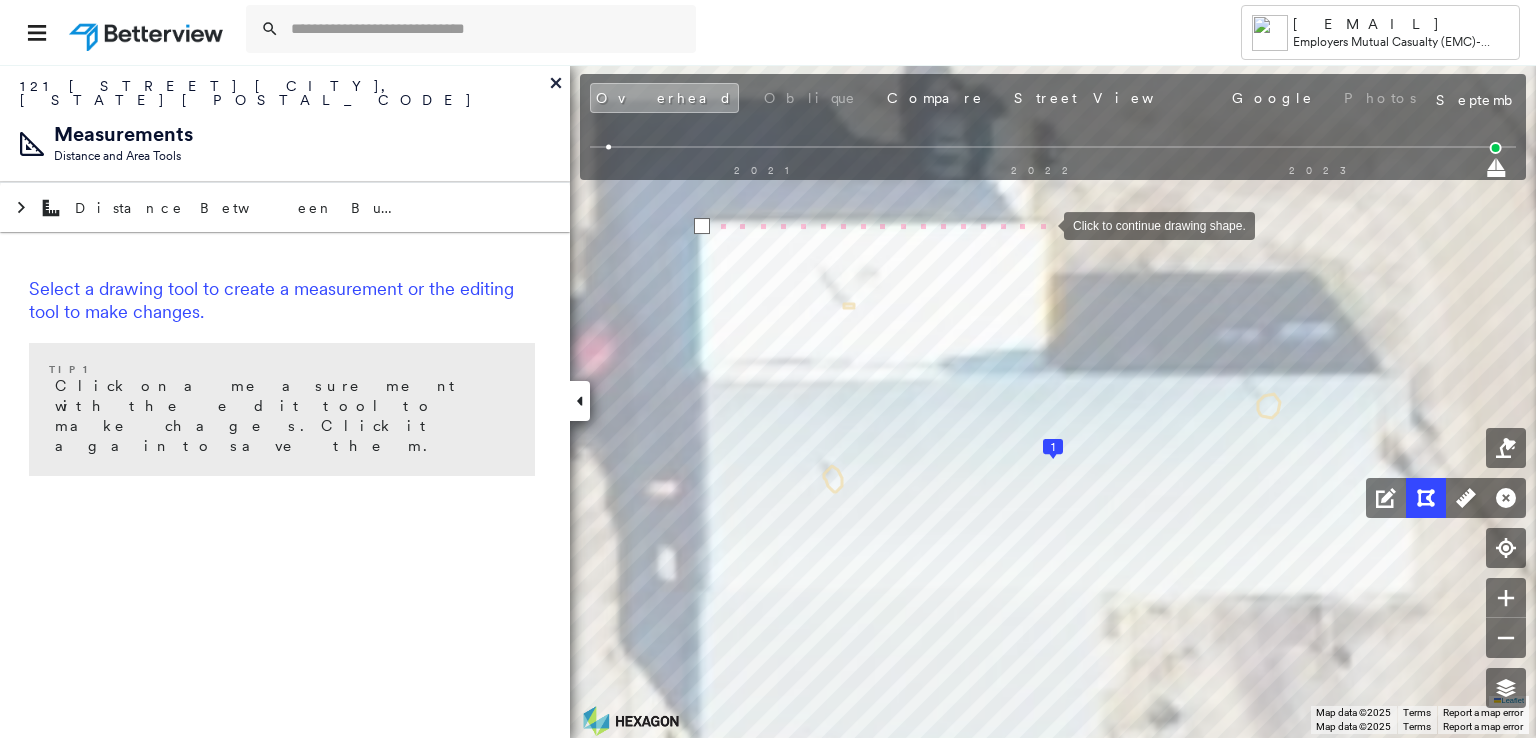 click at bounding box center [1044, 224] 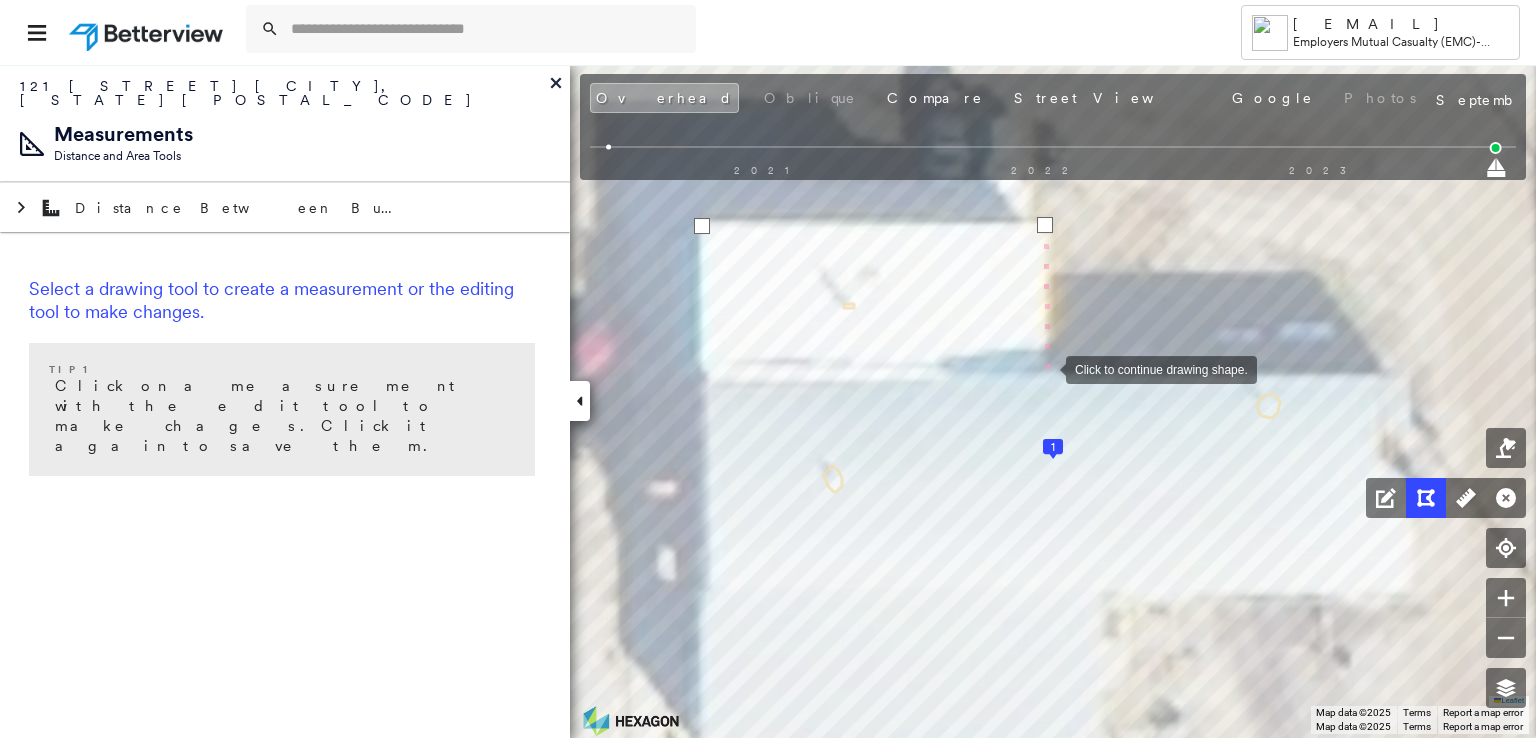 click at bounding box center (1046, 368) 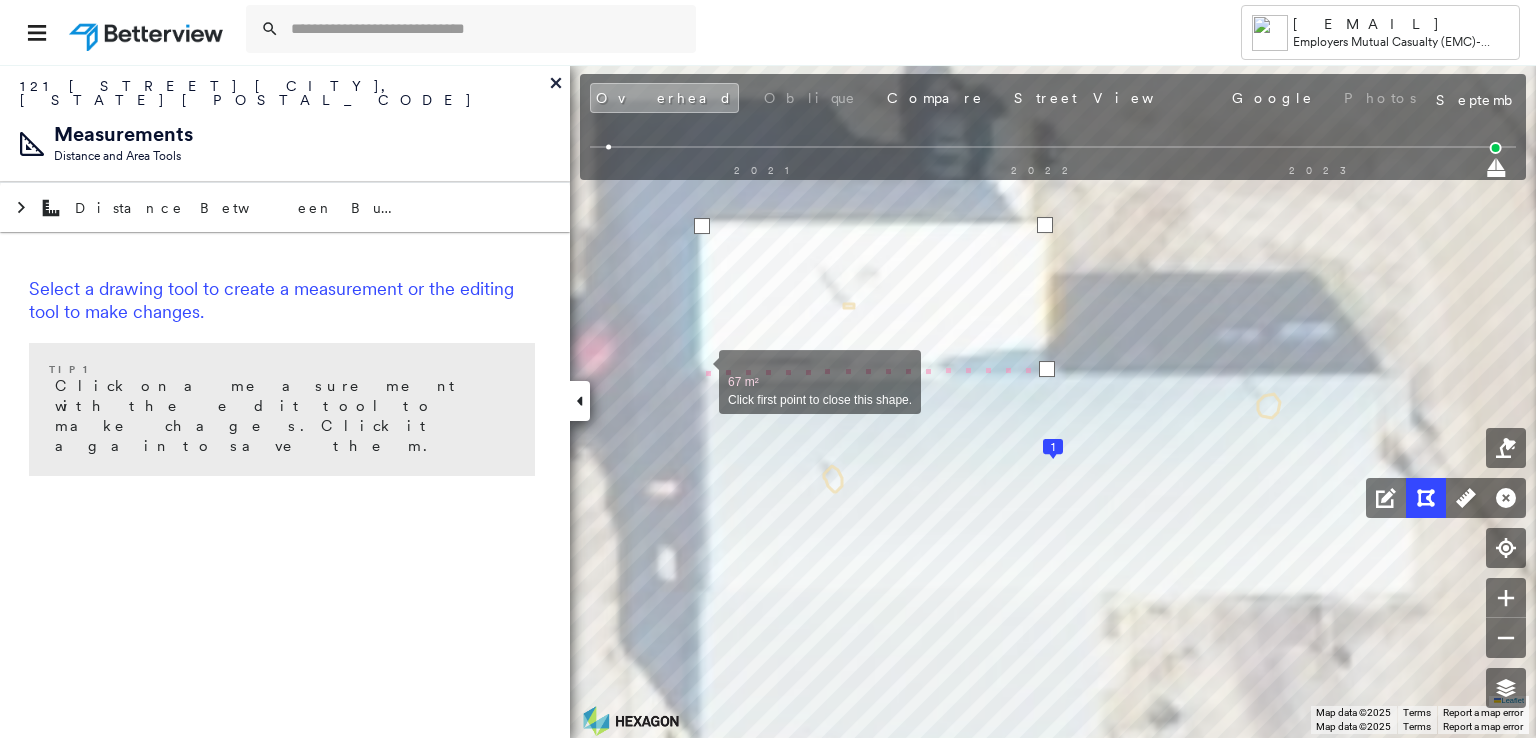 click at bounding box center [699, 371] 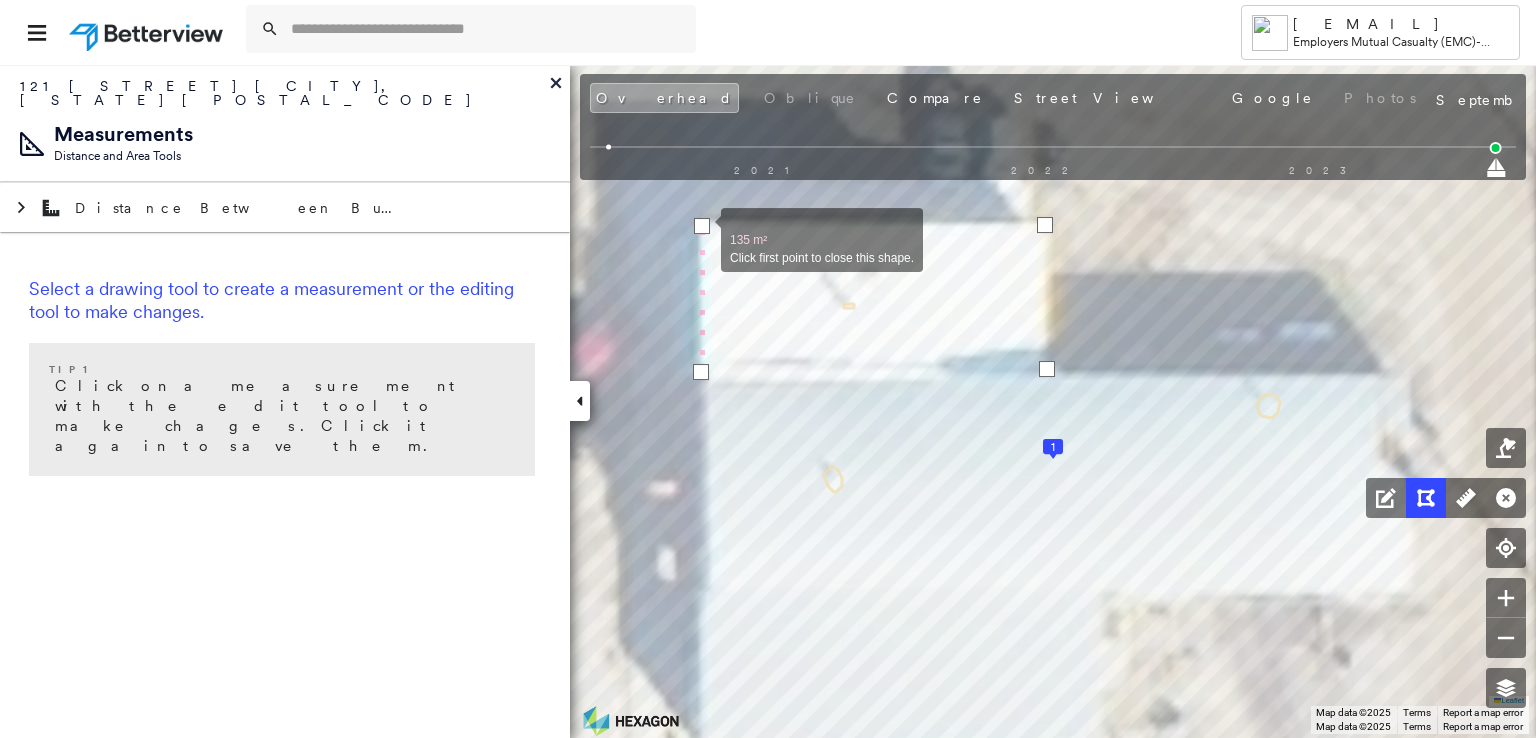 click at bounding box center [702, 226] 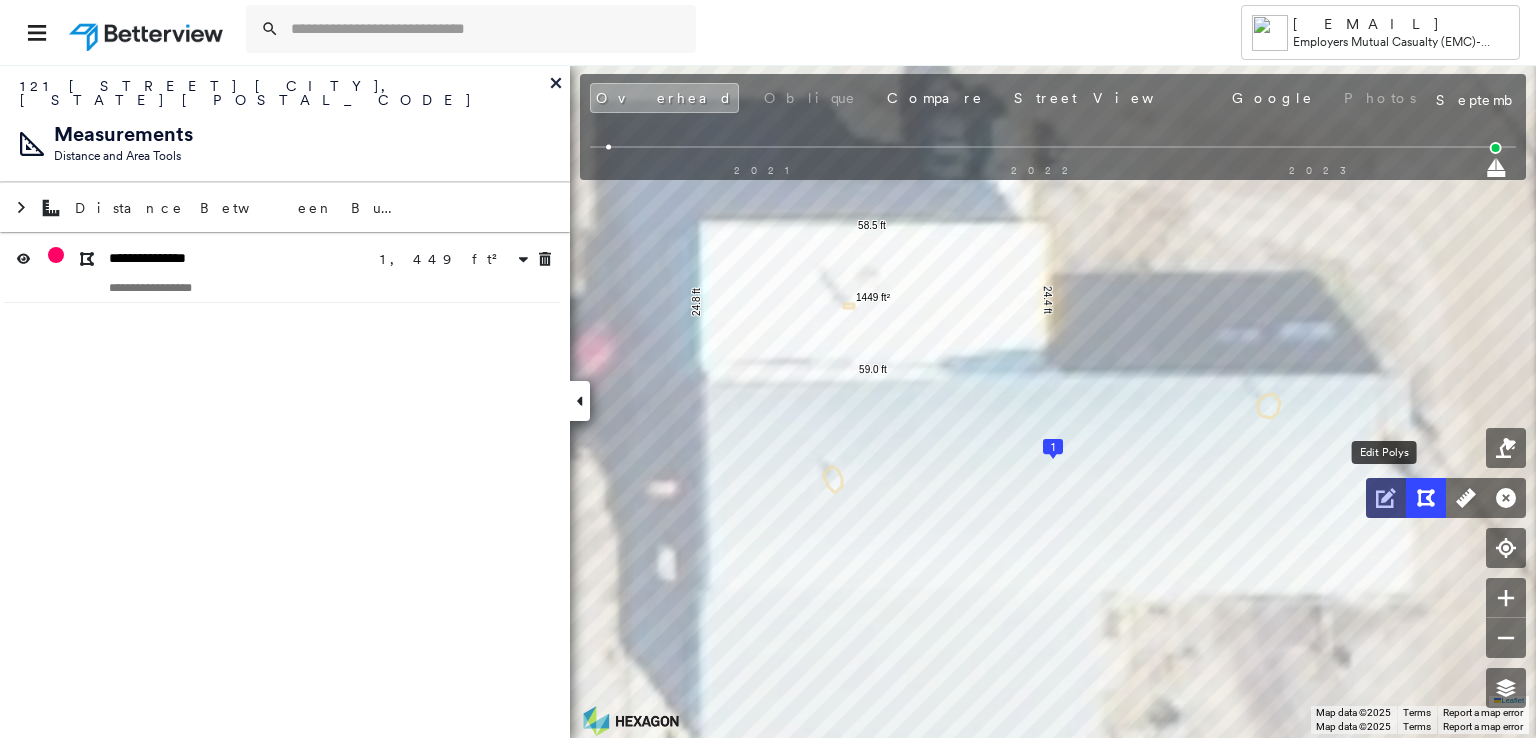 click 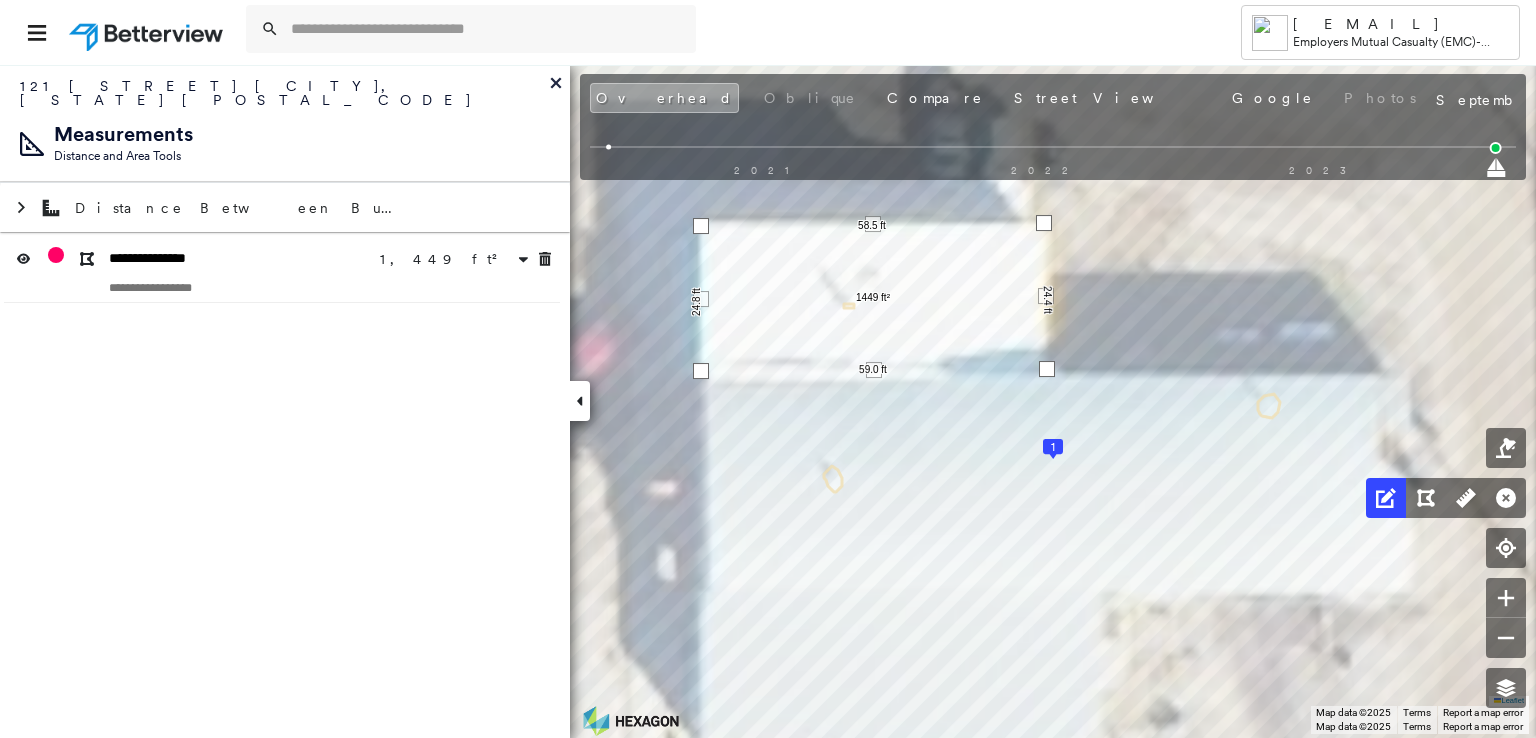 click at bounding box center [1044, 223] 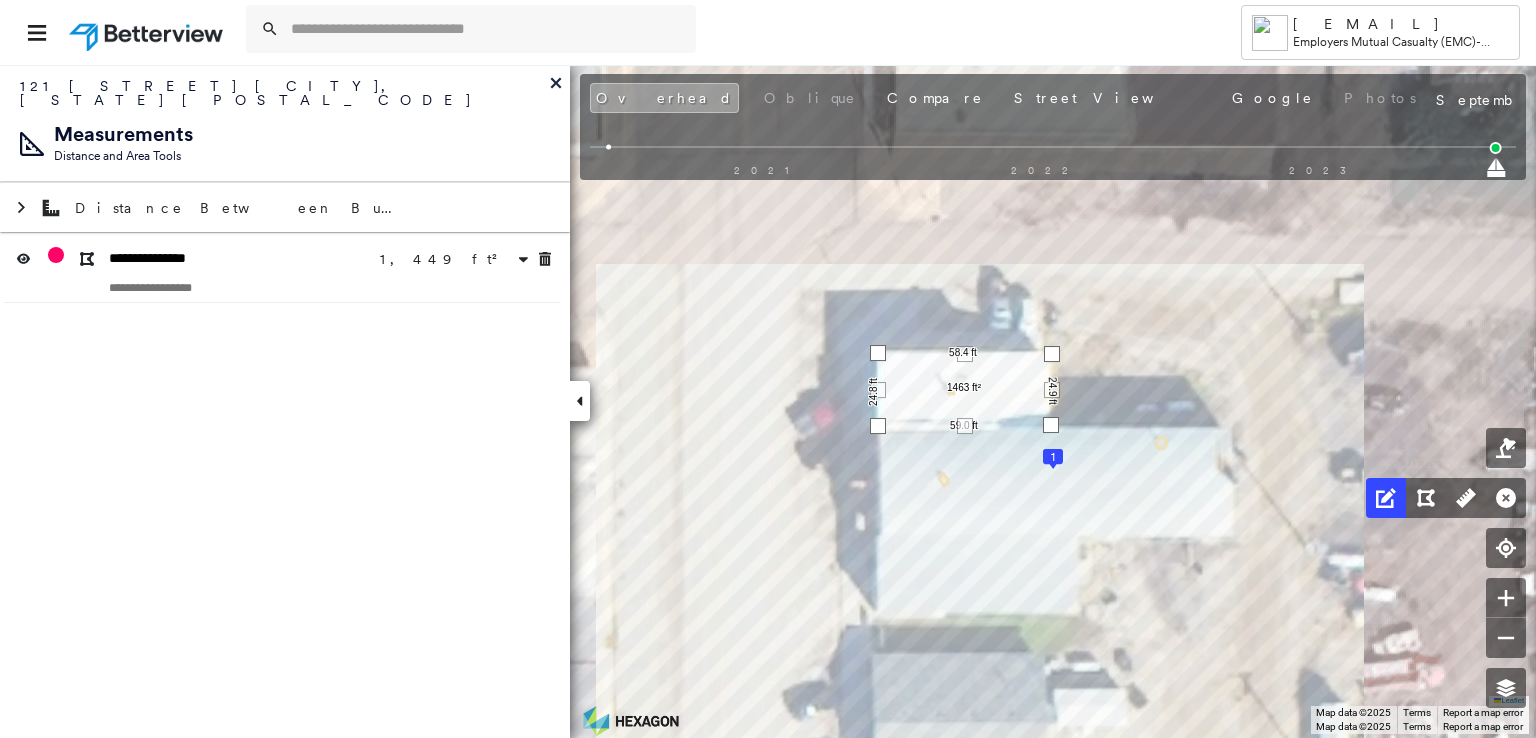 click at bounding box center [1052, 354] 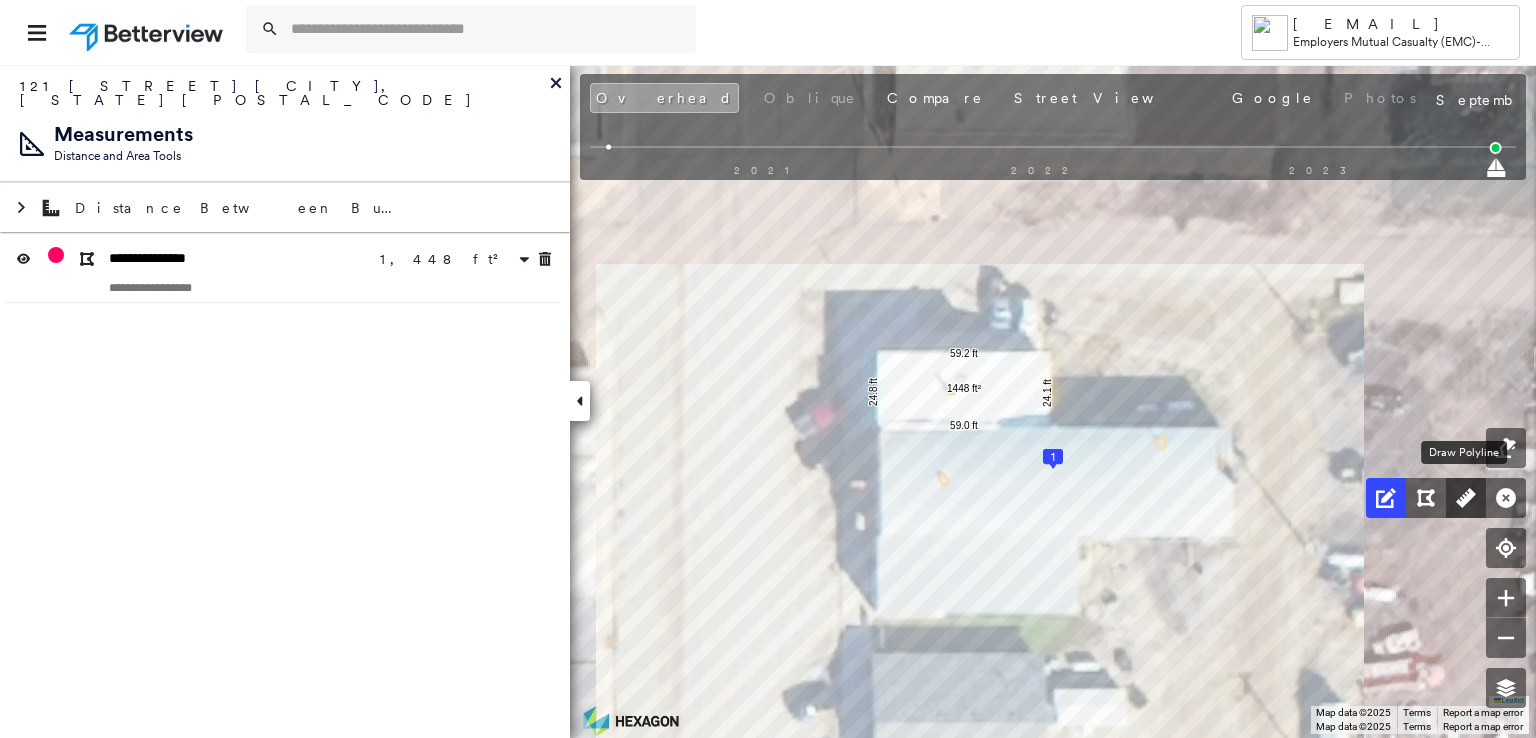 click 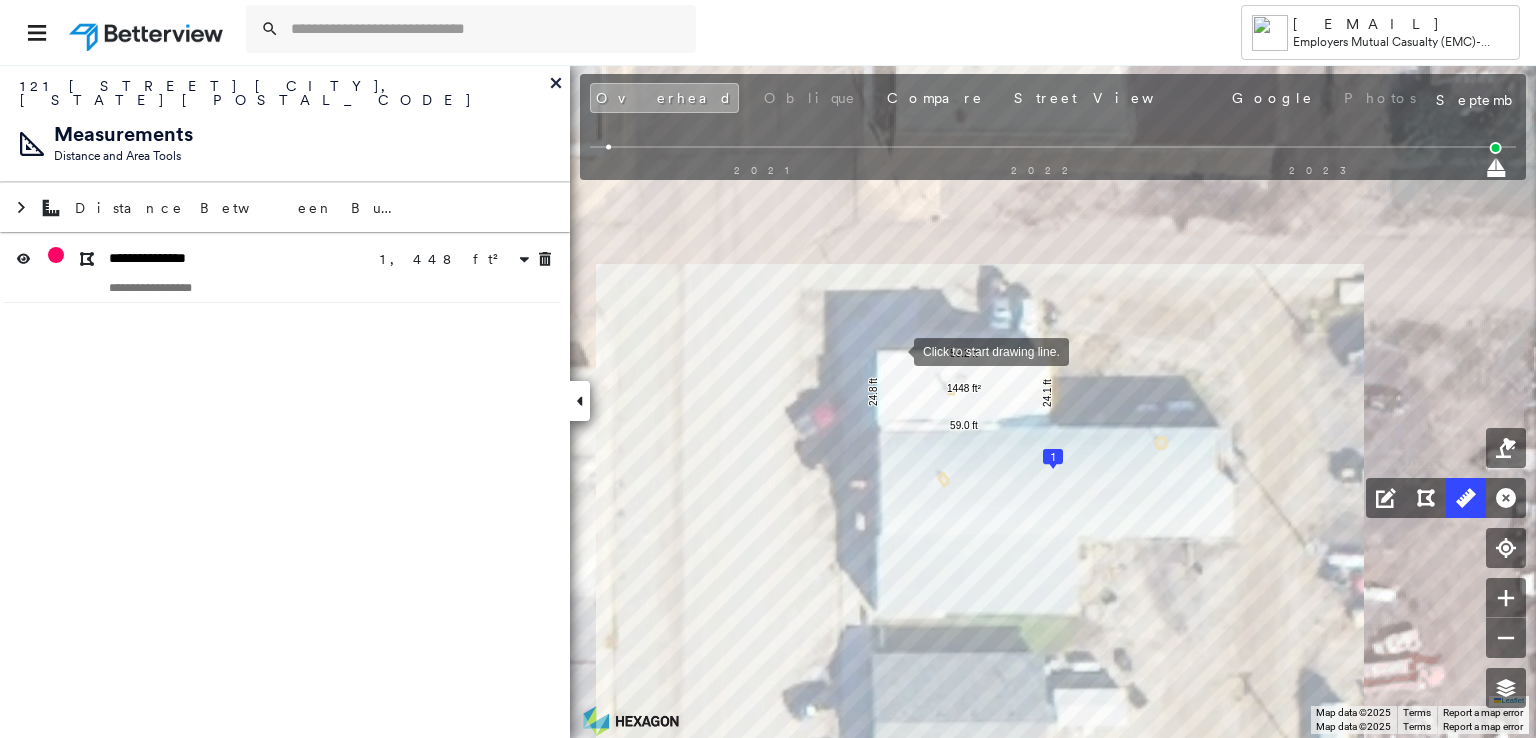 click at bounding box center (894, 350) 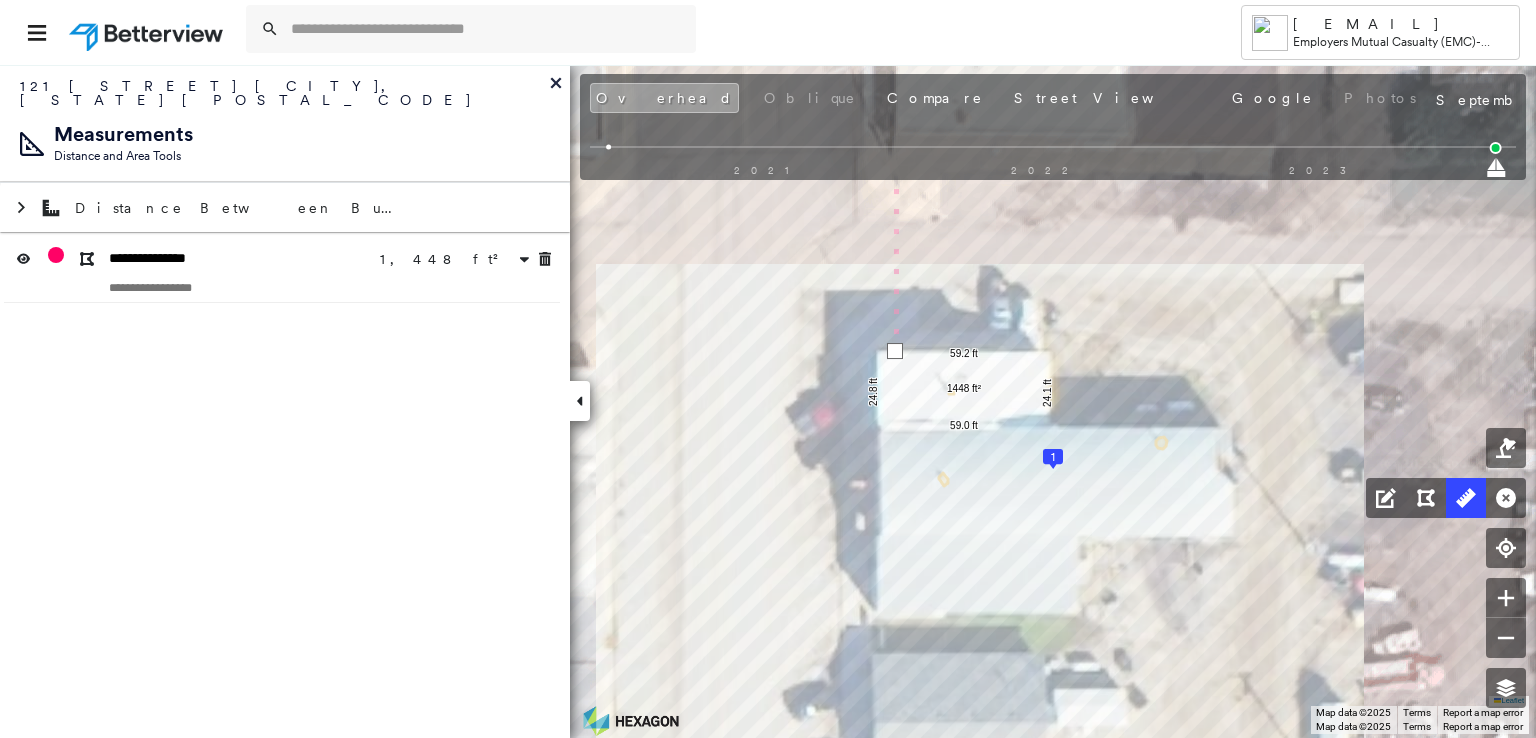 click at bounding box center [1053, 166] 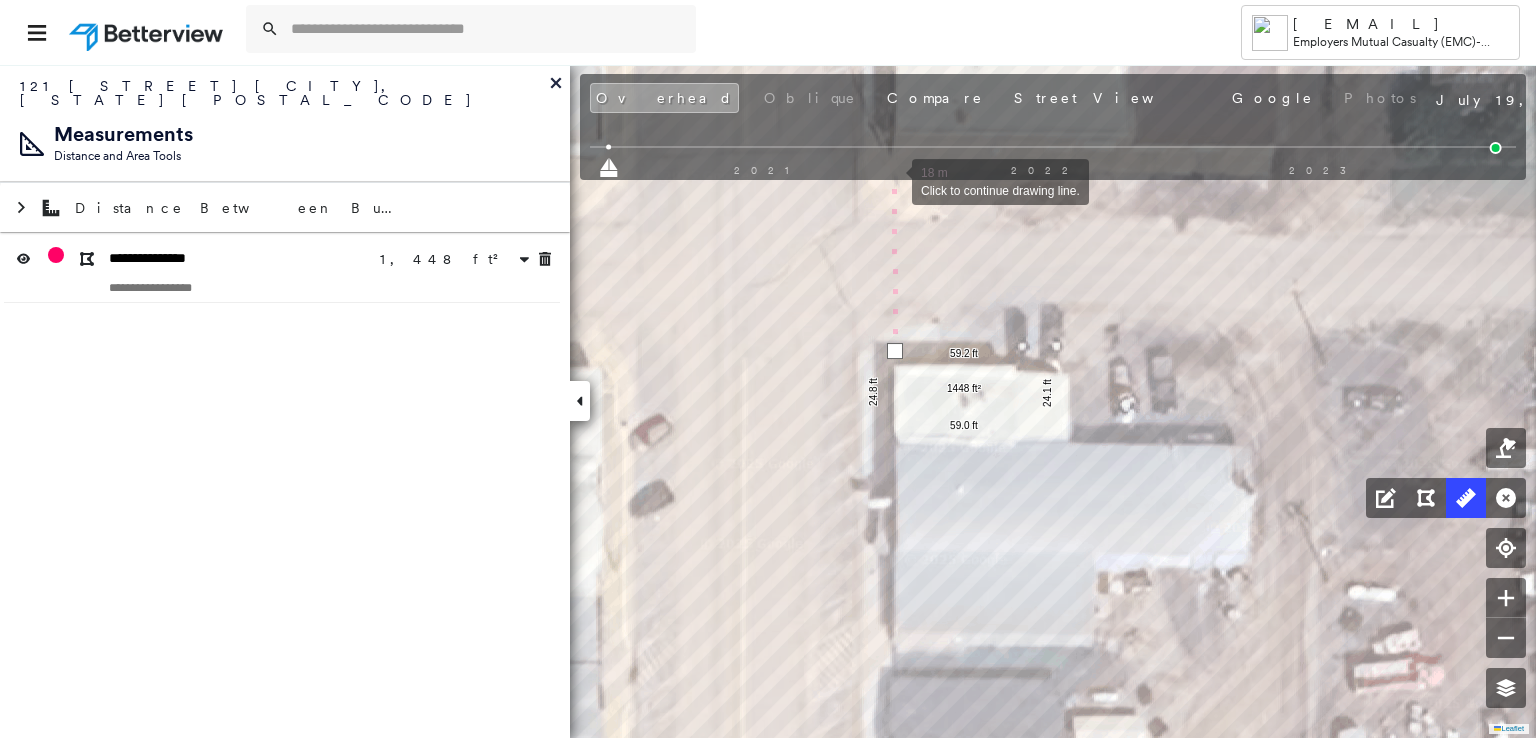 click at bounding box center (892, 180) 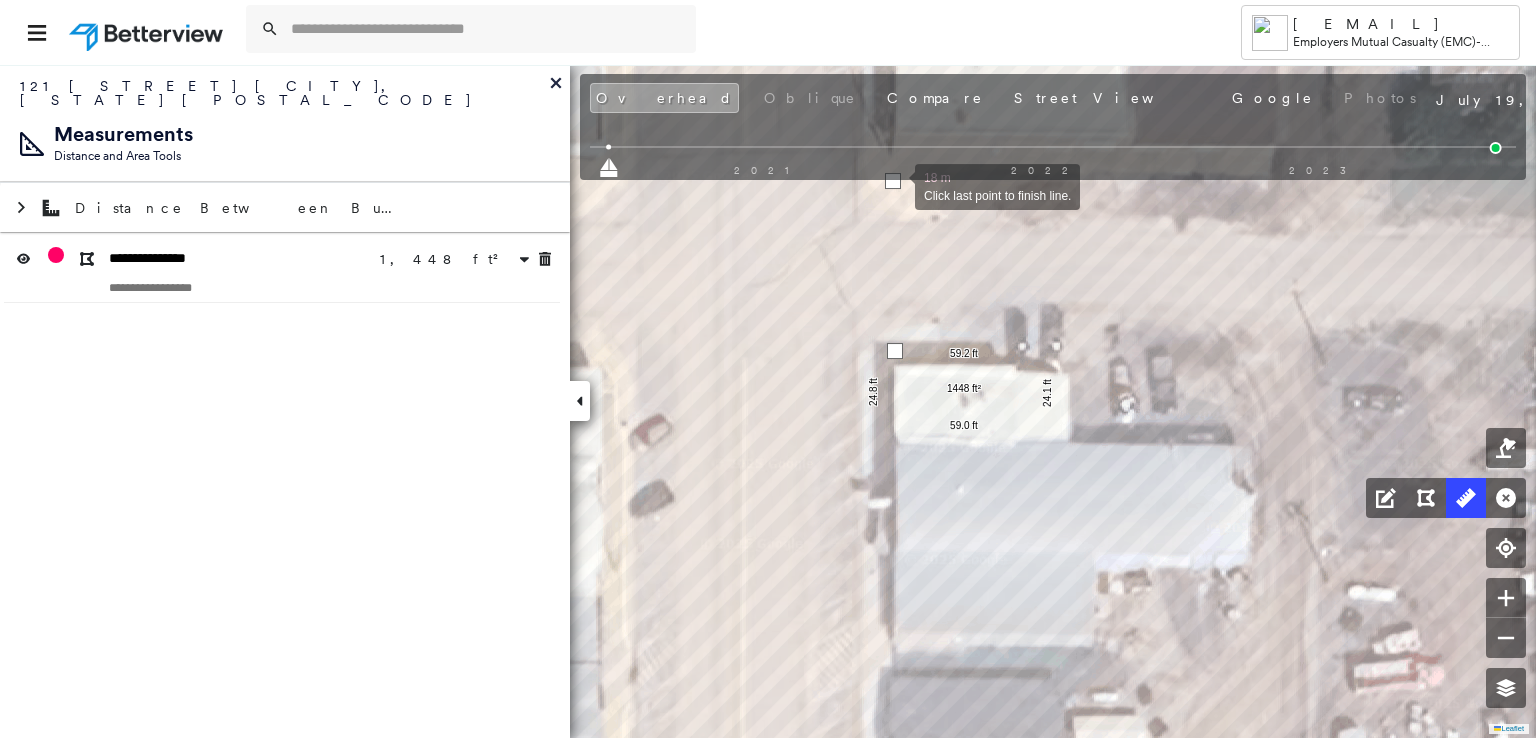 click at bounding box center (893, 181) 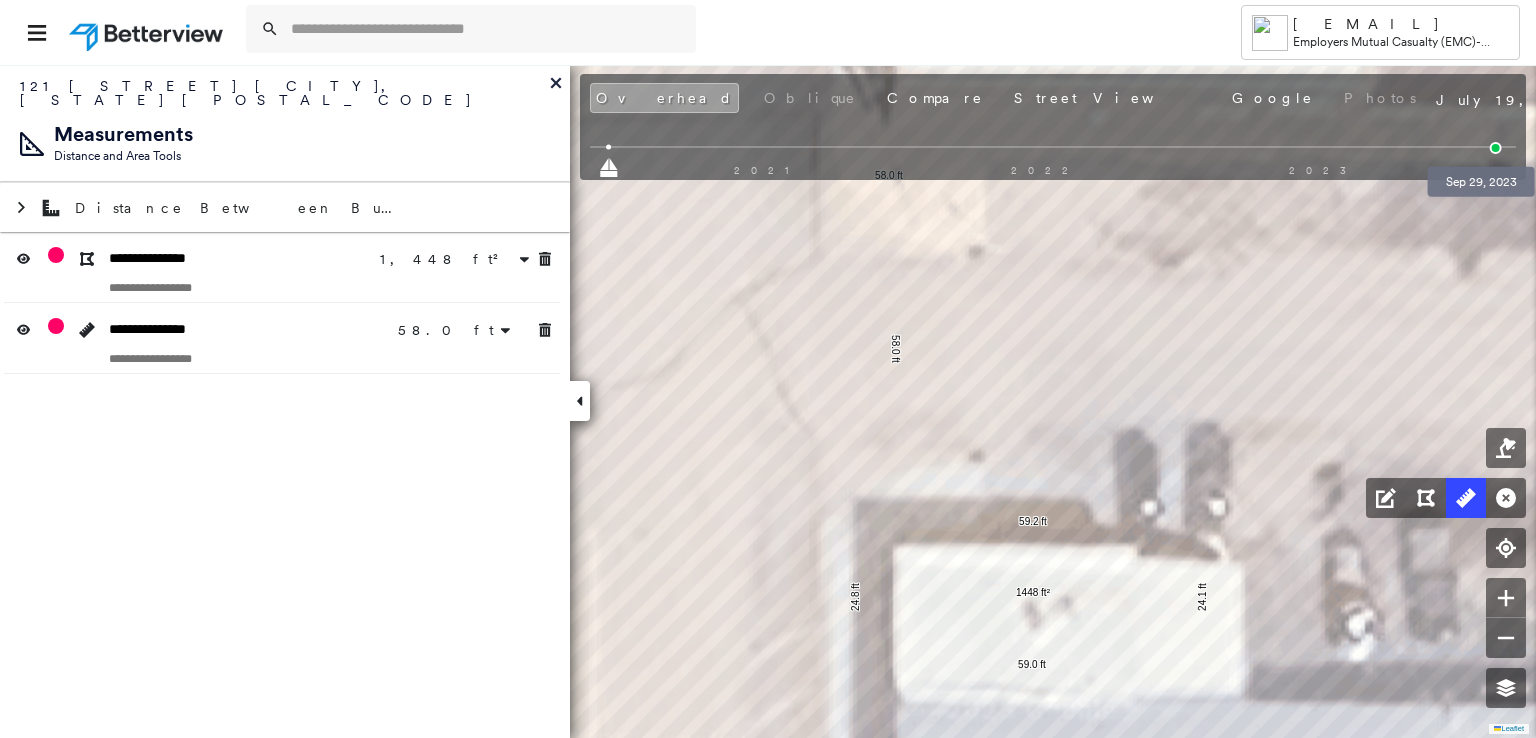 click at bounding box center (1496, 148) 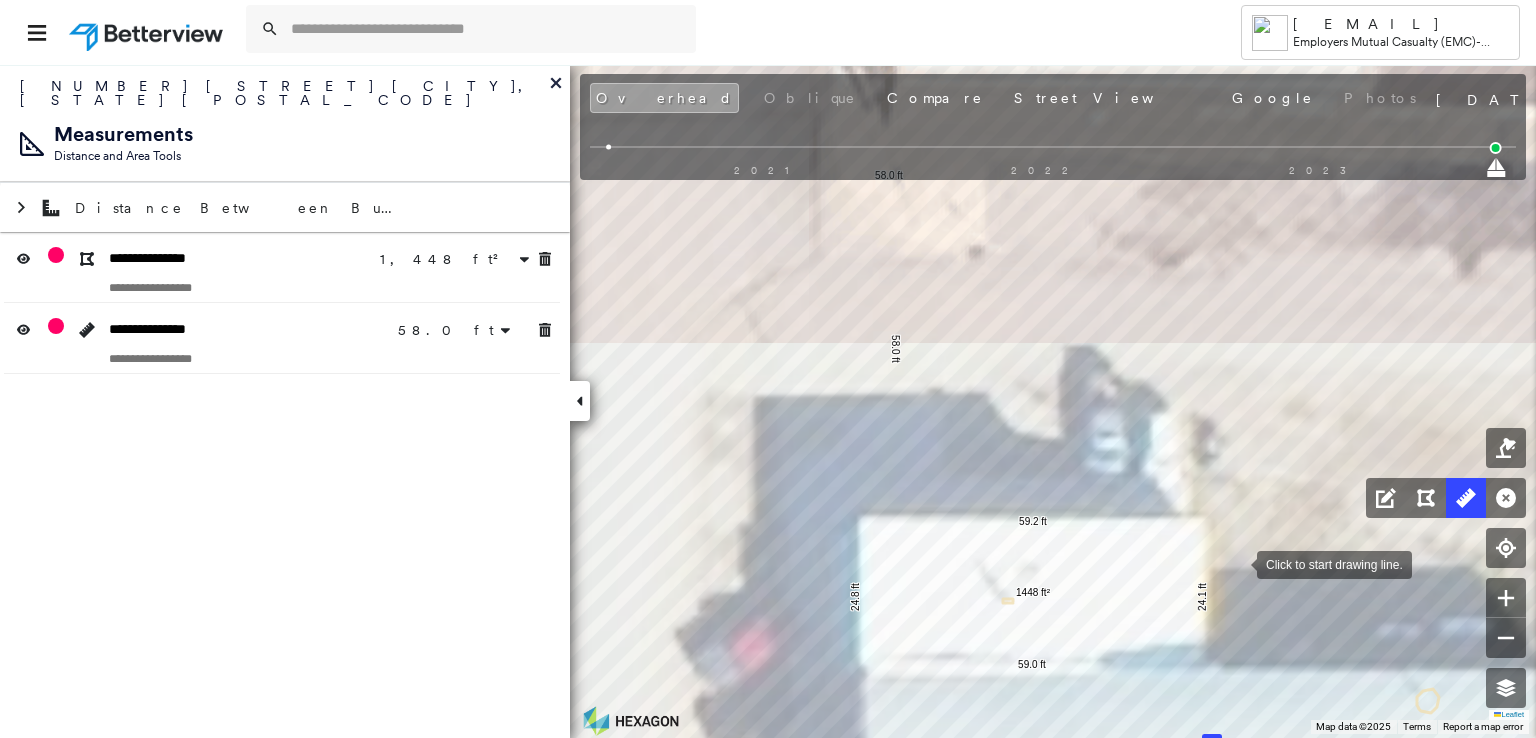scroll, scrollTop: 0, scrollLeft: 0, axis: both 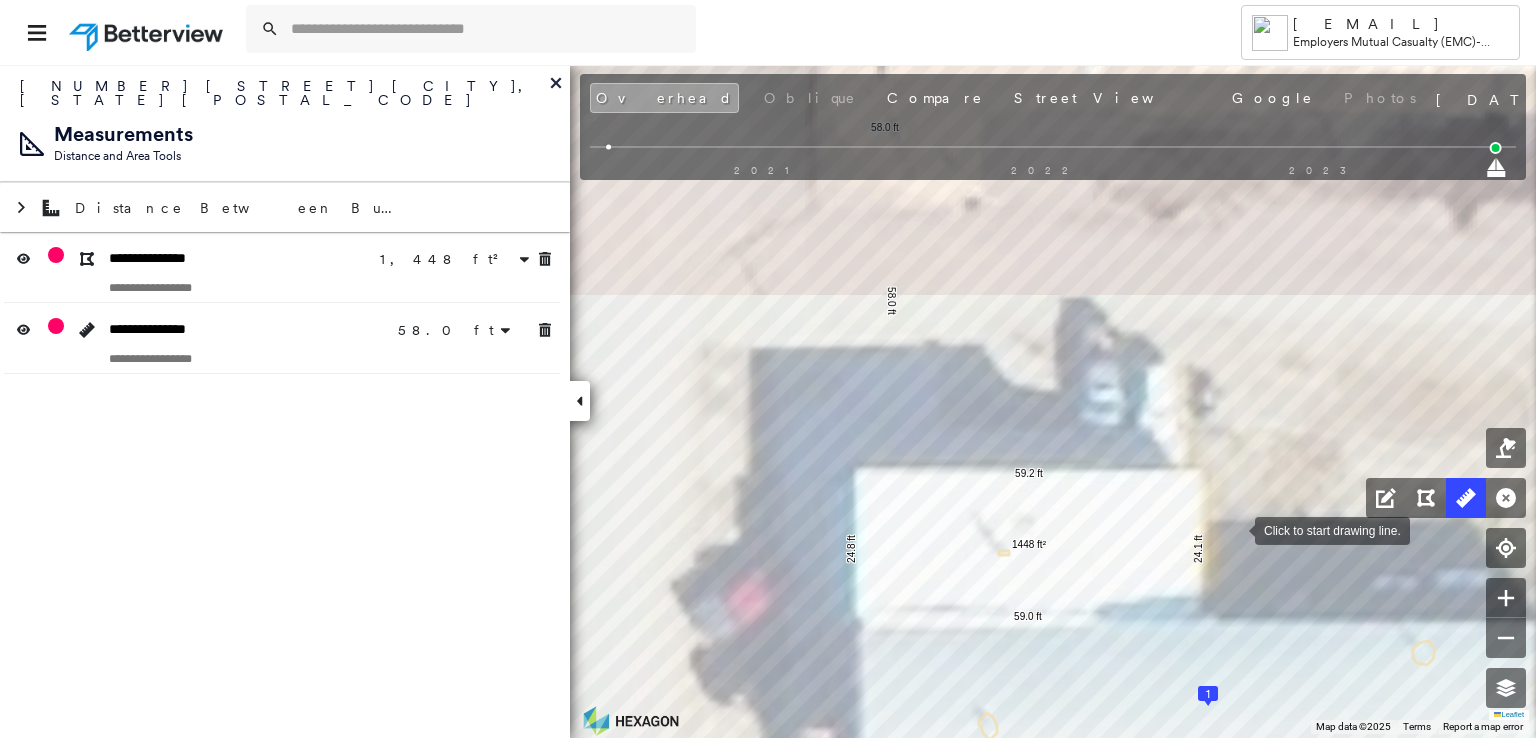 drag, startPoint x: 1240, startPoint y: 576, endPoint x: 1236, endPoint y: 529, distance: 47.169907 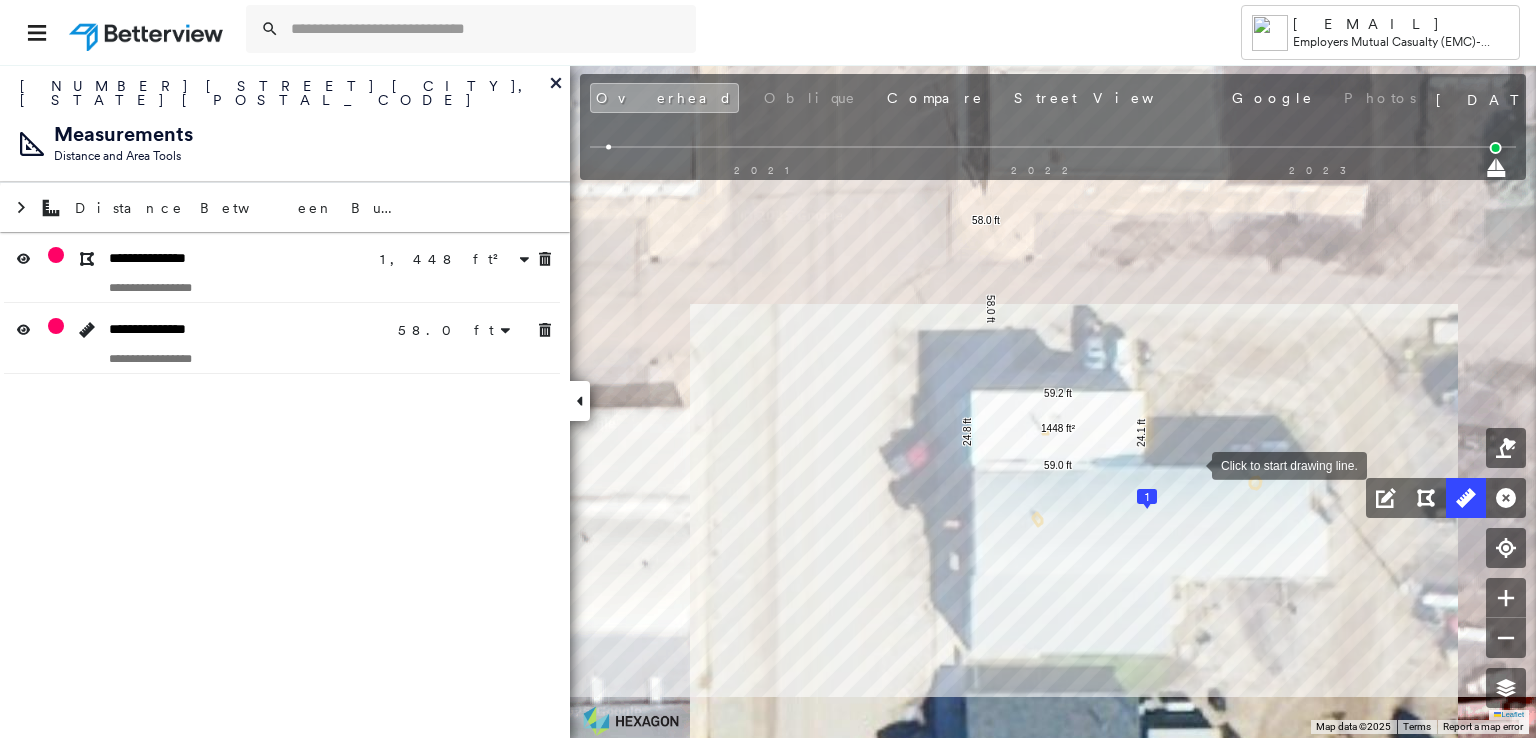 drag, startPoint x: 1268, startPoint y: 570, endPoint x: 1192, endPoint y: 465, distance: 129.61867 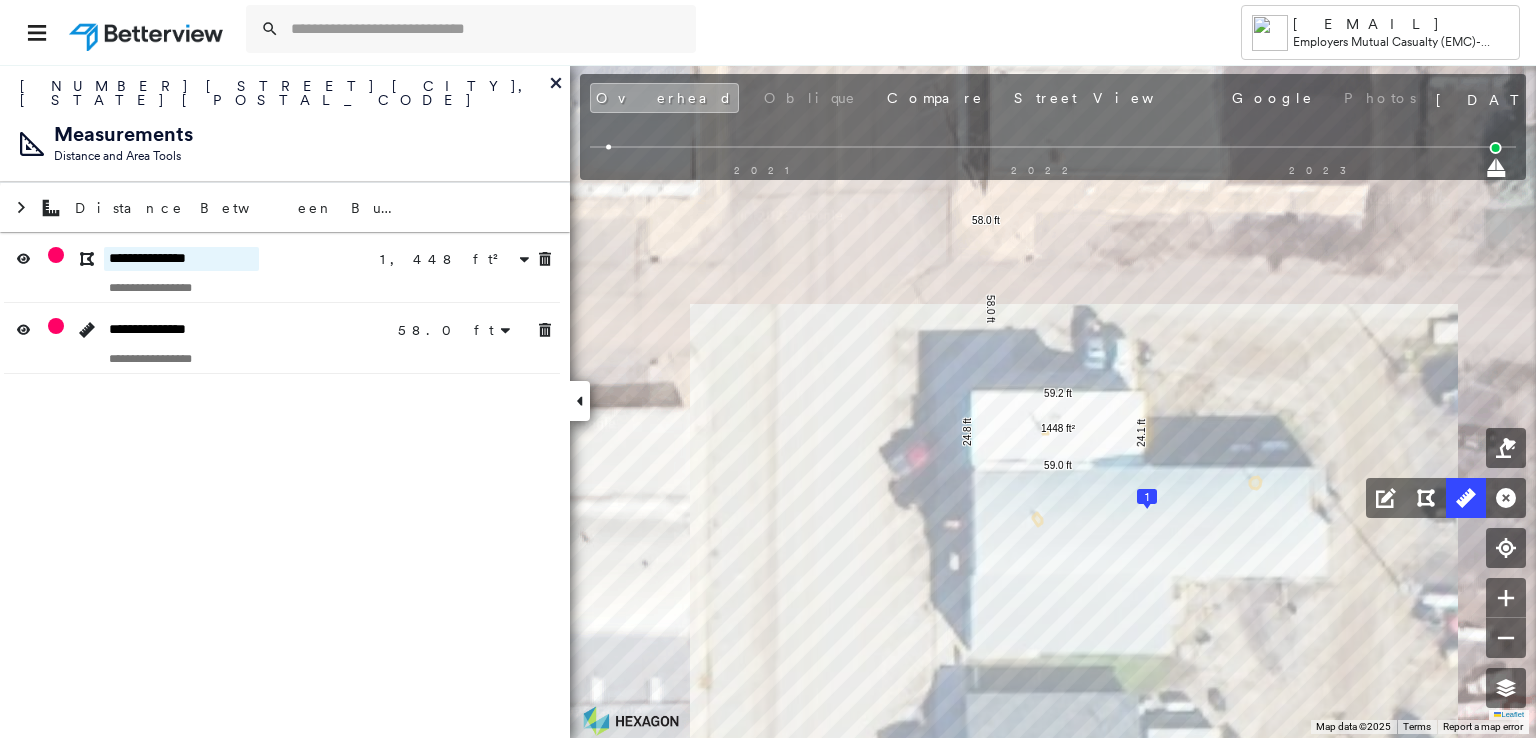 click on "**********" at bounding box center (181, 259) 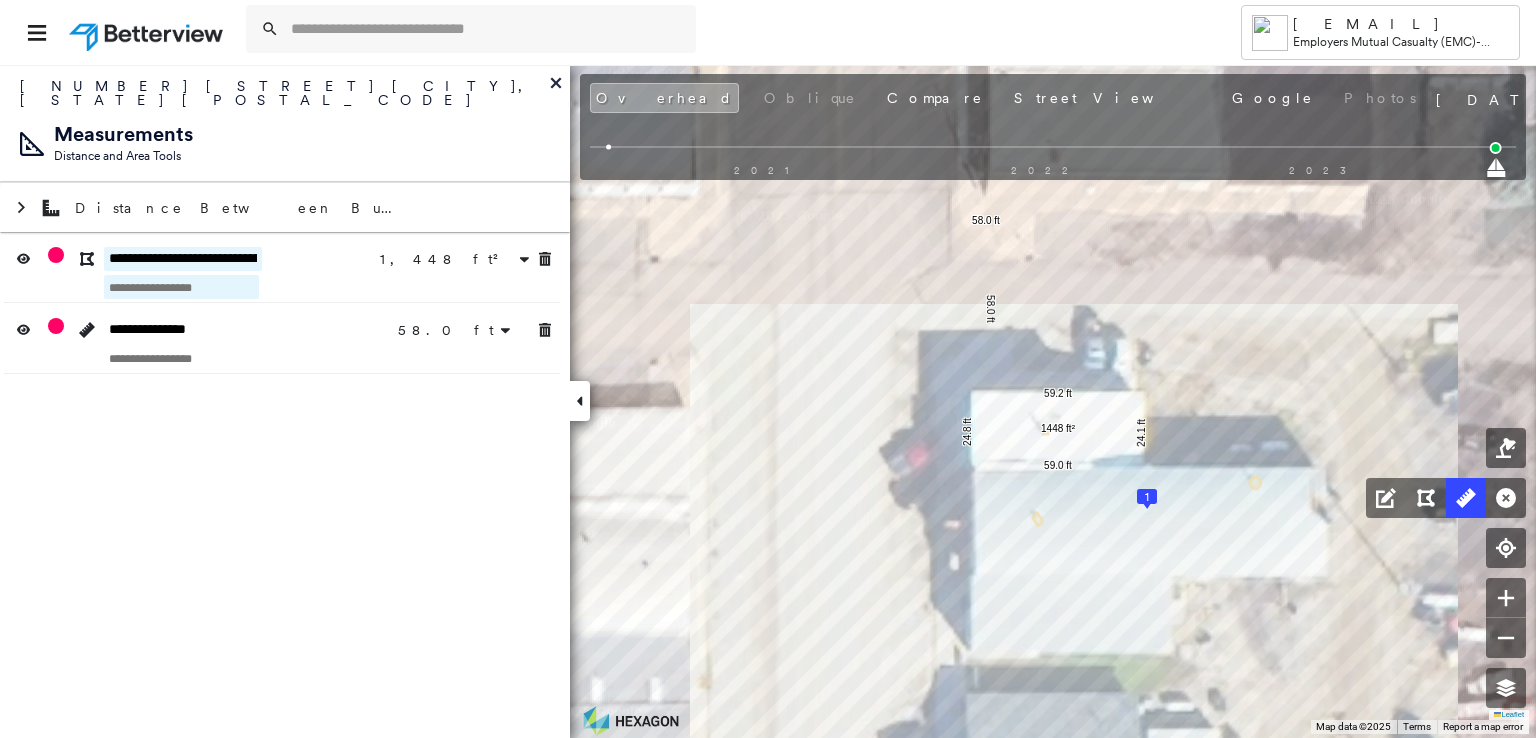 type on "**********" 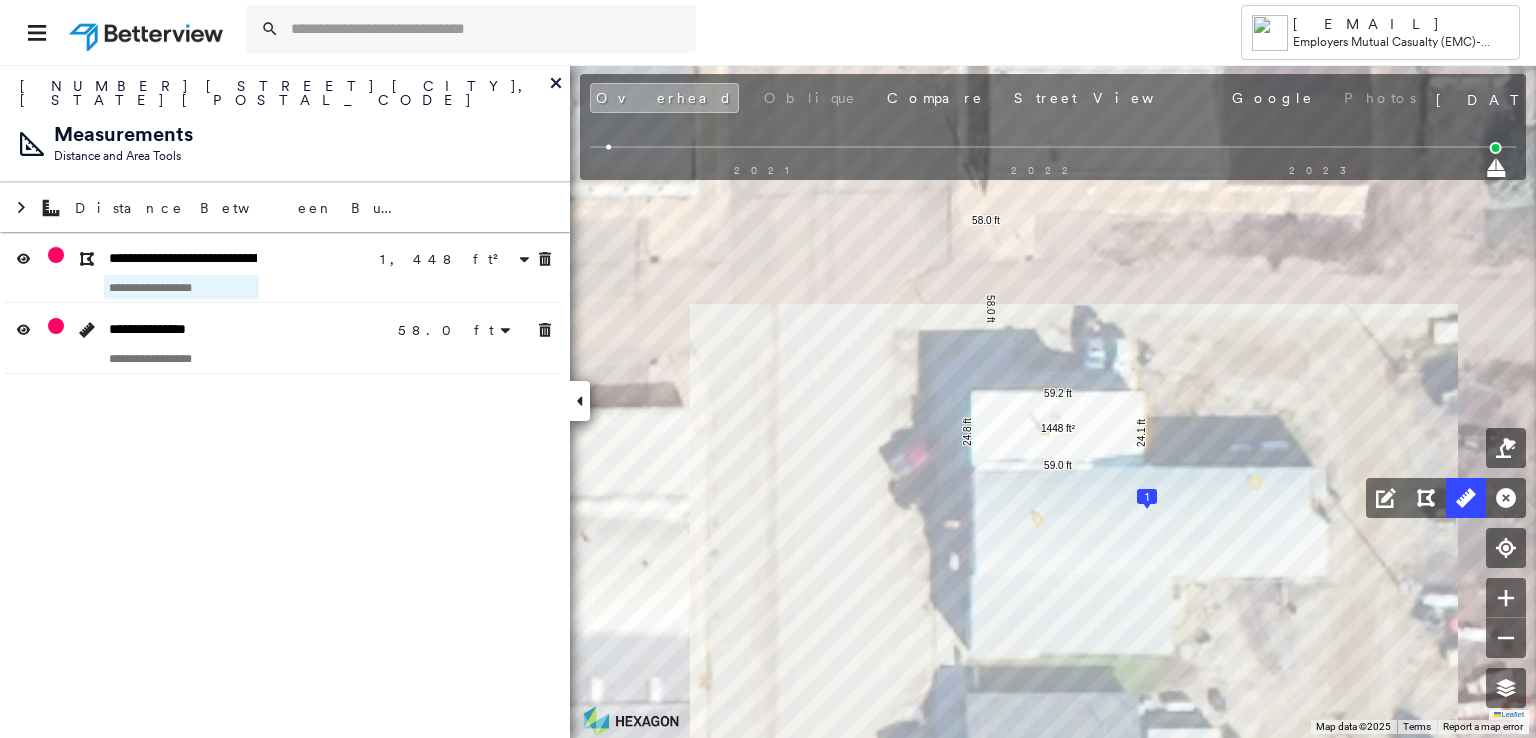 click at bounding box center [181, 287] 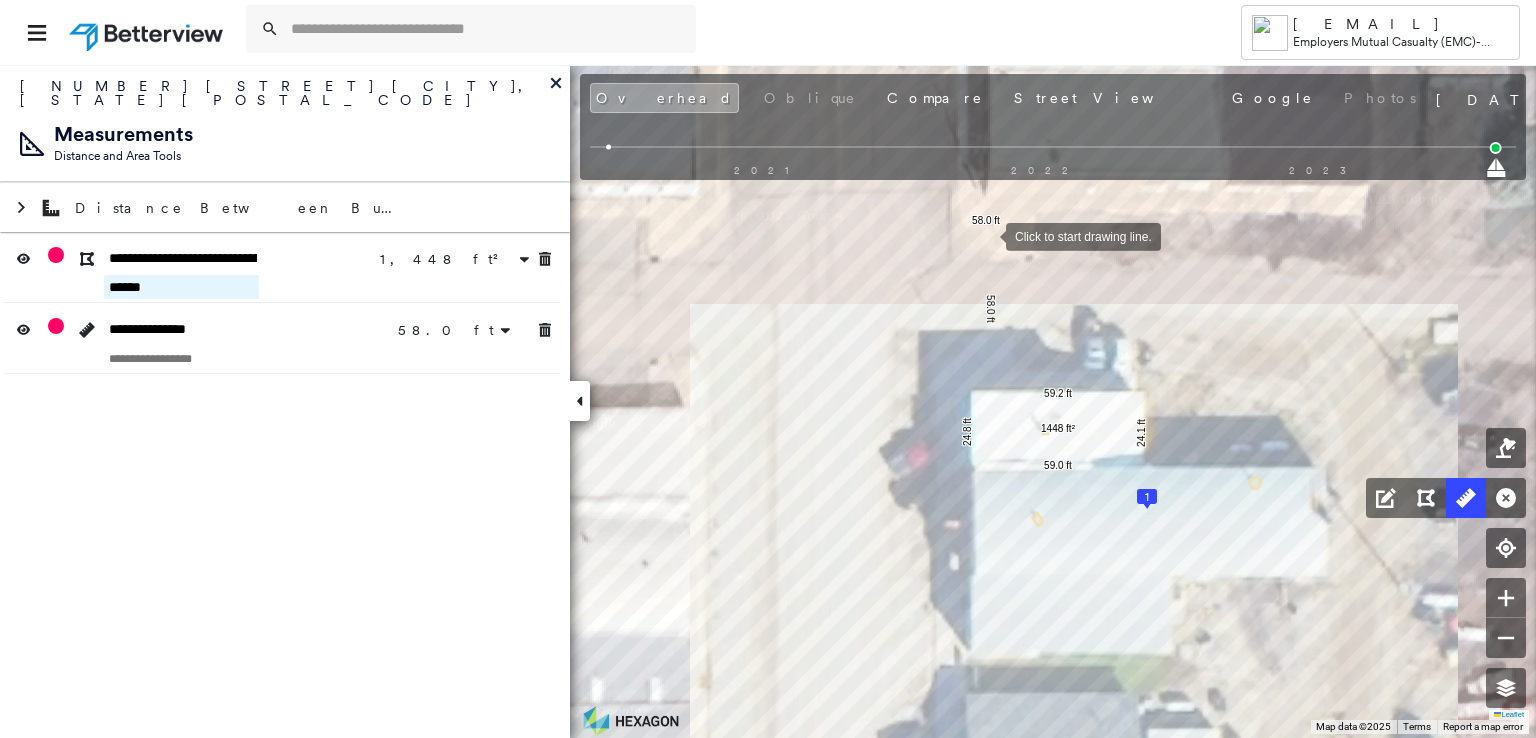 type on "*****" 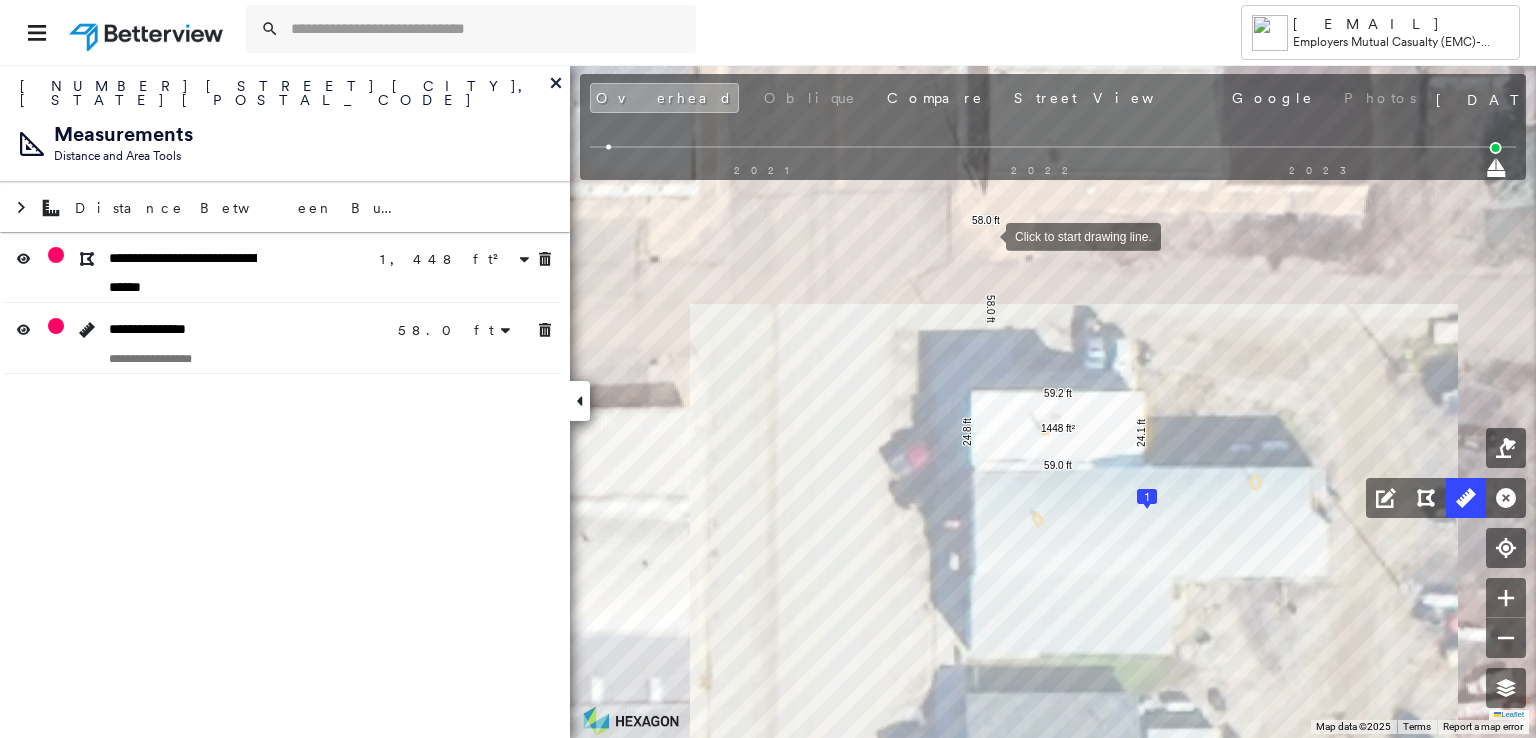 click at bounding box center (986, 235) 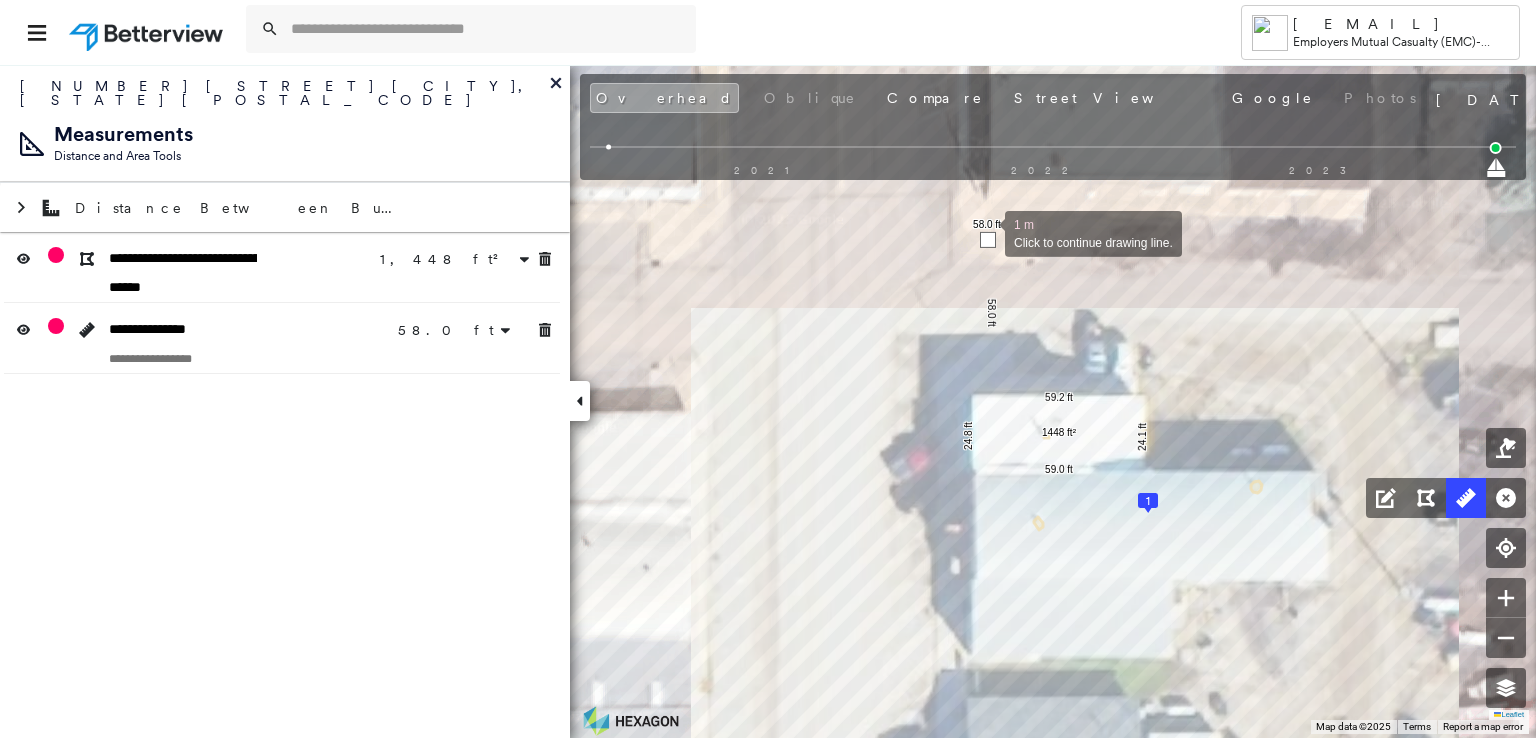 drag, startPoint x: 984, startPoint y: 227, endPoint x: 986, endPoint y: 241, distance: 14.142136 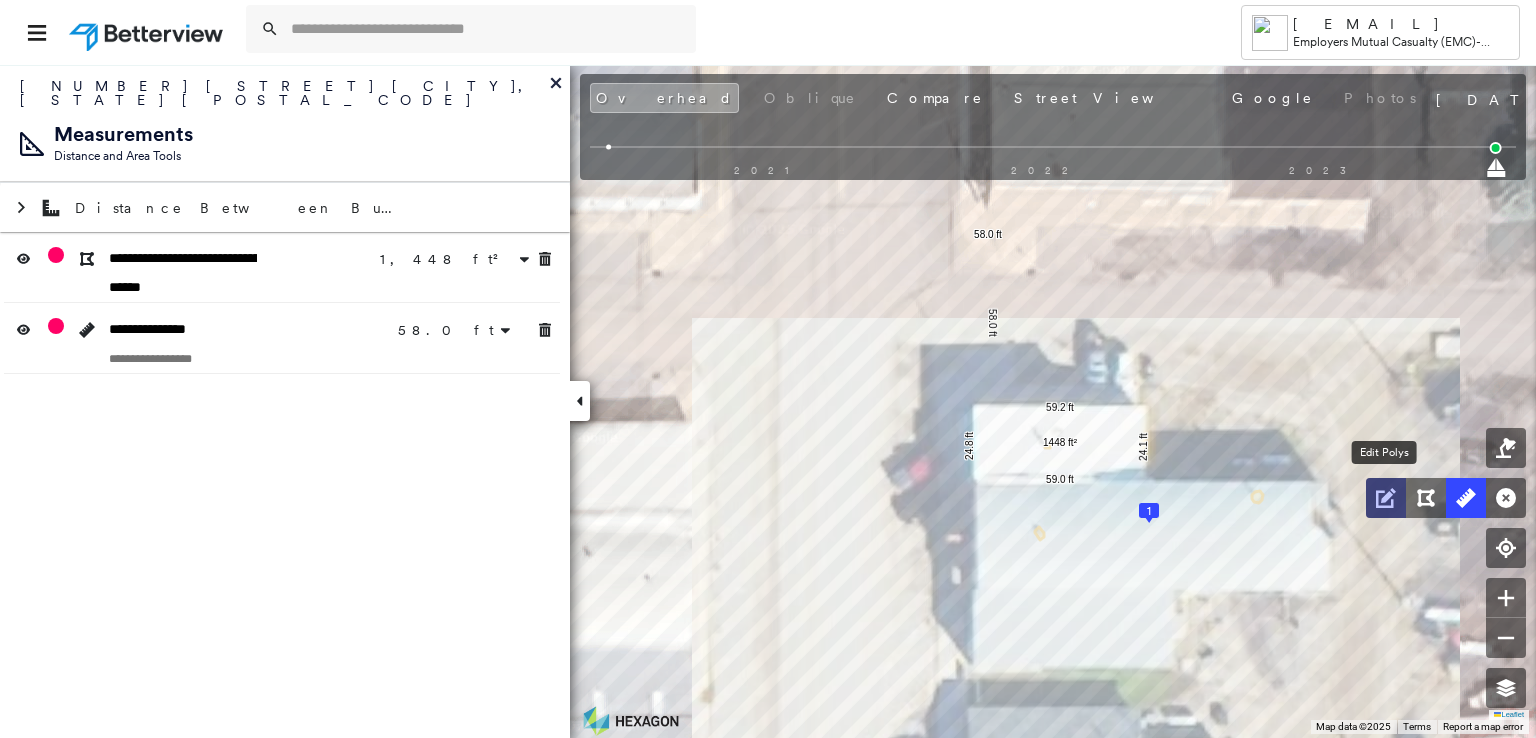 click 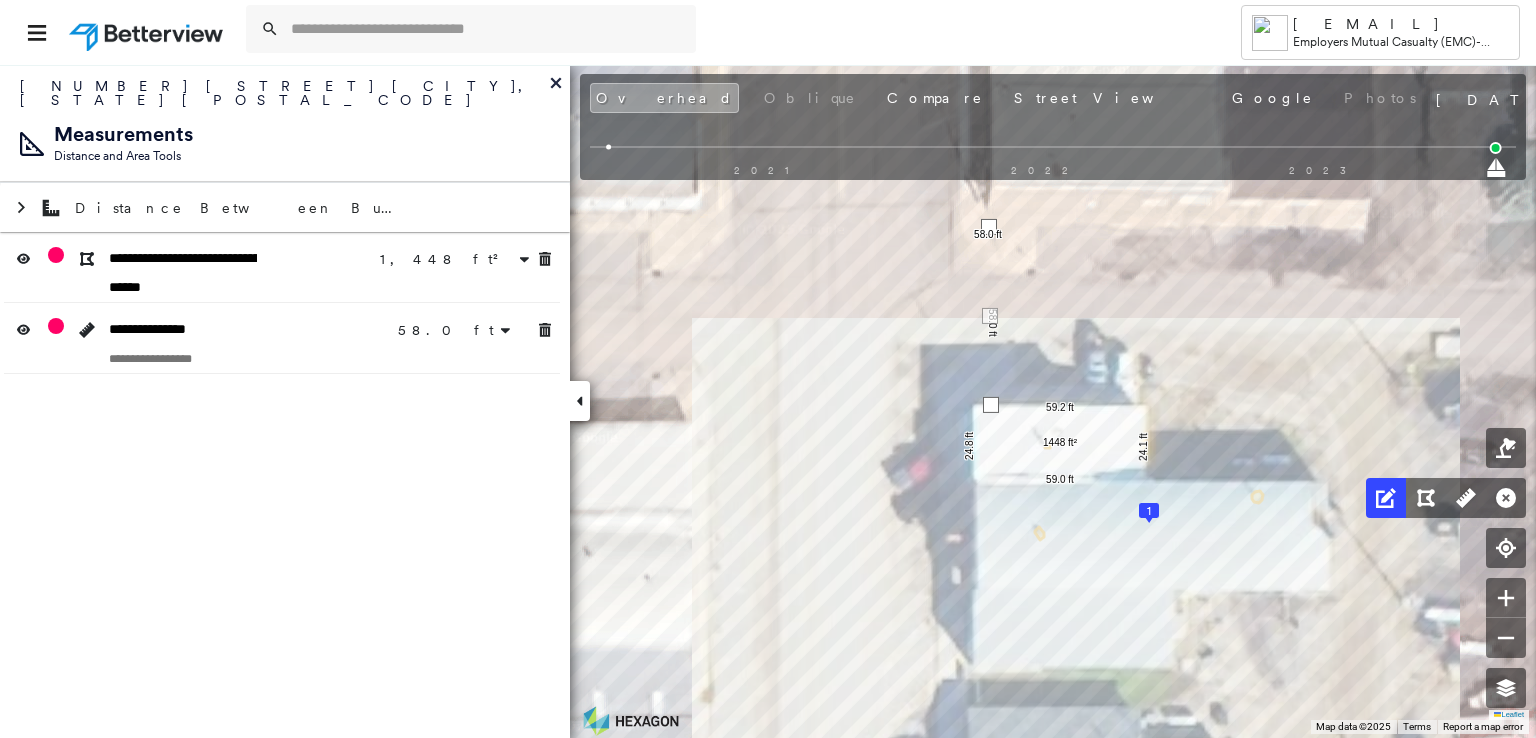 click at bounding box center [989, 227] 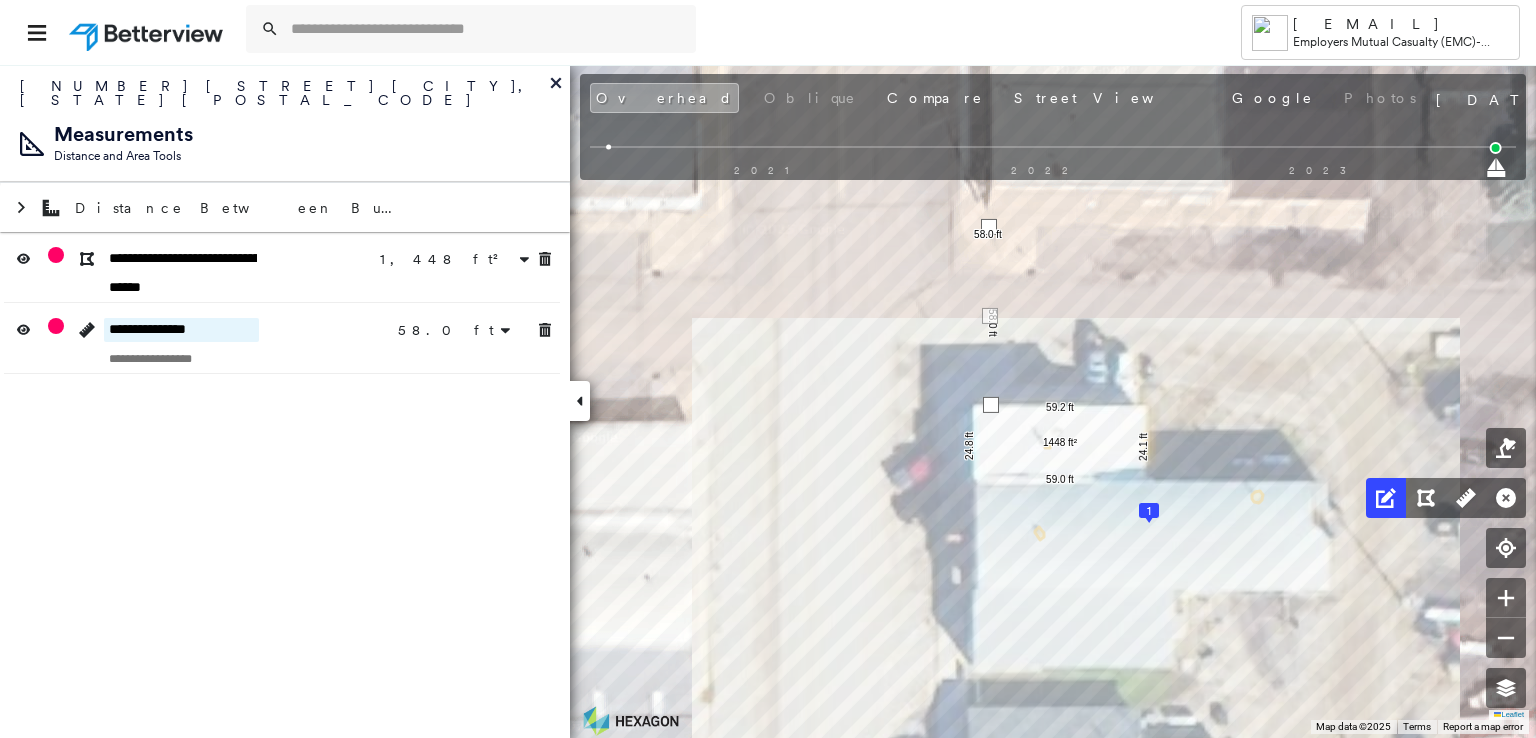 click on "**********" at bounding box center (181, 330) 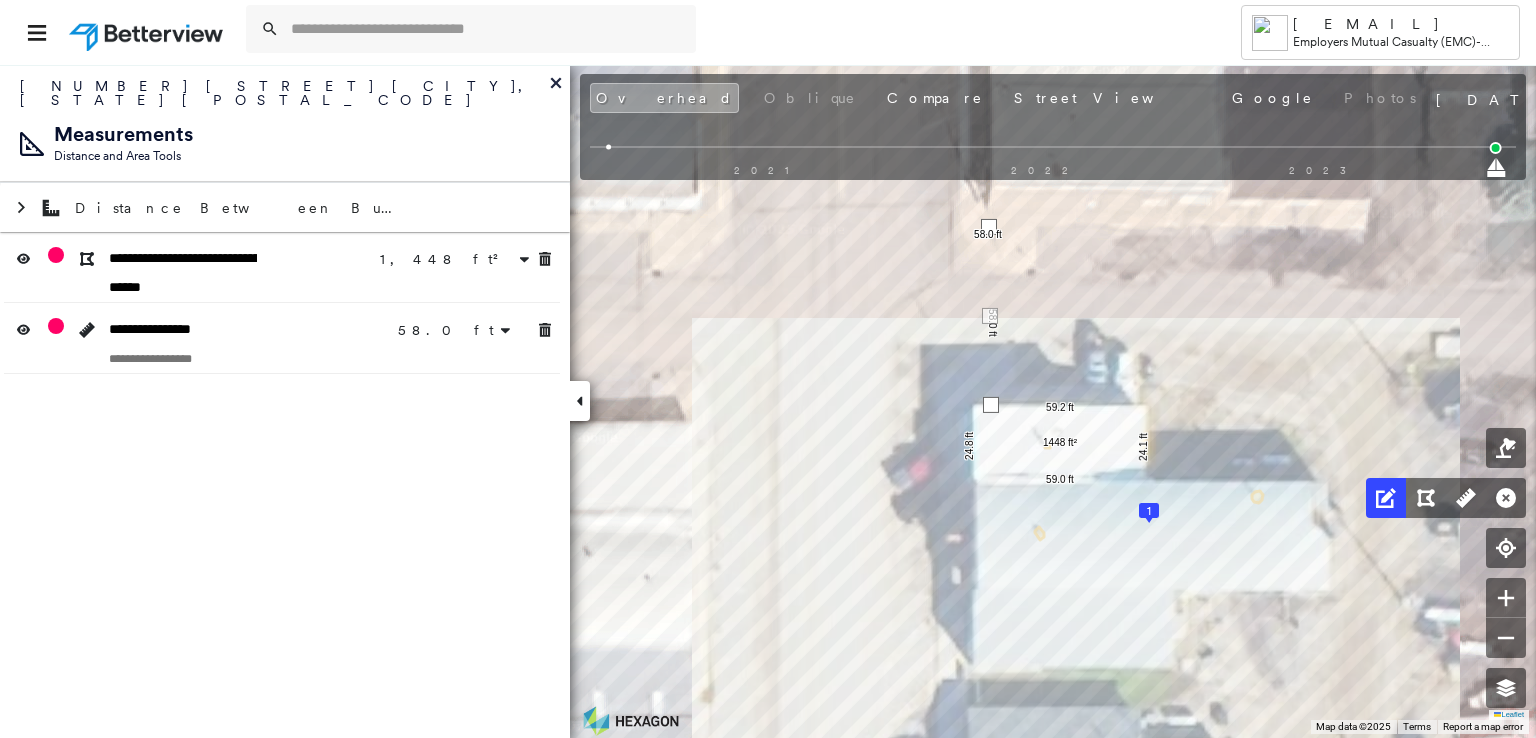 click on "**********" at bounding box center (285, 401) 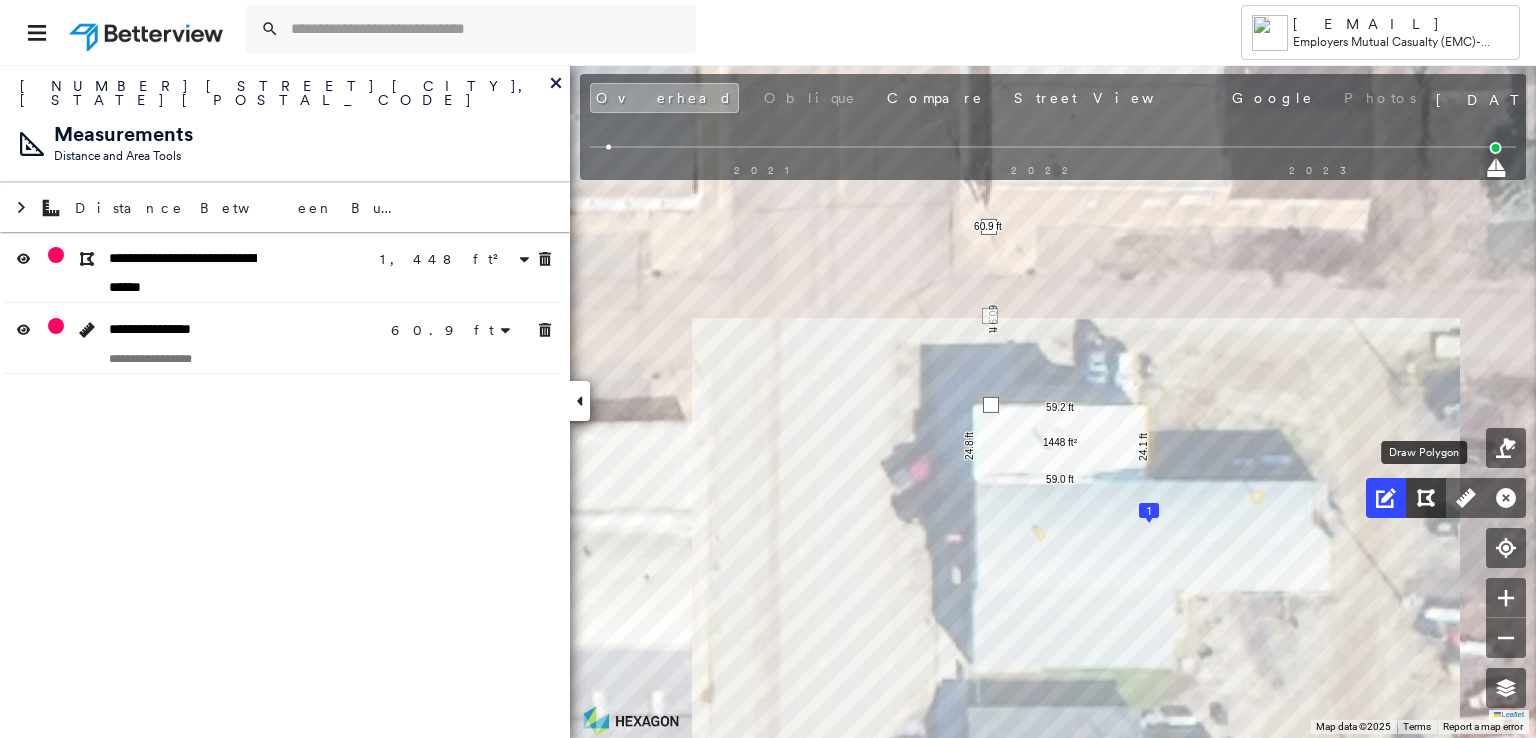click 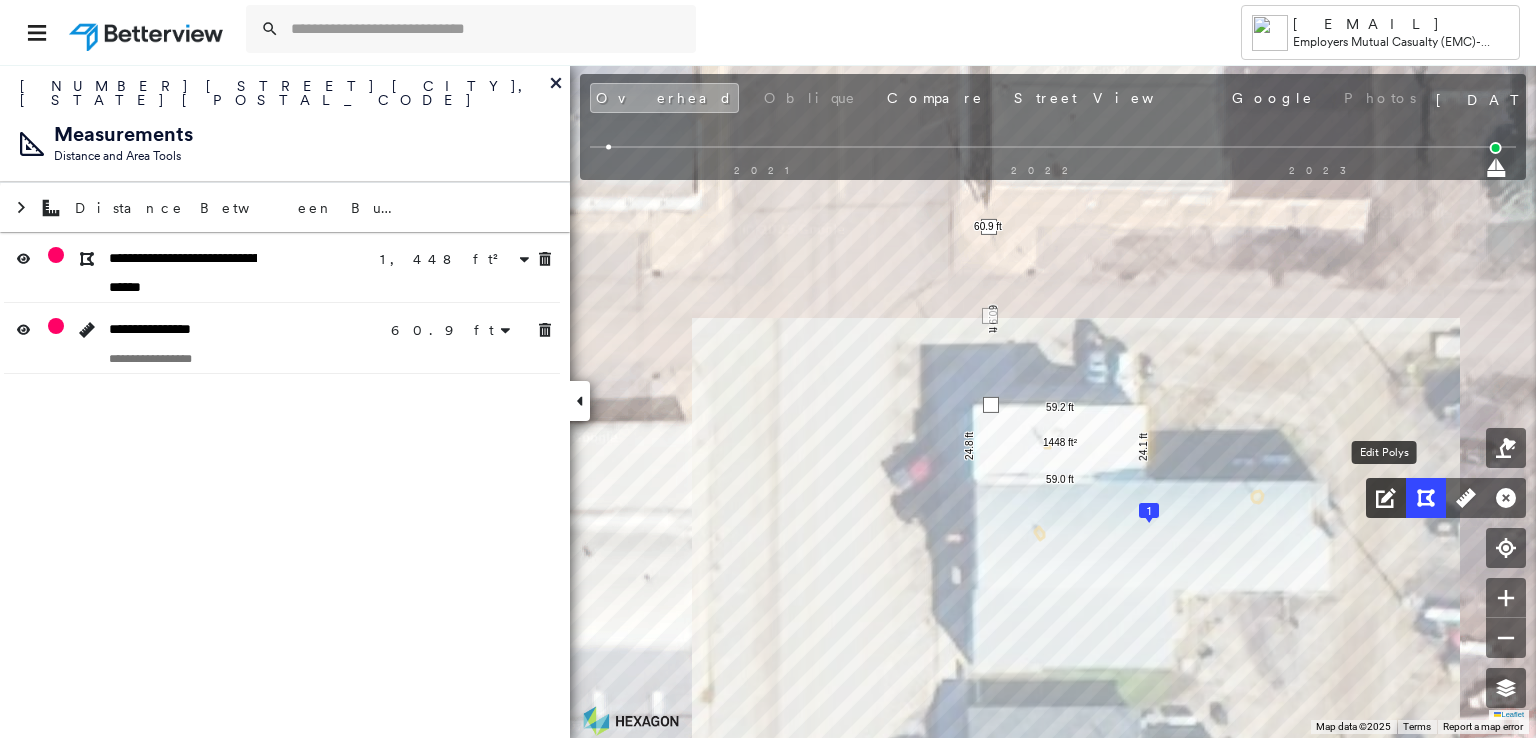 click 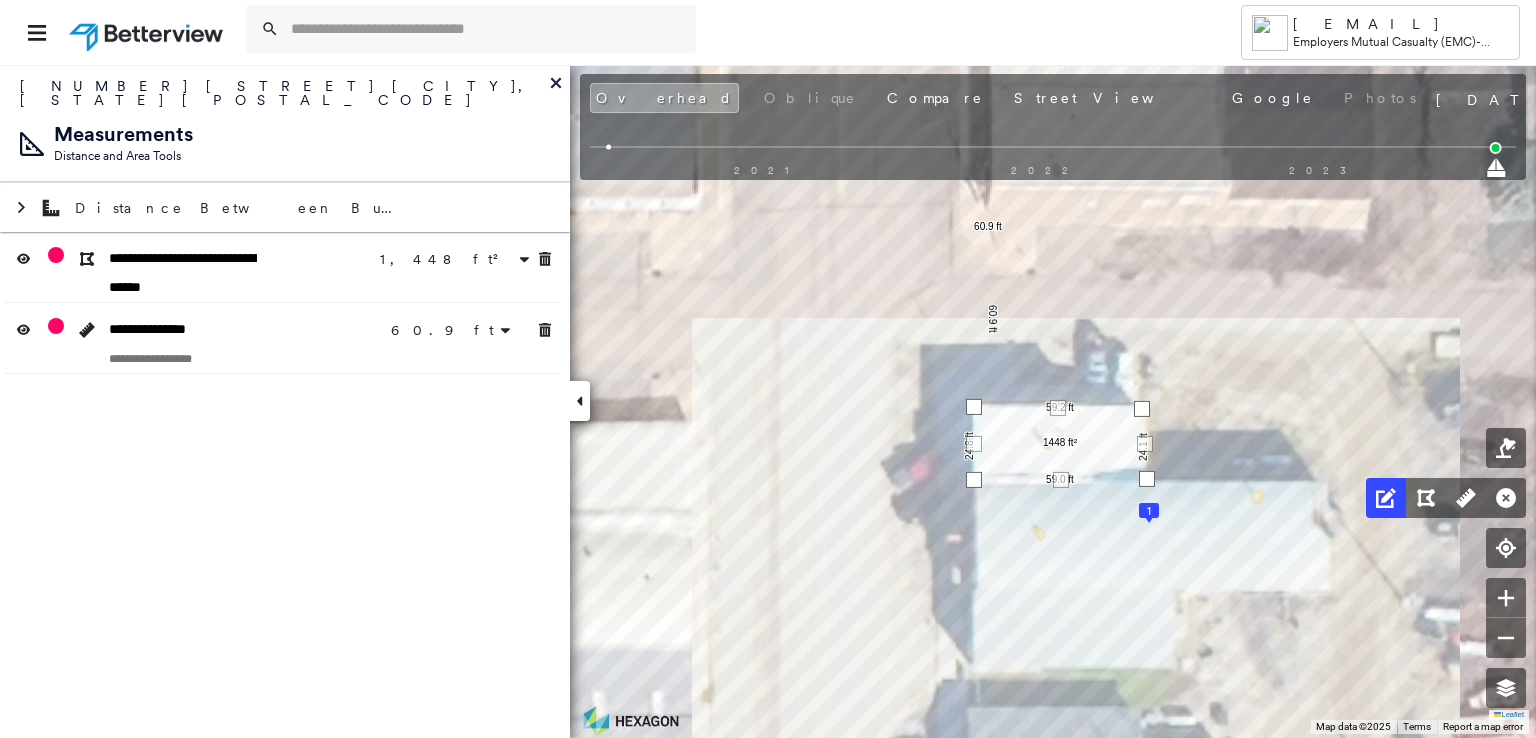 click at bounding box center (1142, 409) 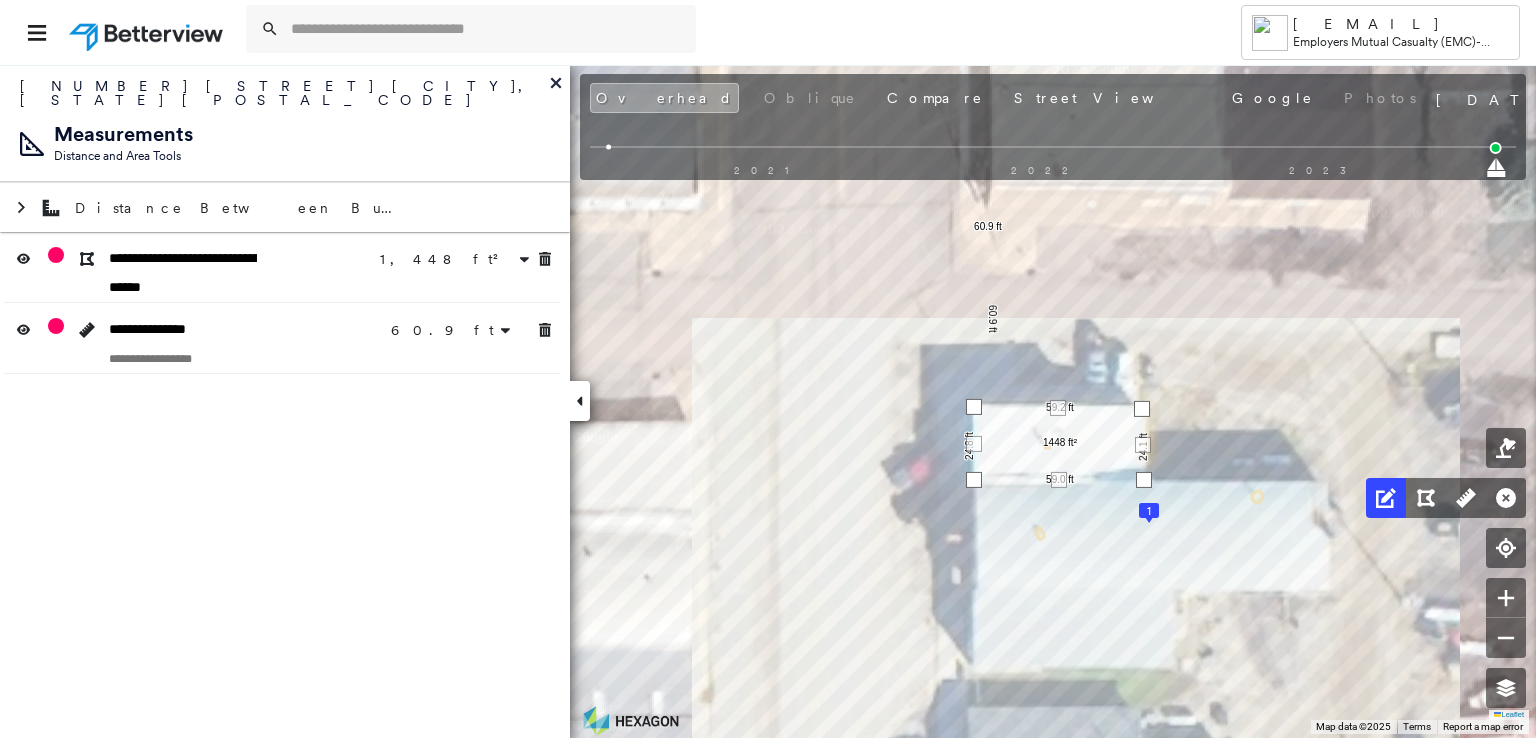 click at bounding box center [1144, 480] 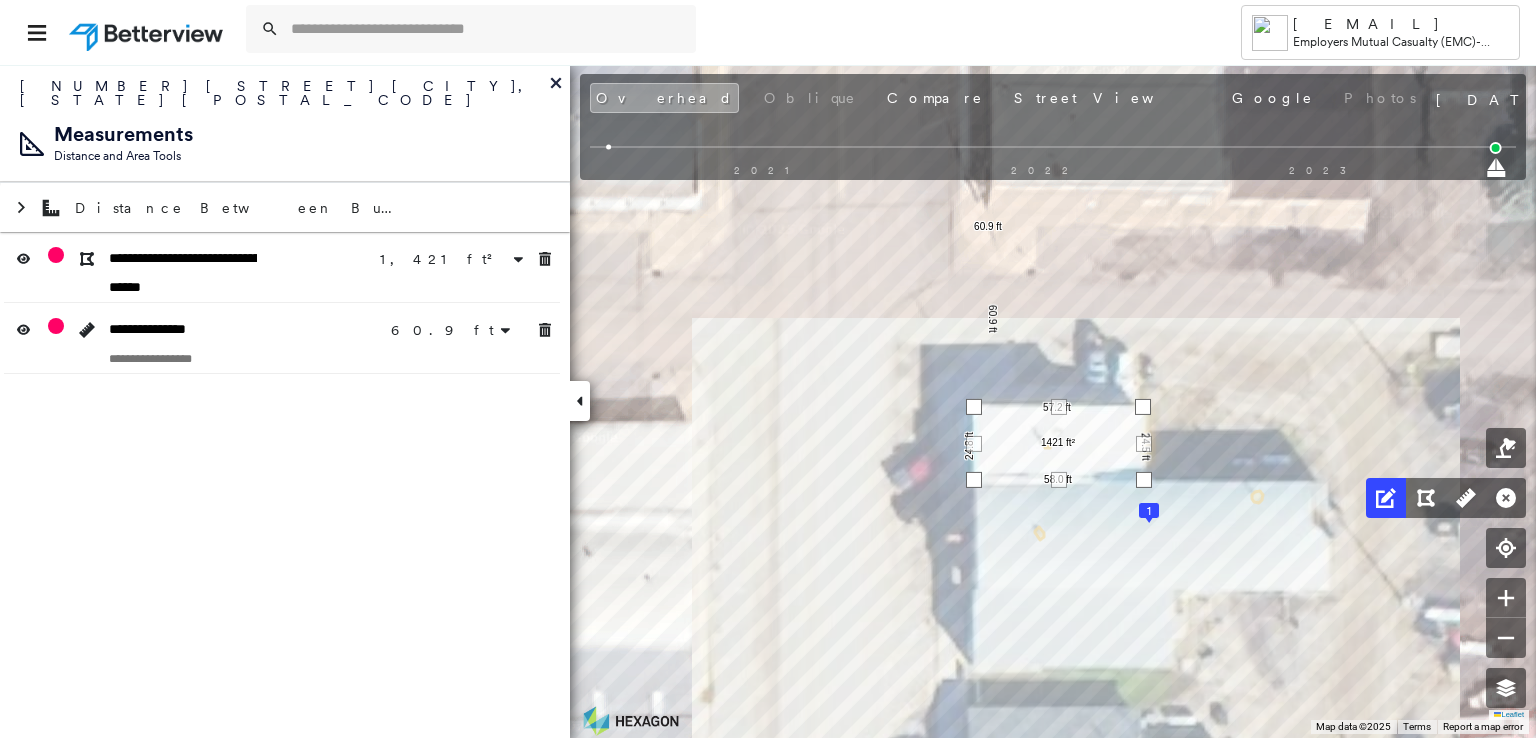 click at bounding box center [1143, 407] 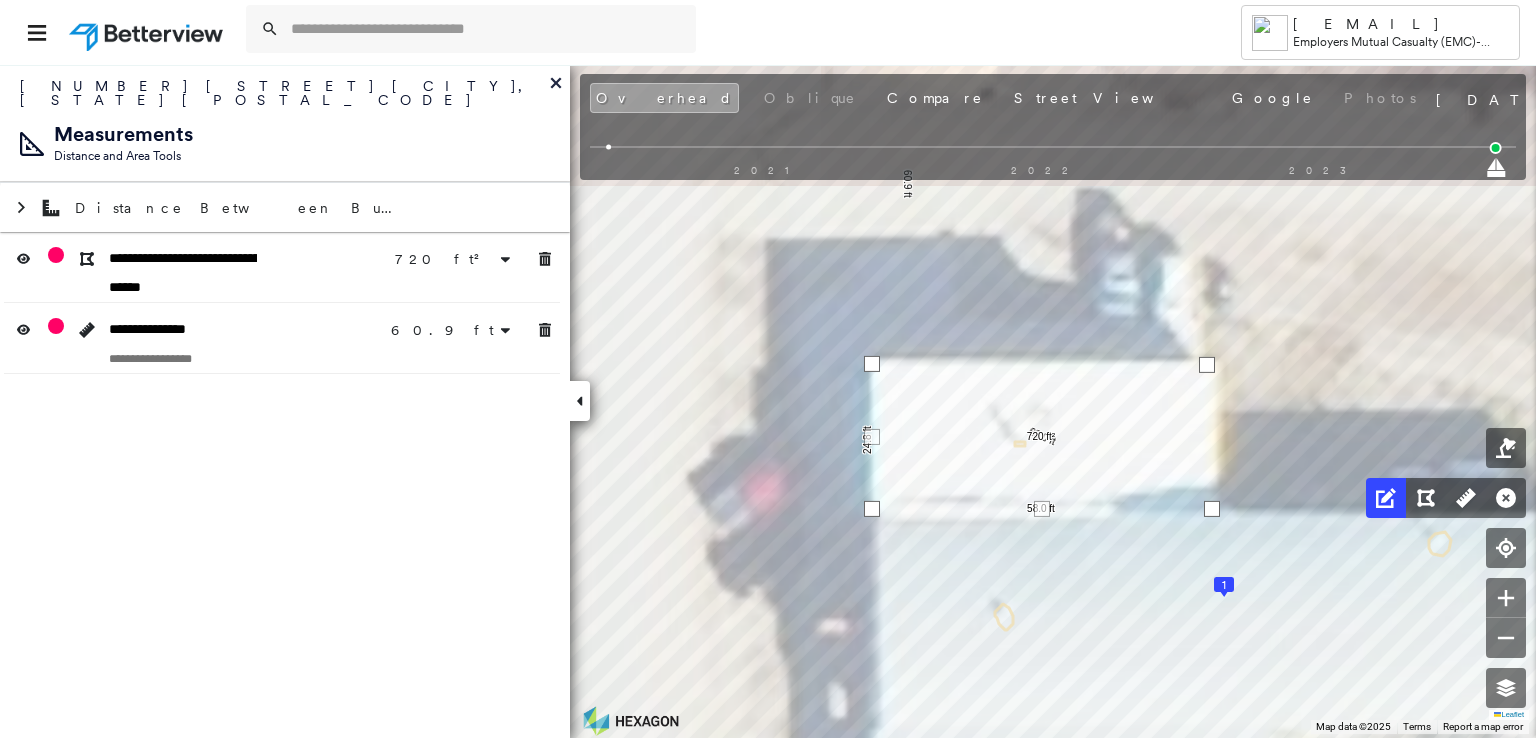 drag, startPoint x: 1040, startPoint y: 437, endPoint x: 1205, endPoint y: 365, distance: 180.025 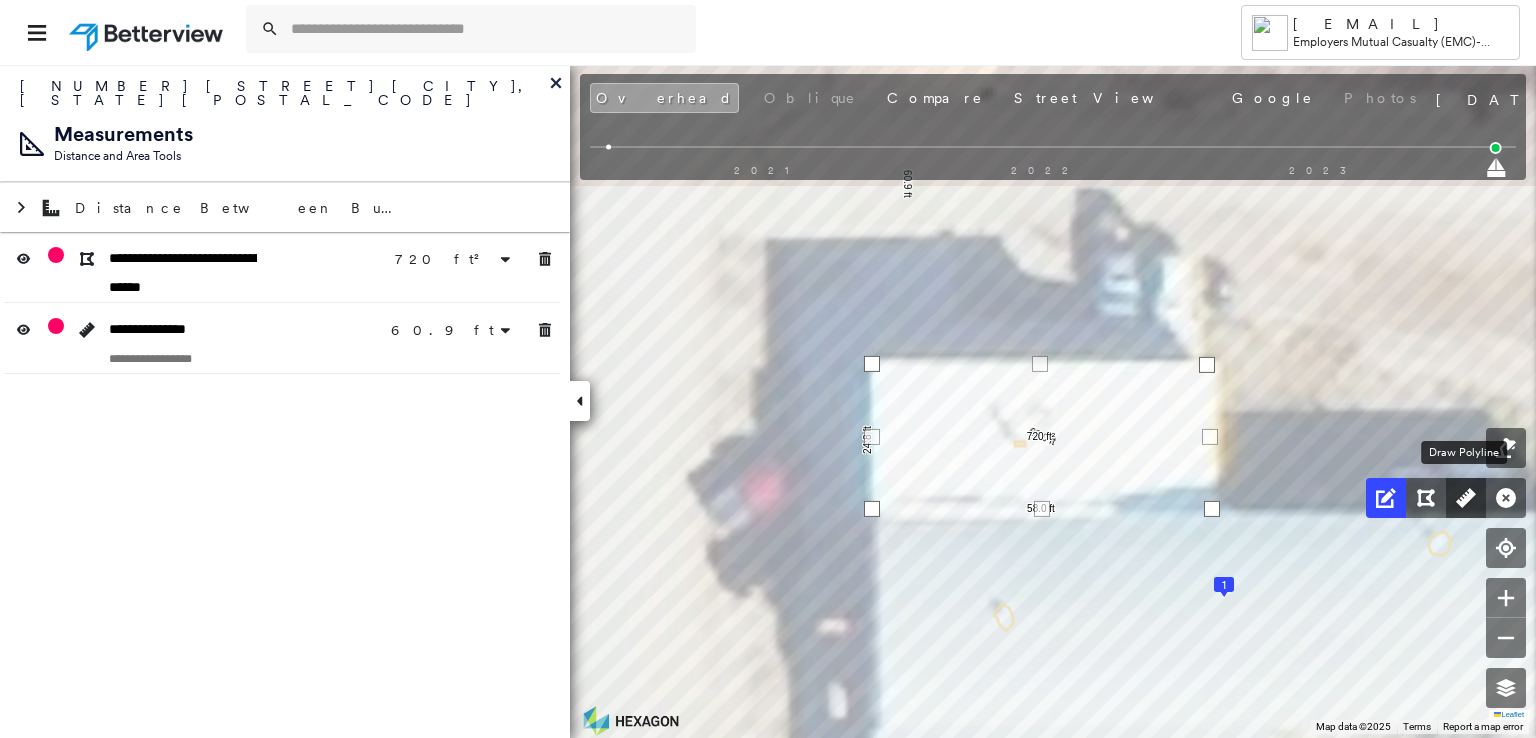 click 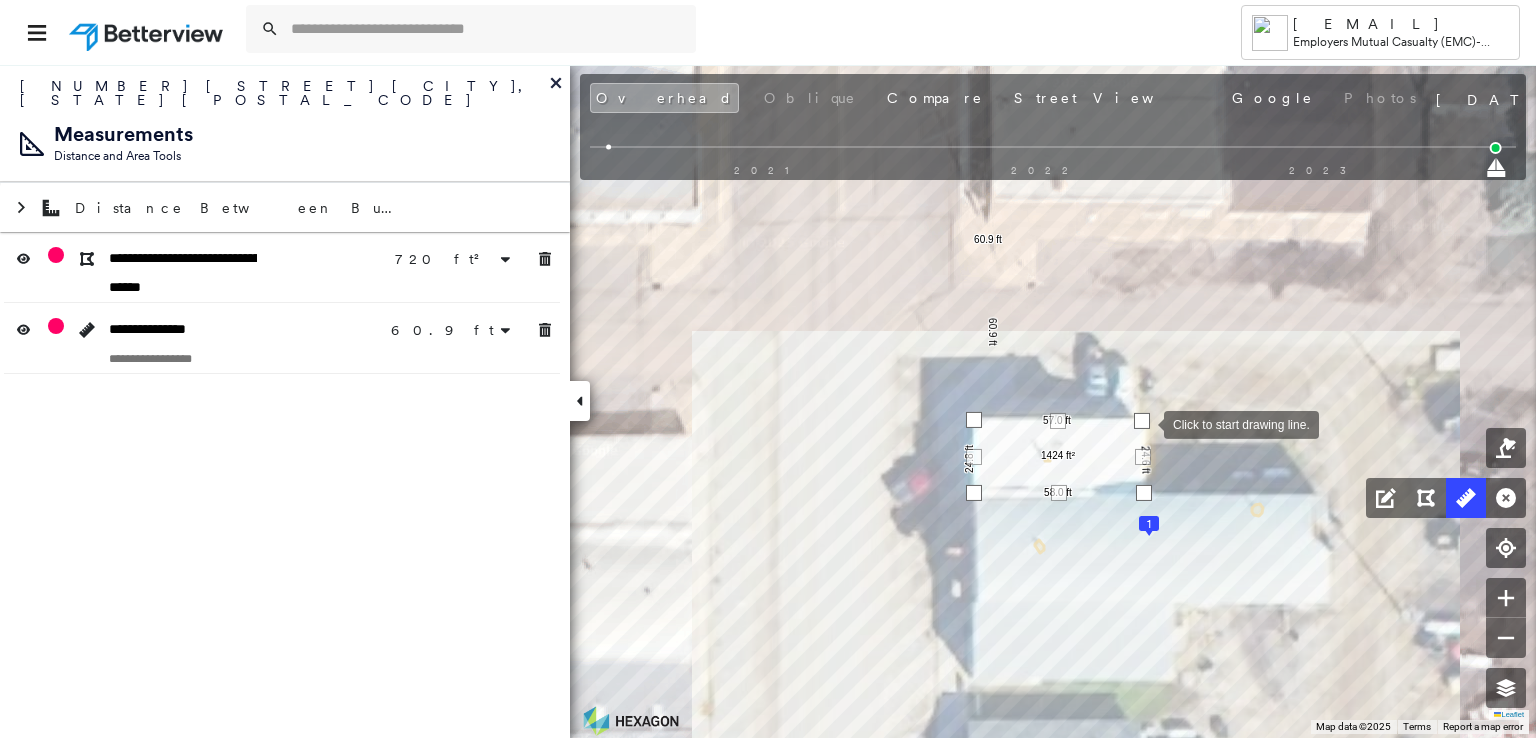 drag, startPoint x: 1287, startPoint y: 382, endPoint x: 1144, endPoint y: 422, distance: 148.48906 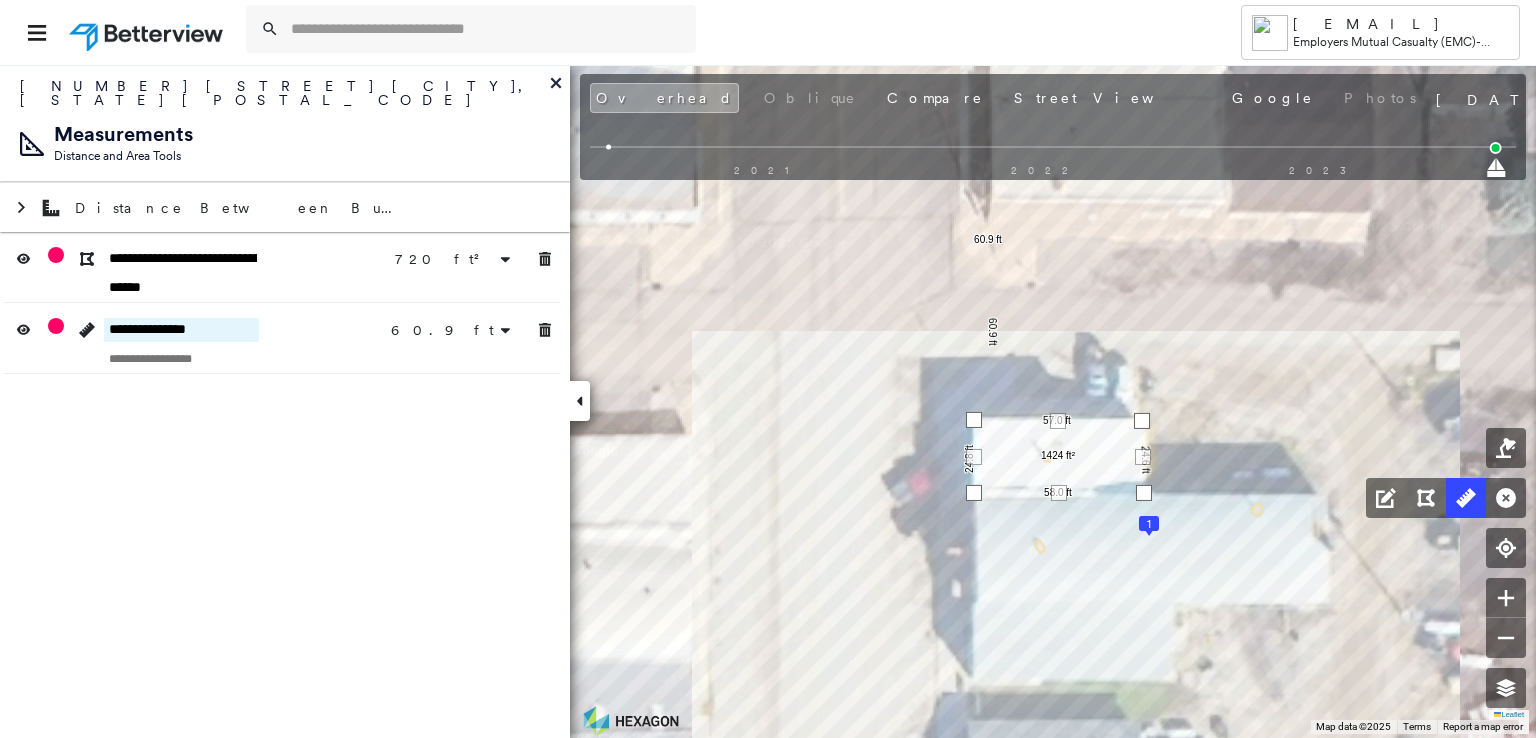 click on "**********" at bounding box center (181, 330) 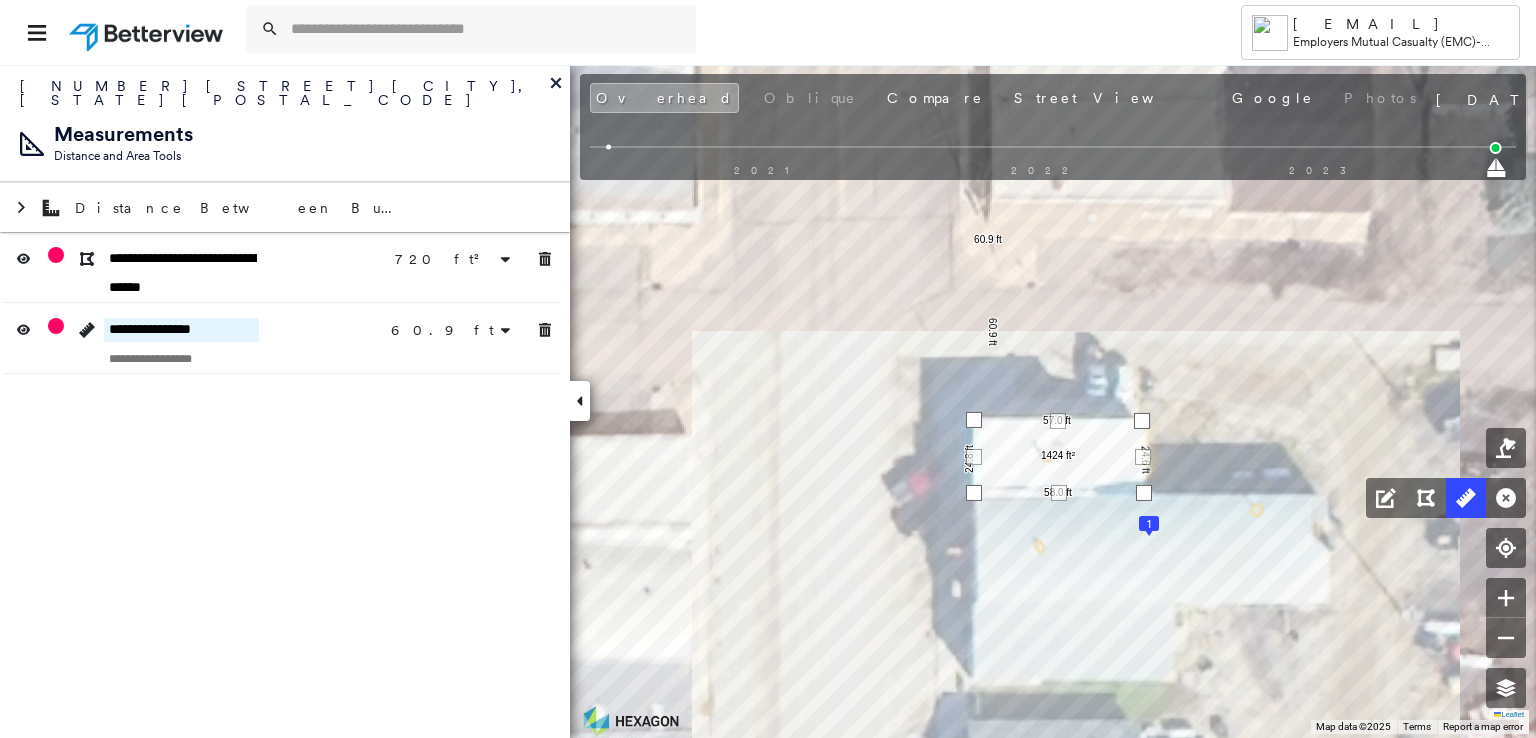 type on "**********" 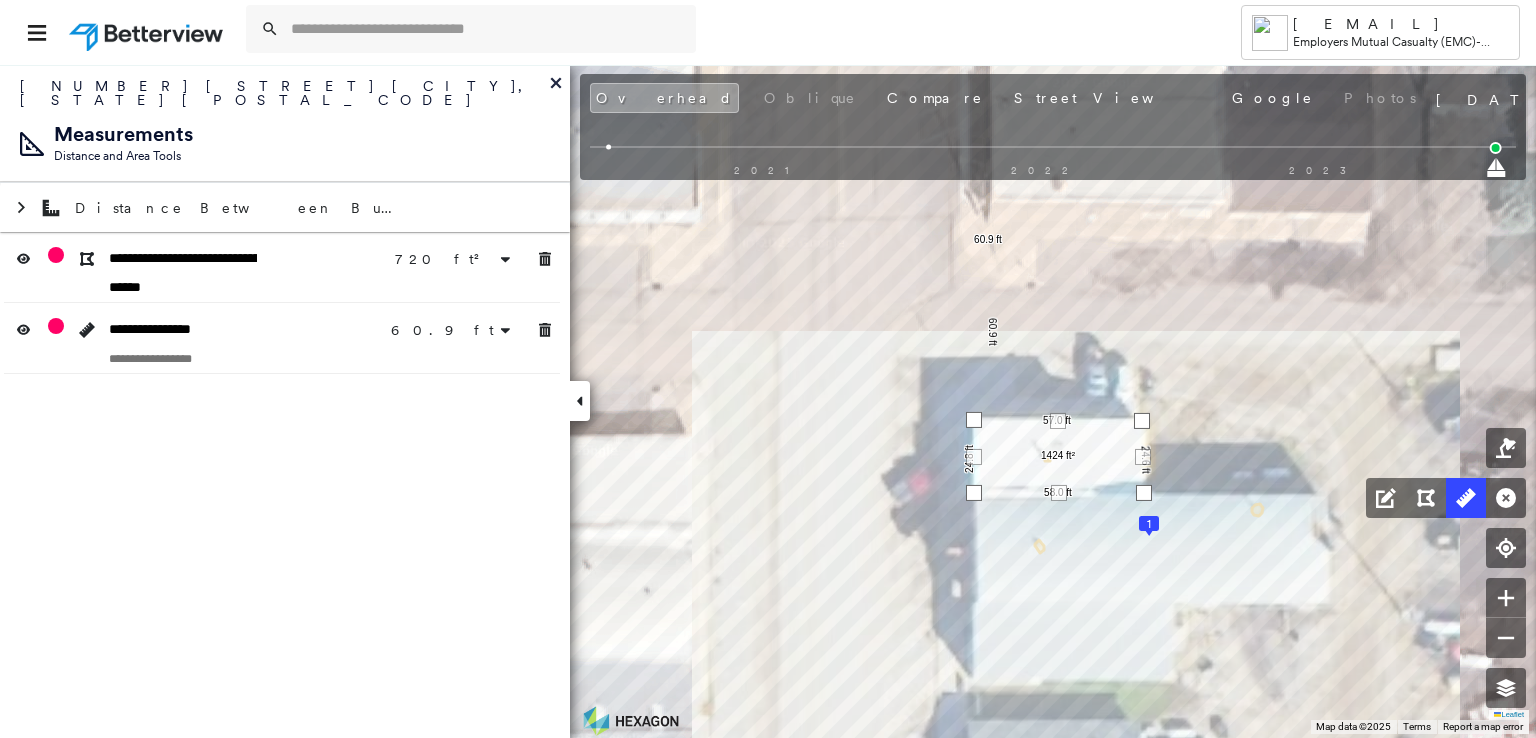 click on "**********" at bounding box center [285, 401] 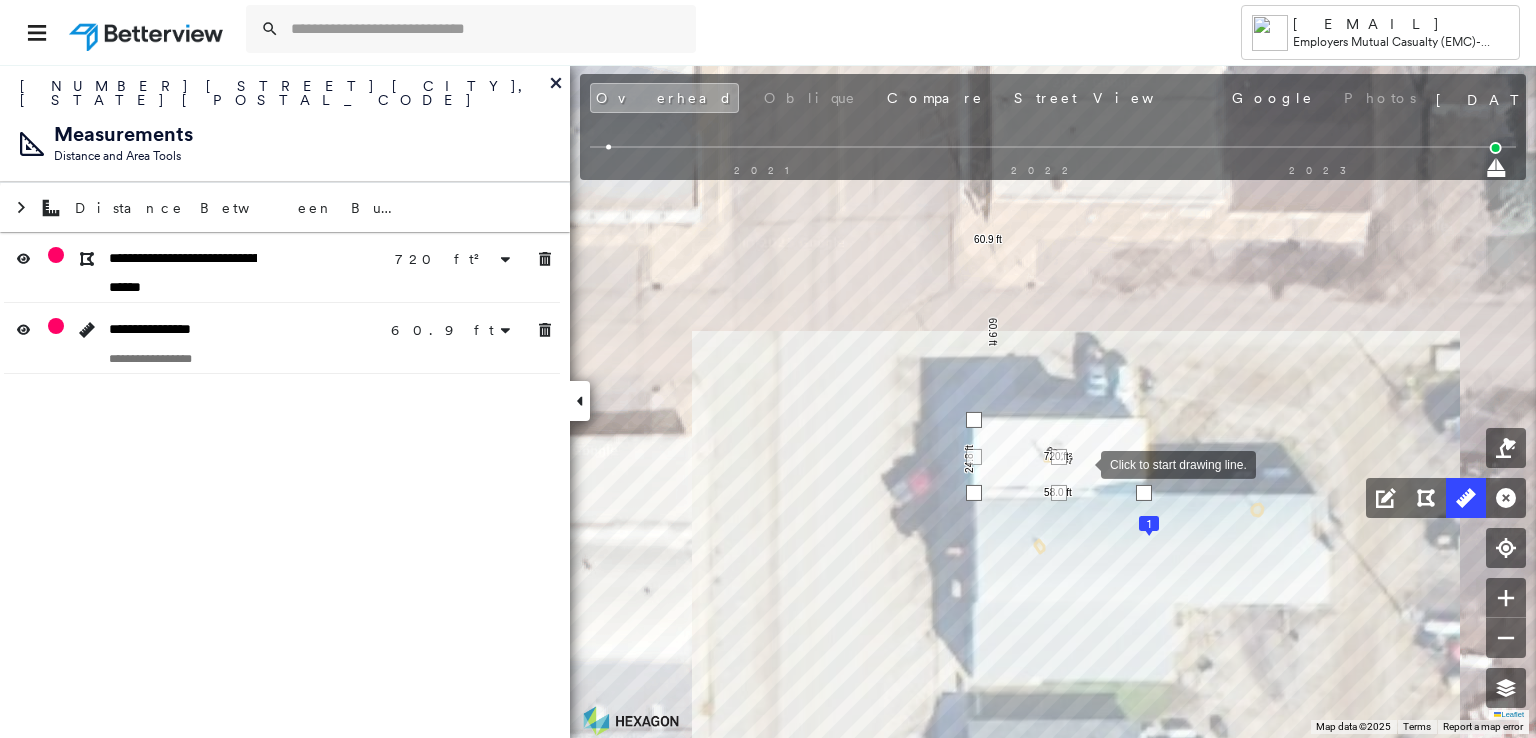 click at bounding box center (1081, 463) 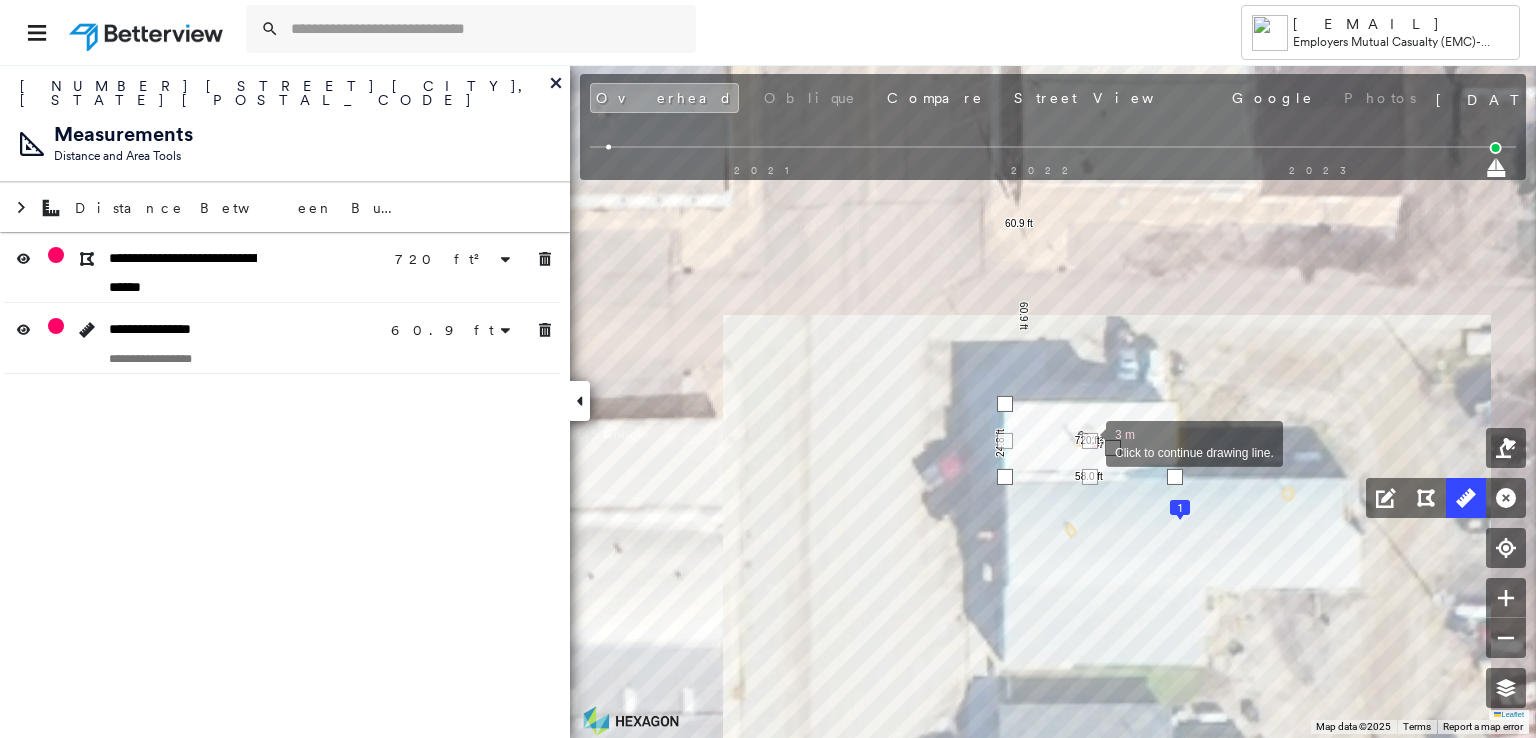 drag, startPoint x: 1059, startPoint y: 458, endPoint x: 1068, endPoint y: 441, distance: 19.235384 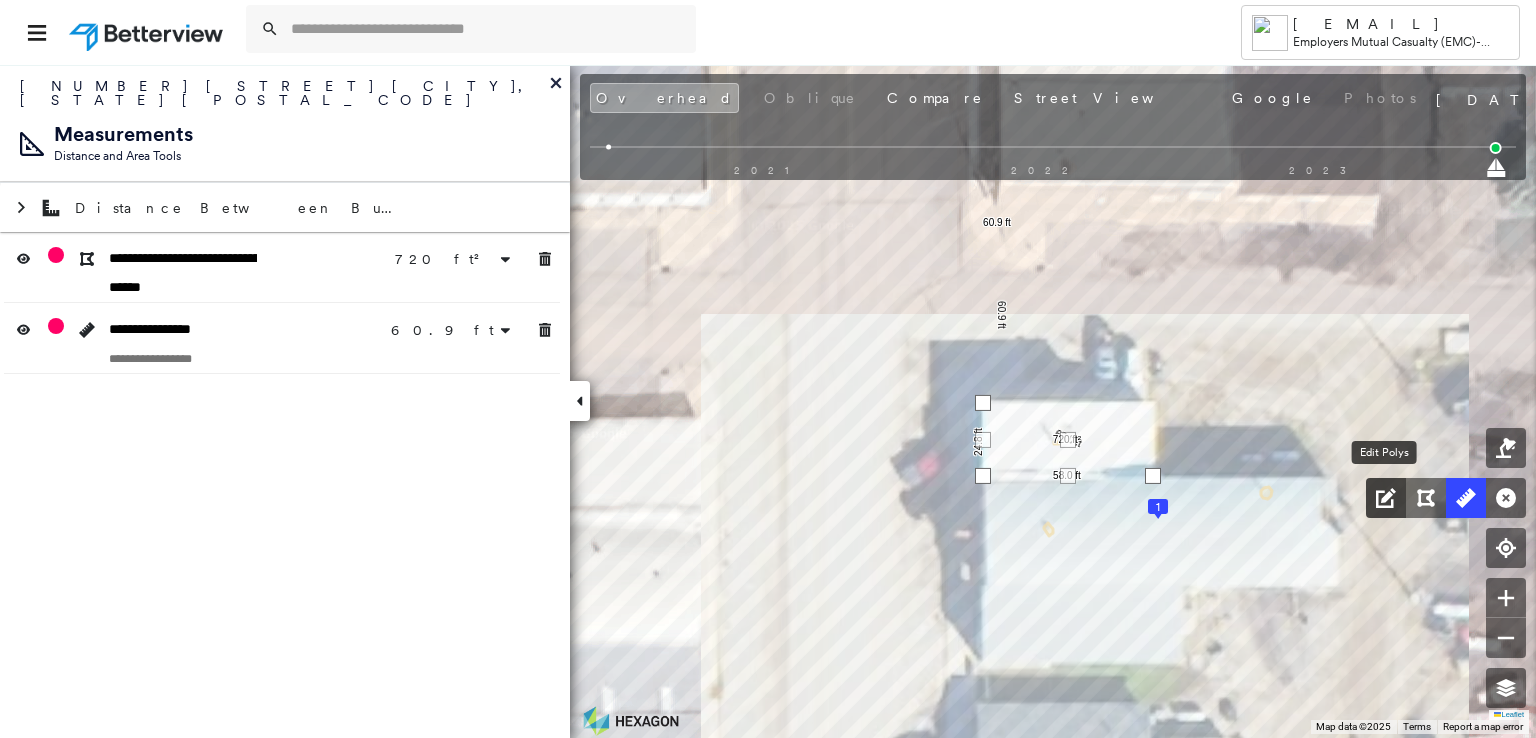 click 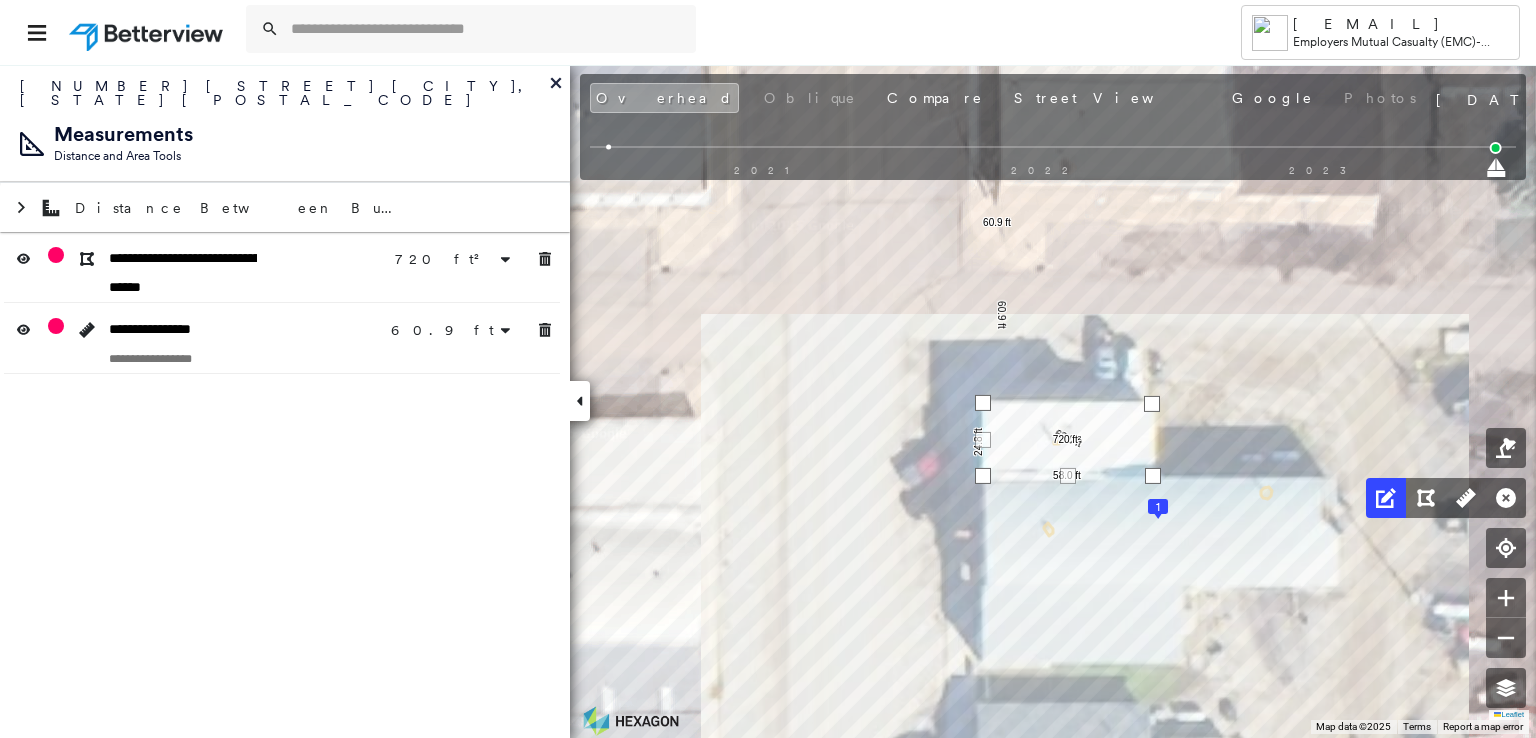 drag, startPoint x: 1068, startPoint y: 437, endPoint x: 1152, endPoint y: 401, distance: 91.389275 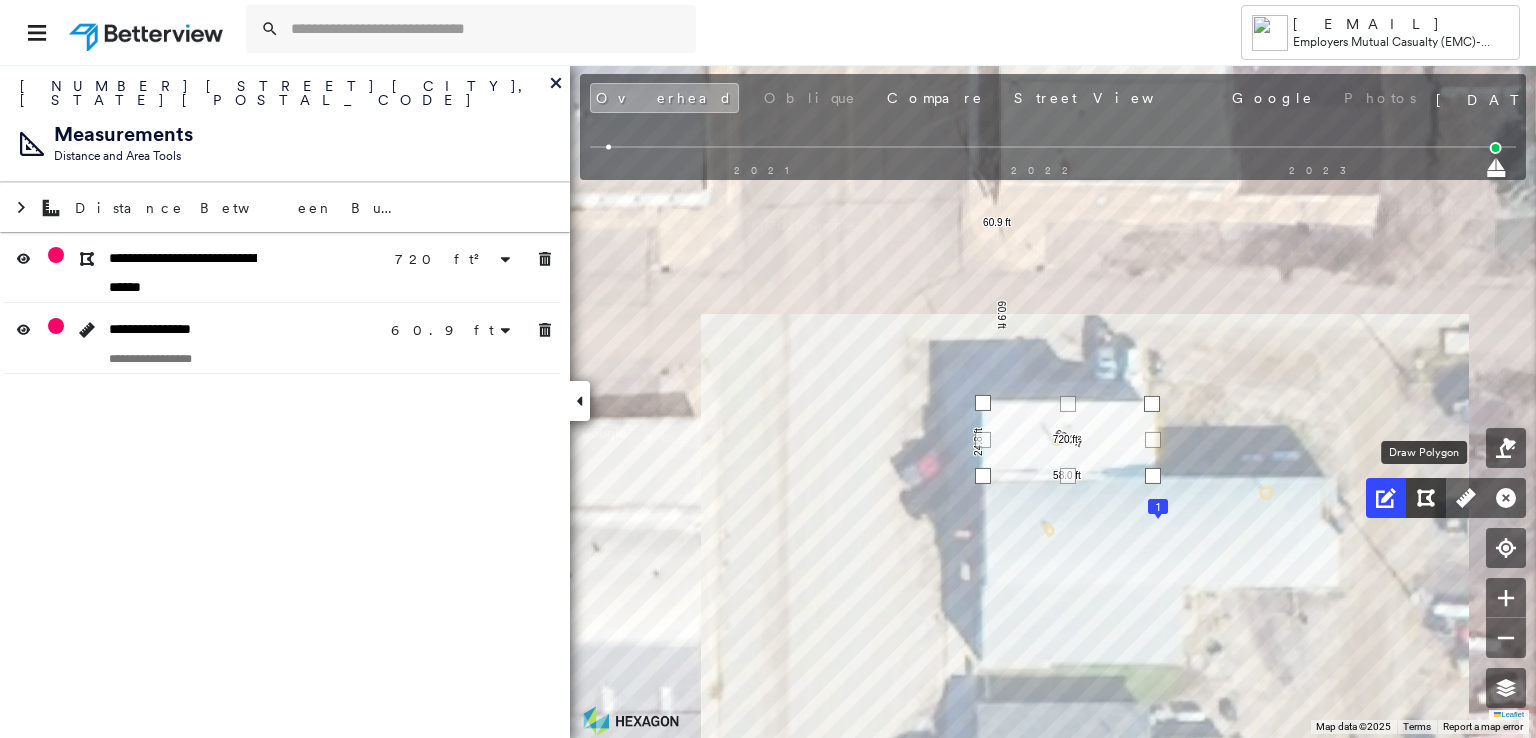click 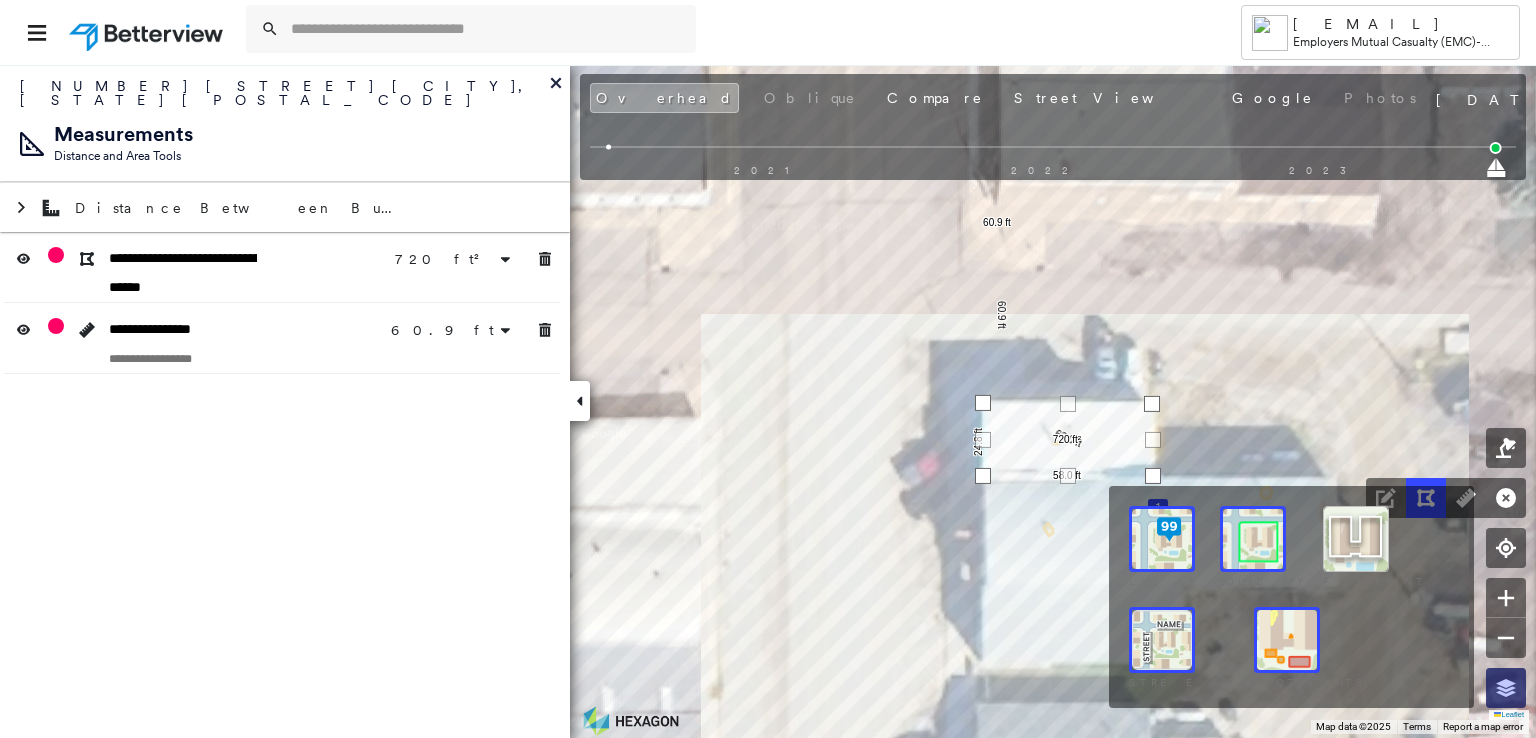 click 